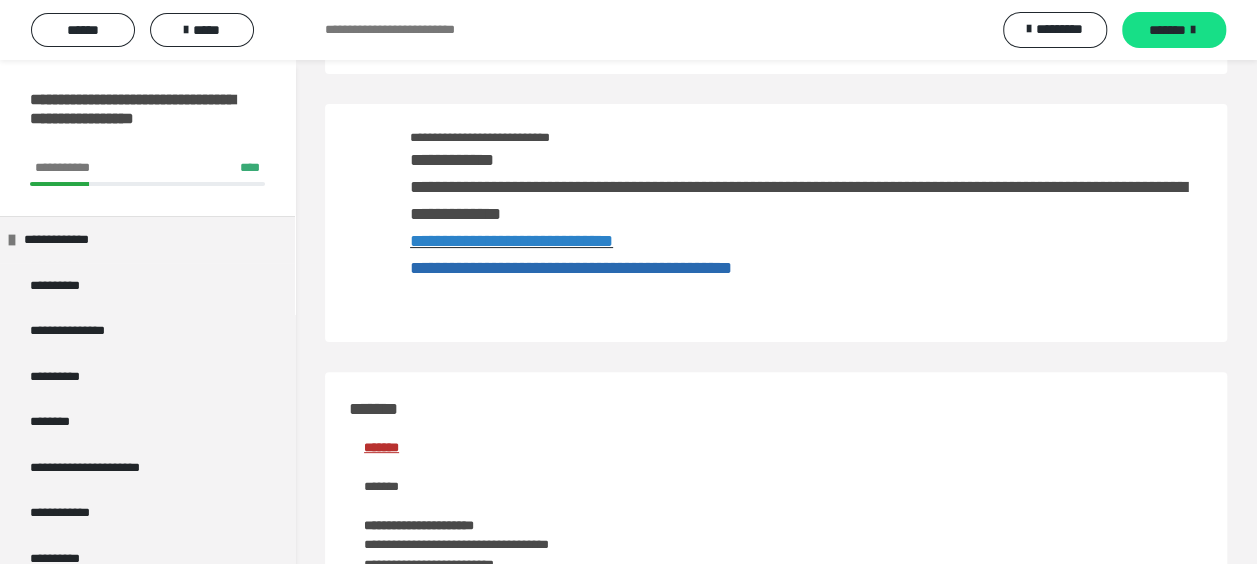 scroll, scrollTop: 100, scrollLeft: 0, axis: vertical 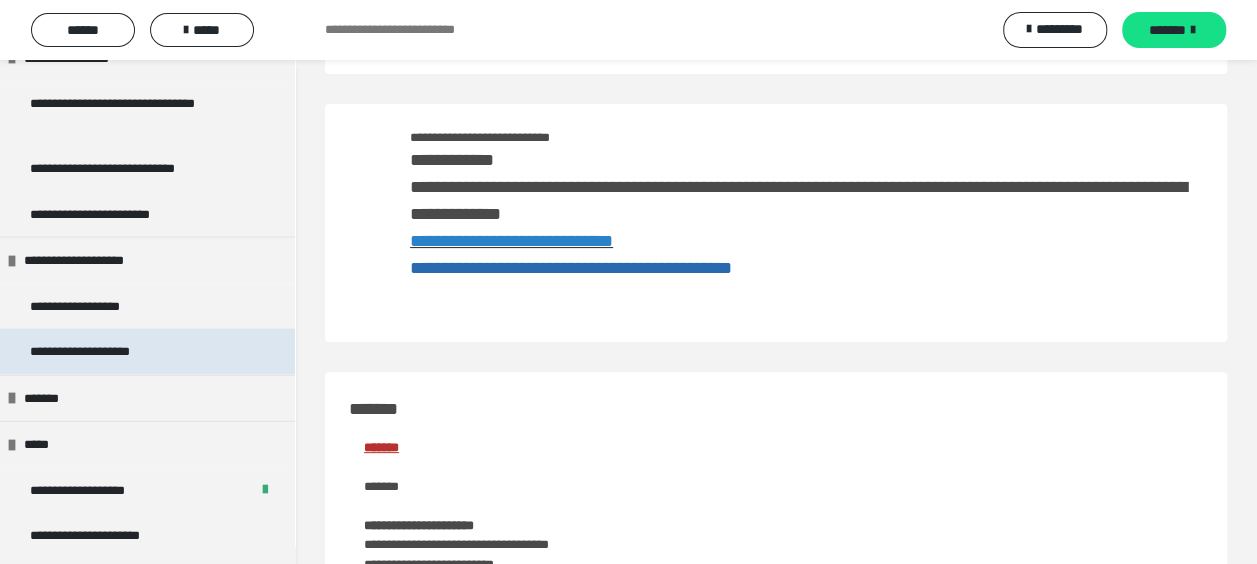 click on "**********" at bounding box center (102, 352) 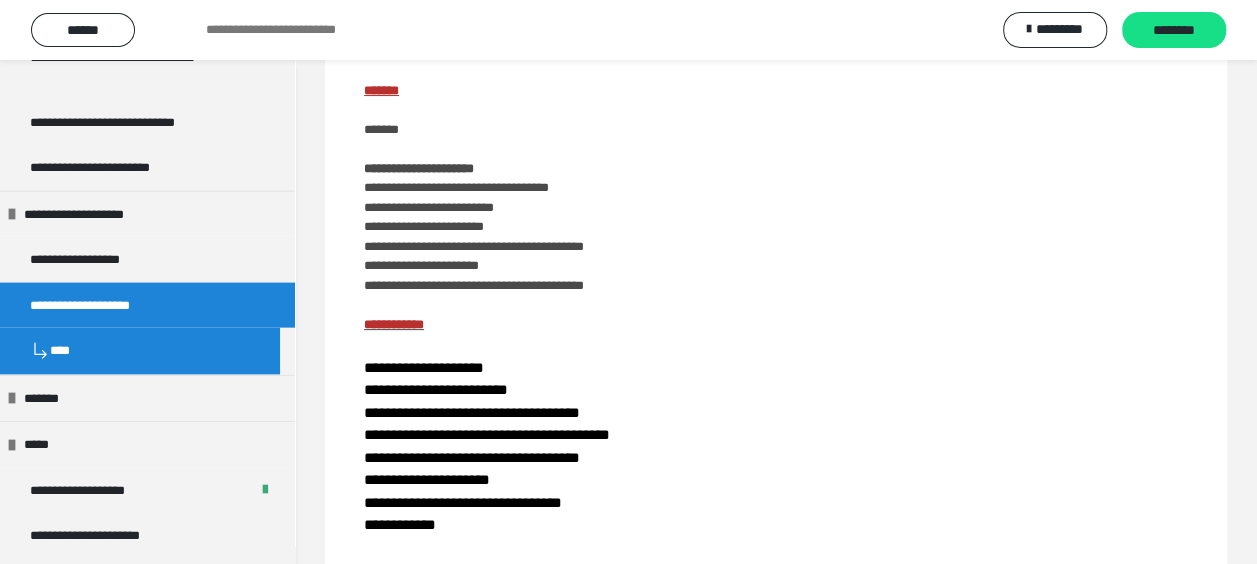 scroll, scrollTop: 0, scrollLeft: 0, axis: both 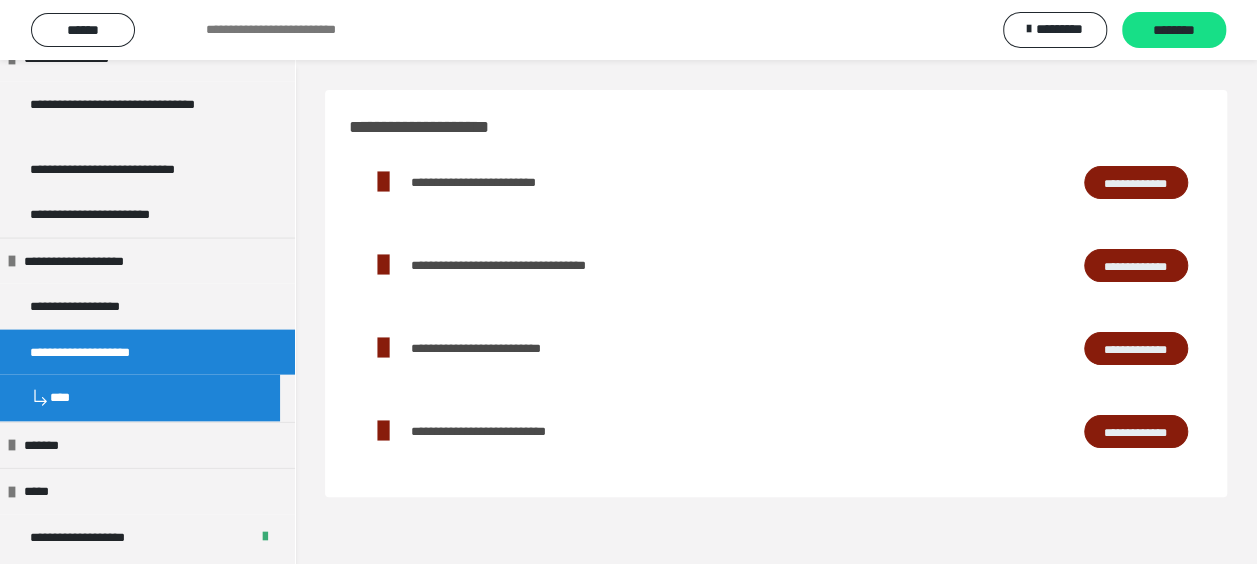 click on "**********" at bounding box center [1136, 265] 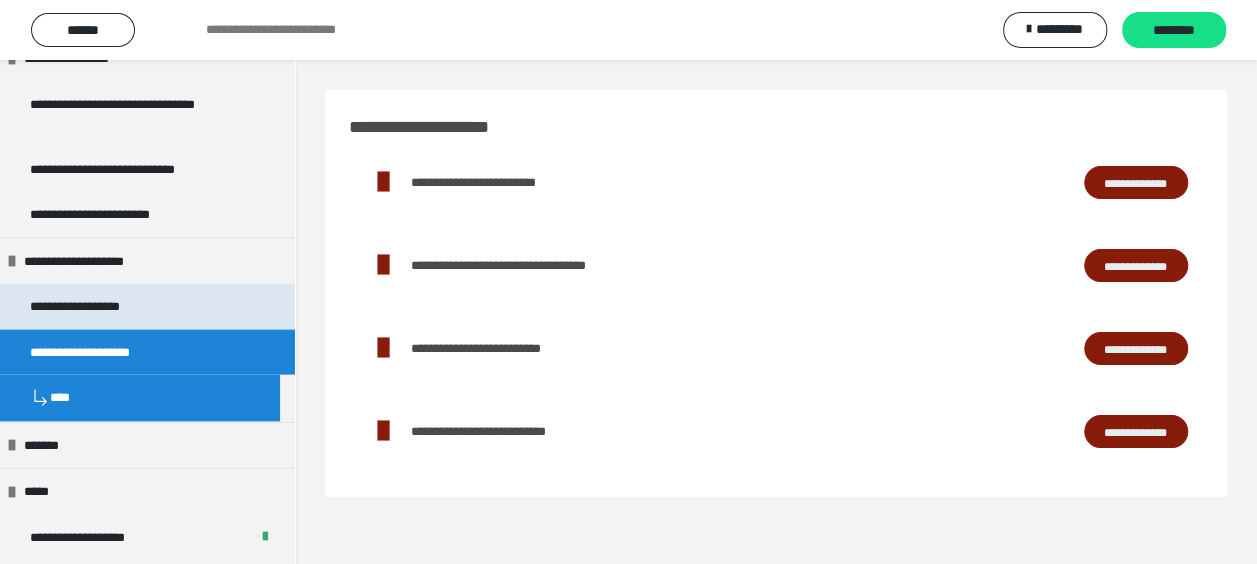 click on "**********" at bounding box center (98, 307) 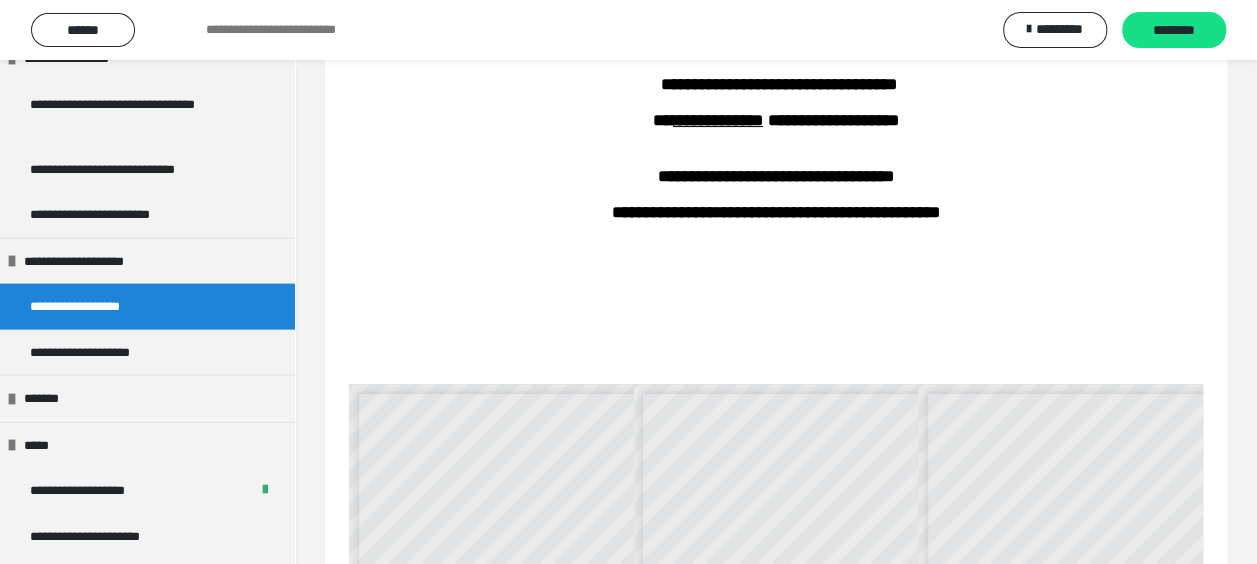 scroll, scrollTop: 300, scrollLeft: 0, axis: vertical 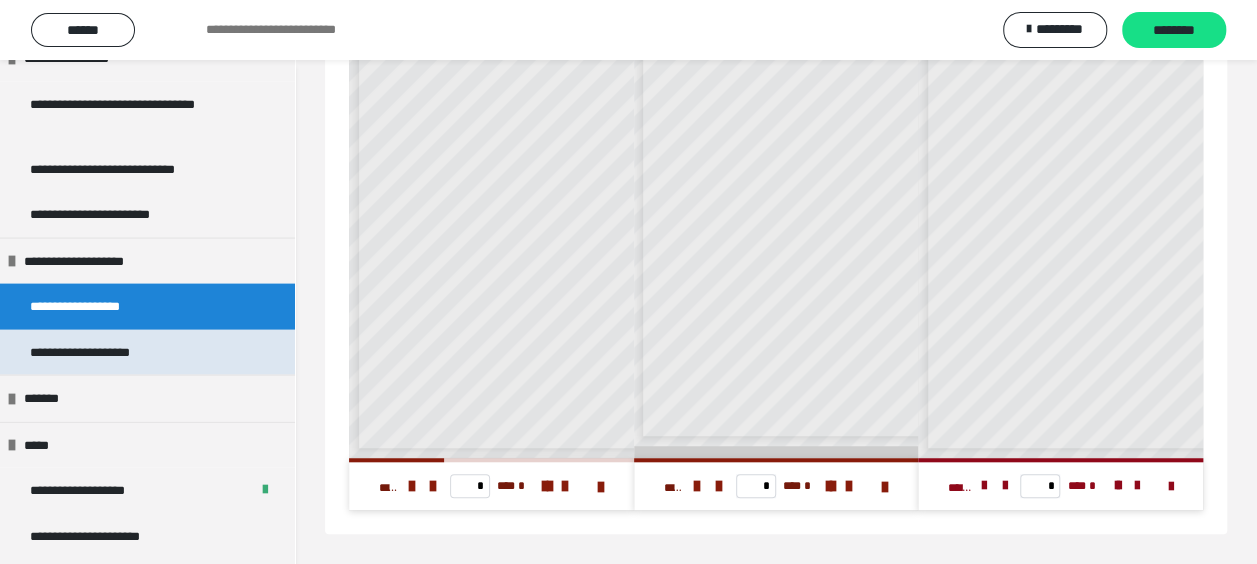 click on "**********" at bounding box center (102, 353) 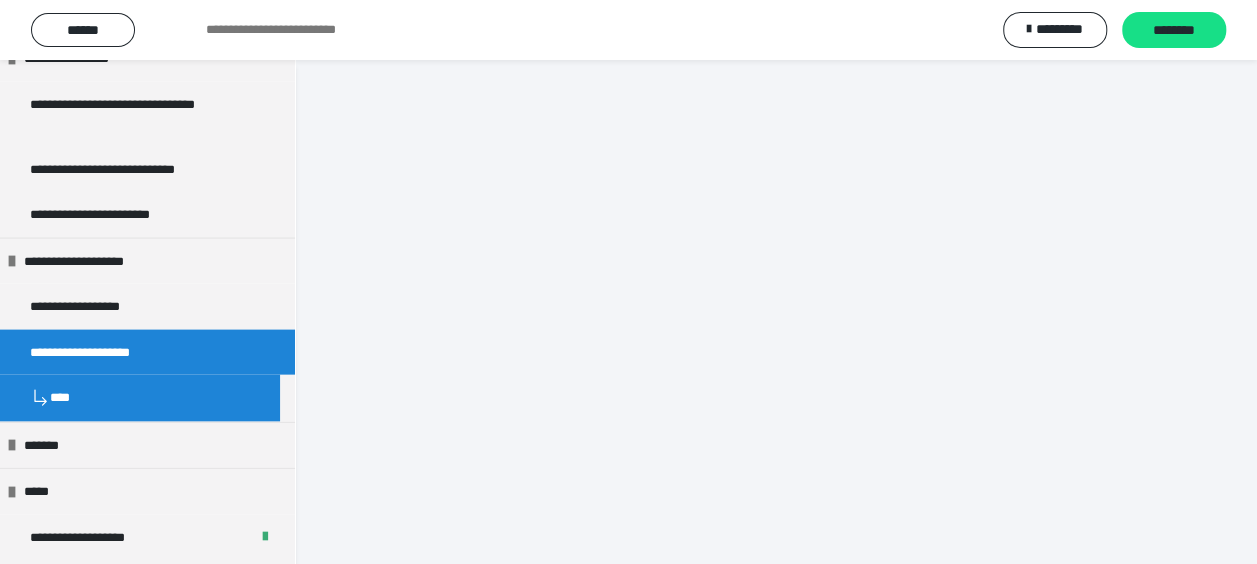scroll, scrollTop: 60, scrollLeft: 0, axis: vertical 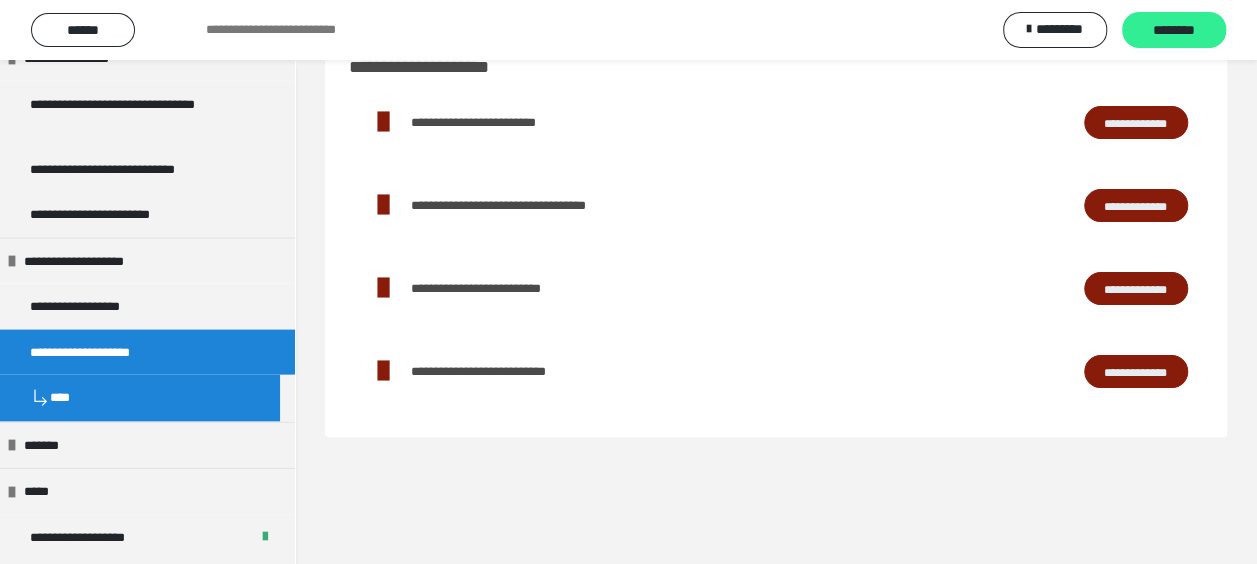 click on "********" at bounding box center [1174, 31] 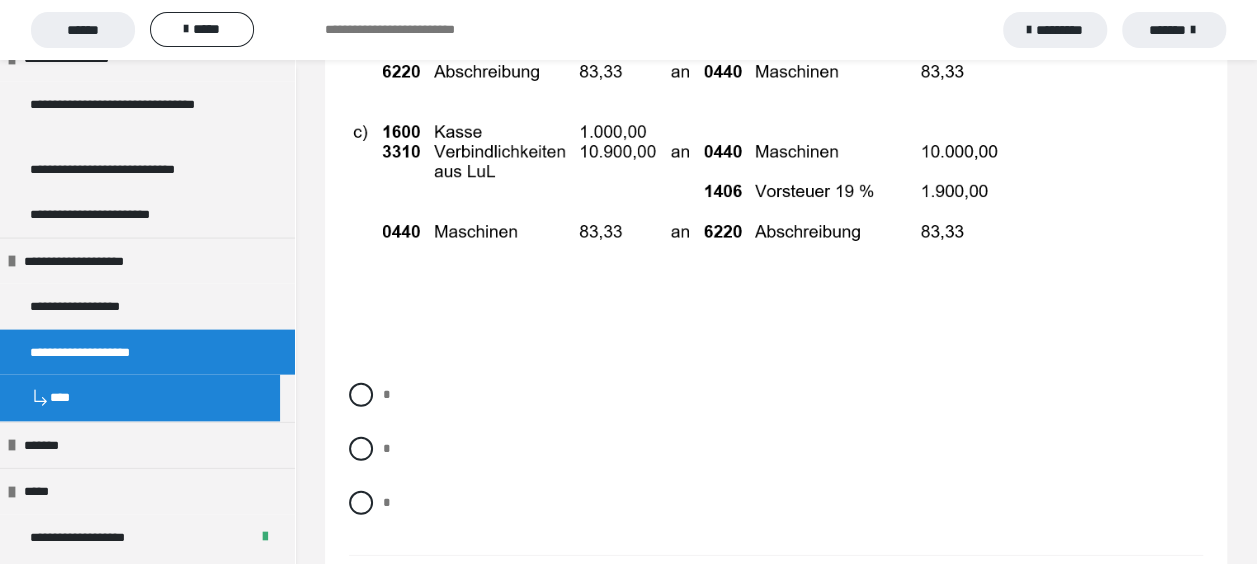 scroll, scrollTop: 10300, scrollLeft: 0, axis: vertical 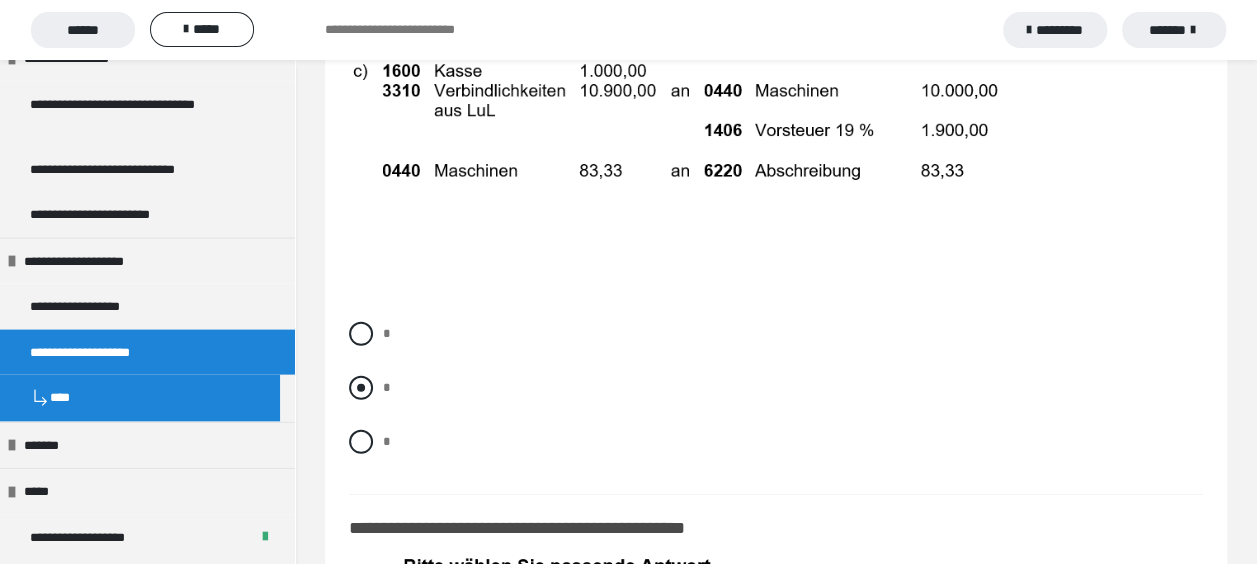 click at bounding box center [361, 388] 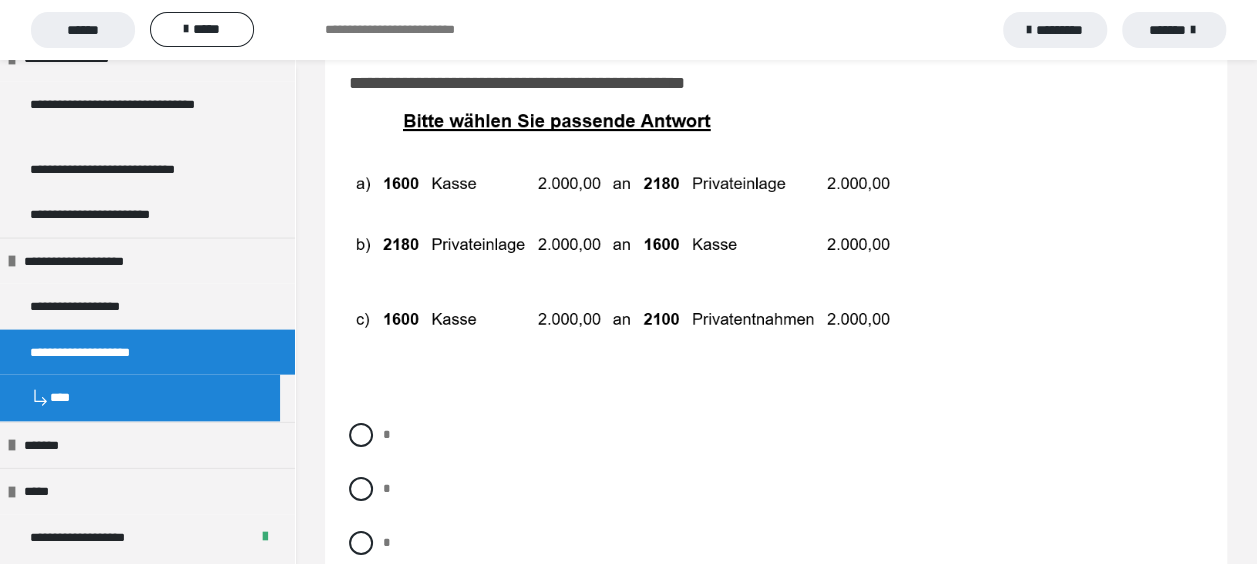 scroll, scrollTop: 10700, scrollLeft: 0, axis: vertical 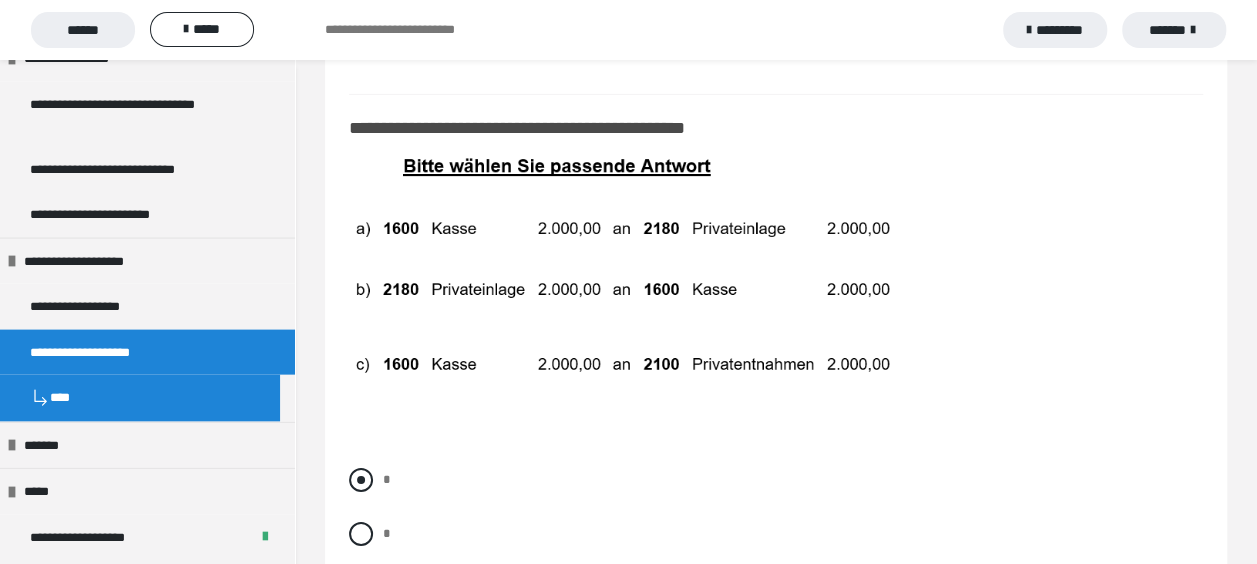 click at bounding box center (361, 480) 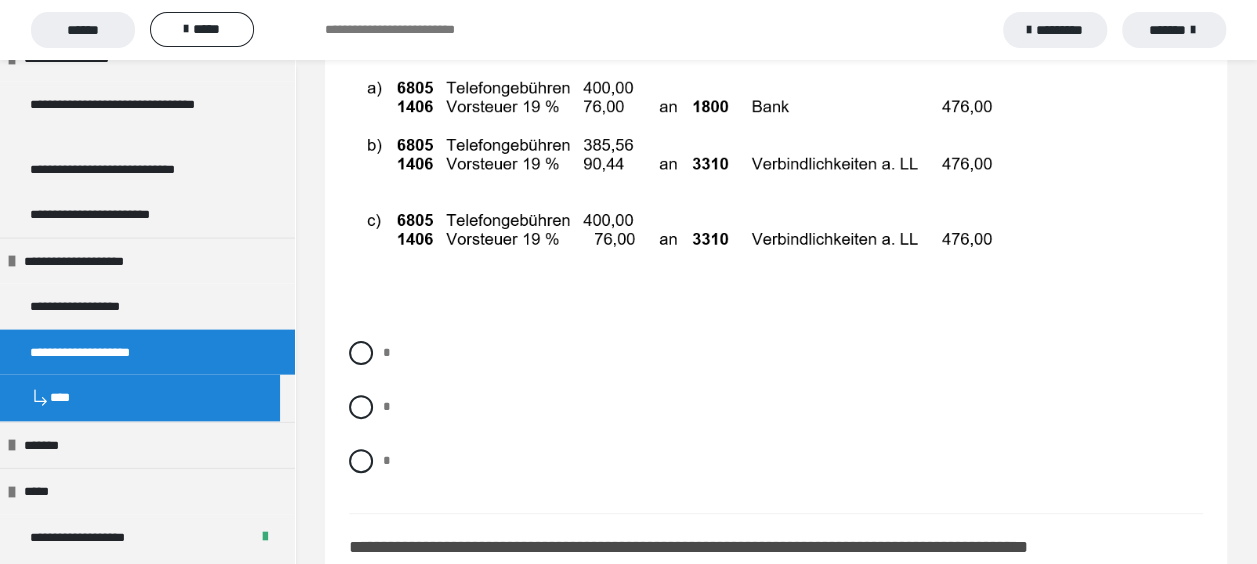 scroll, scrollTop: 11400, scrollLeft: 0, axis: vertical 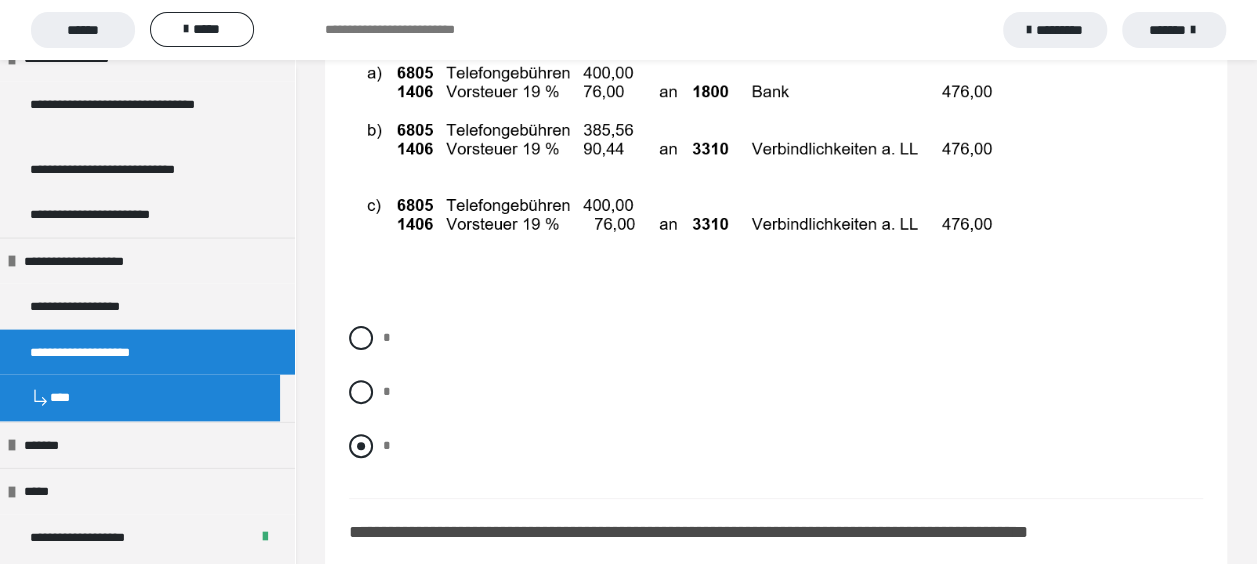 click at bounding box center [361, 446] 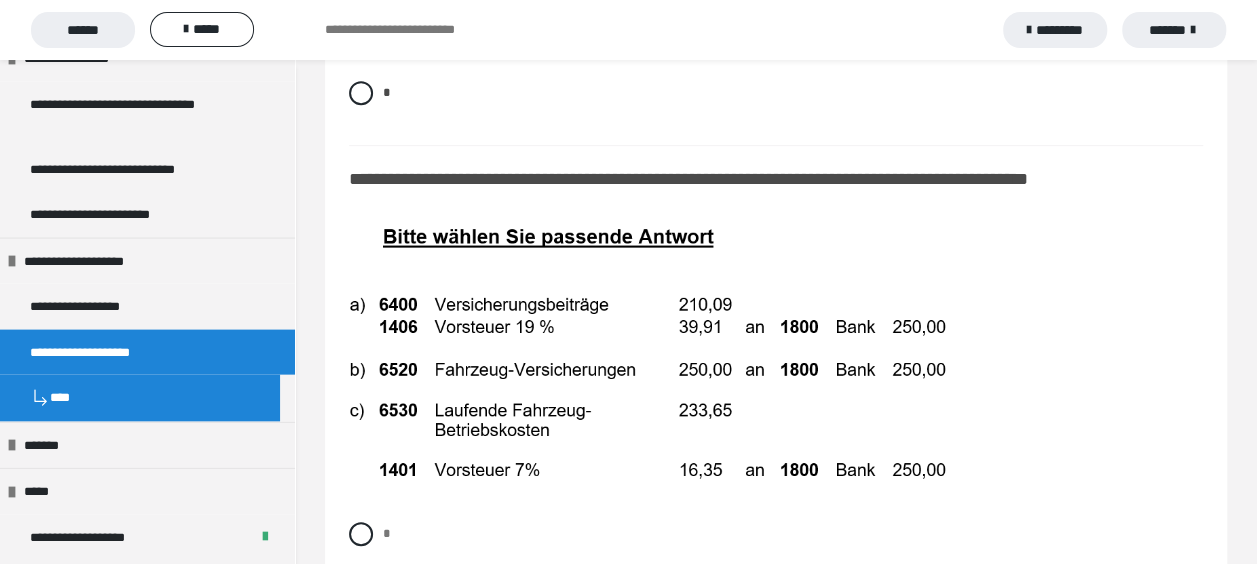 scroll, scrollTop: 11800, scrollLeft: 0, axis: vertical 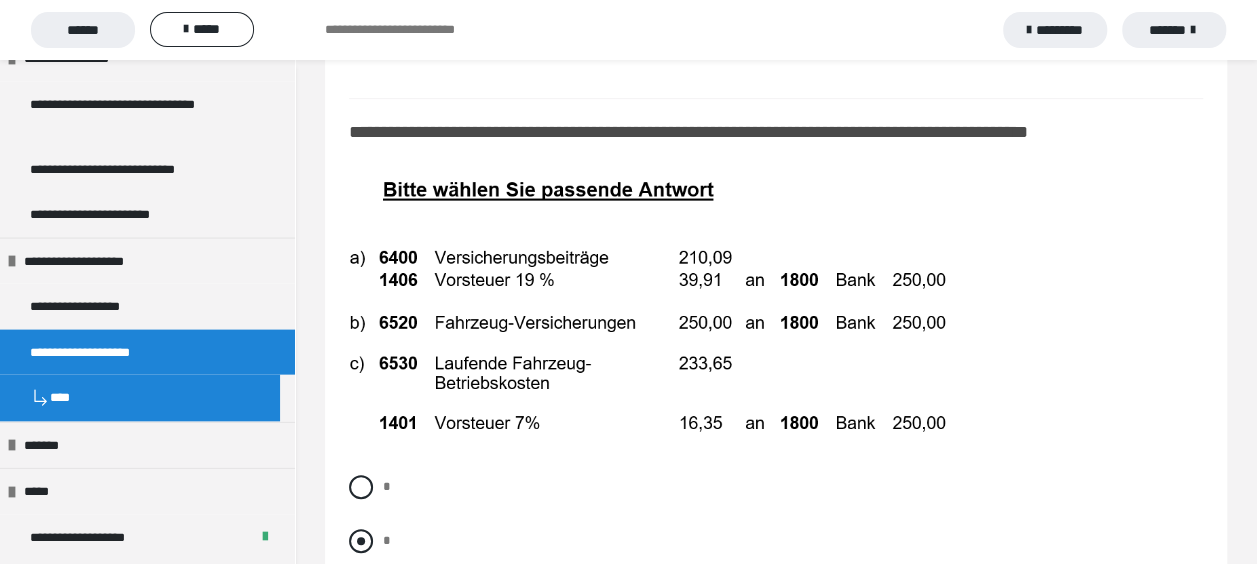 click at bounding box center [361, 541] 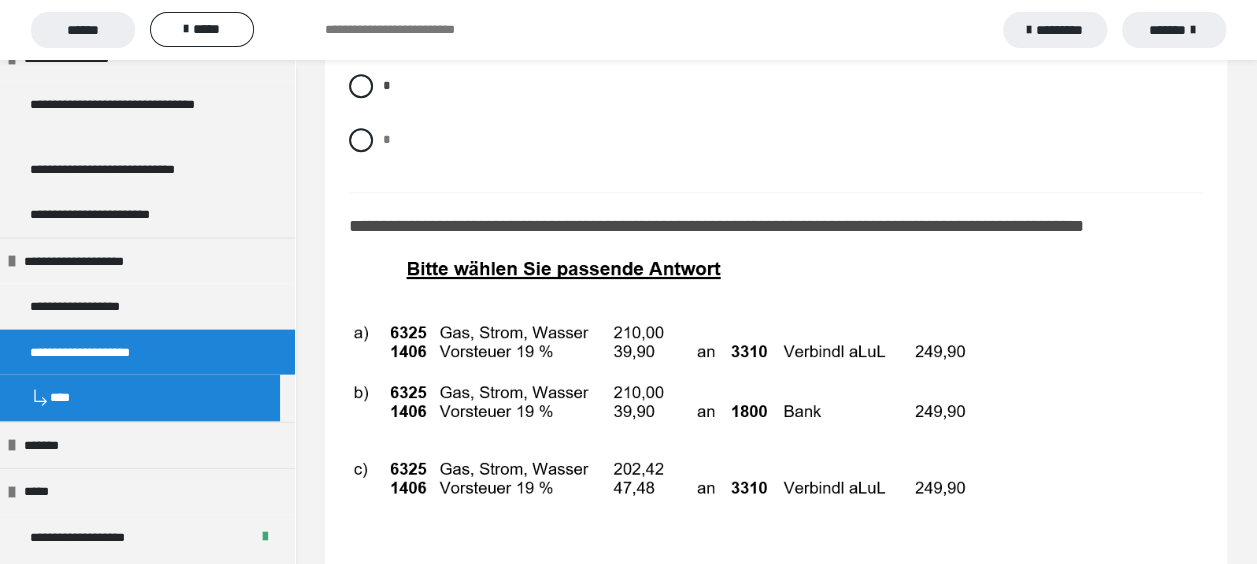 scroll, scrollTop: 12300, scrollLeft: 0, axis: vertical 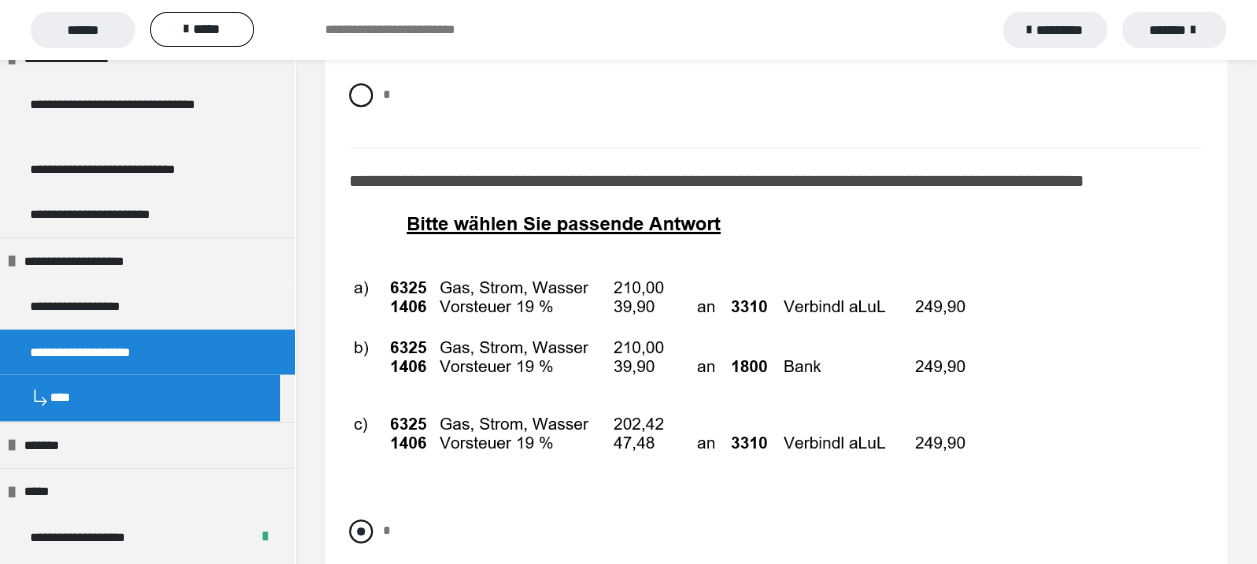click at bounding box center [361, 531] 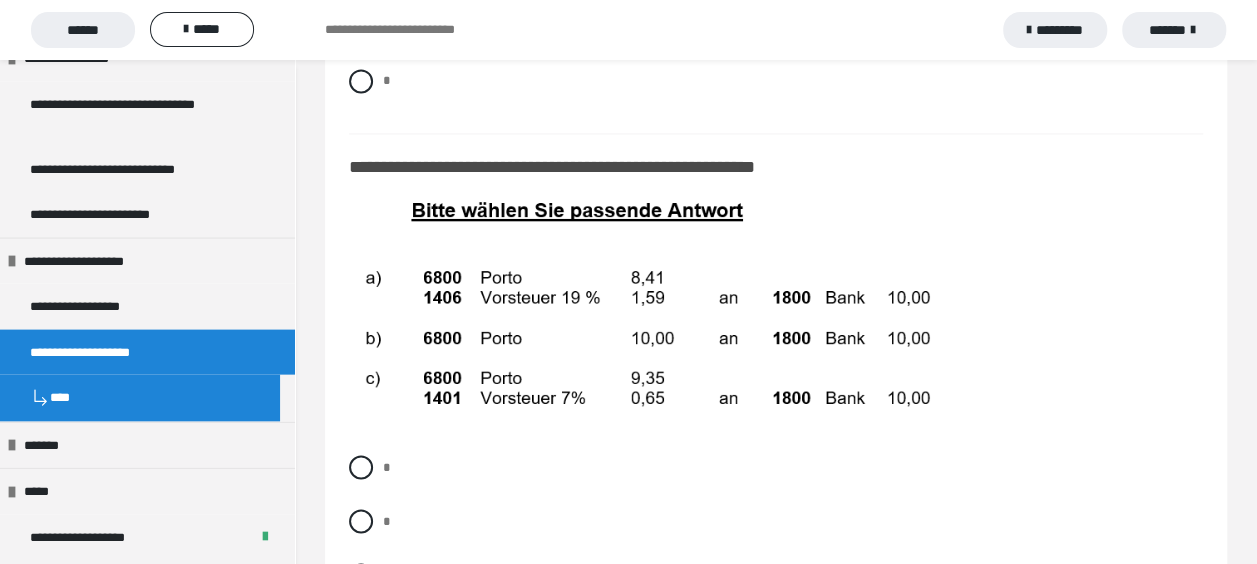 scroll, scrollTop: 13000, scrollLeft: 0, axis: vertical 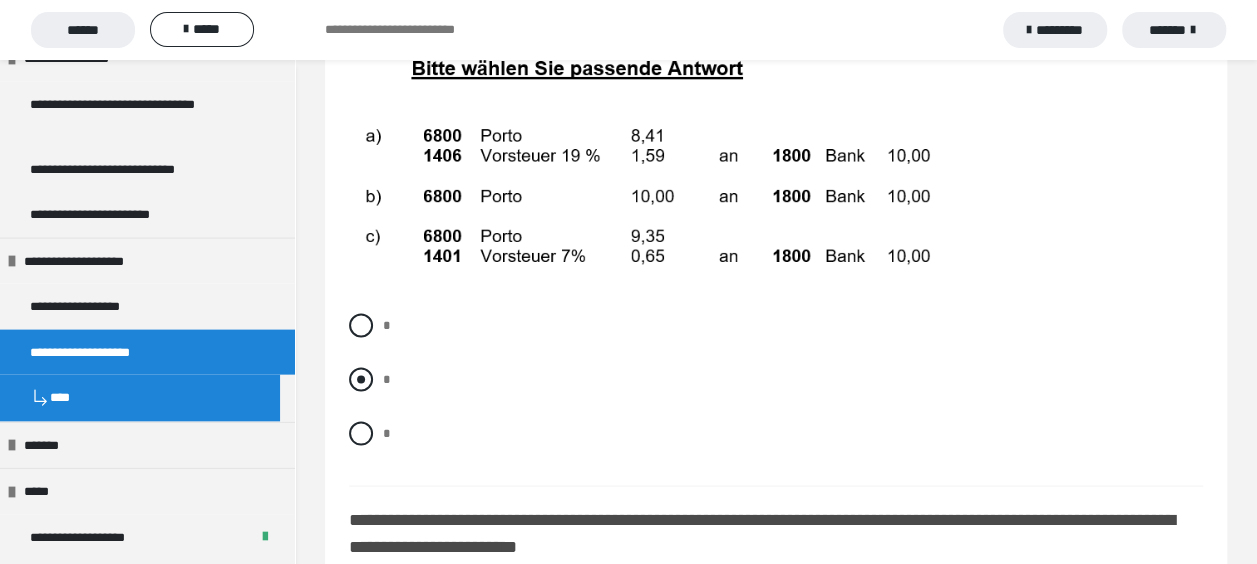 click at bounding box center (361, 379) 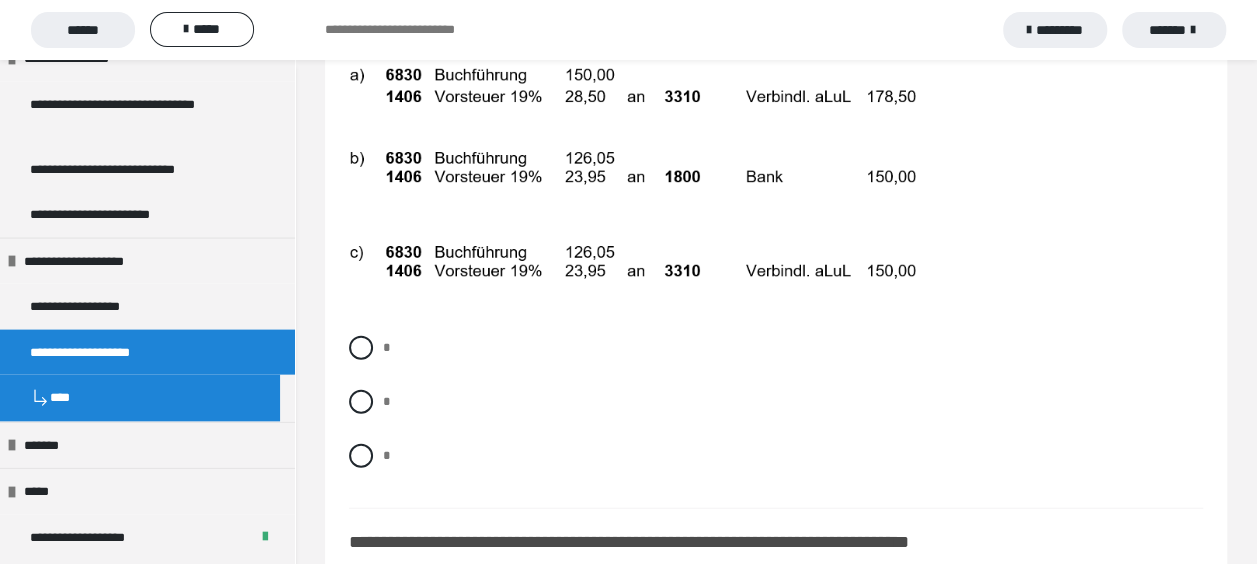scroll, scrollTop: 13600, scrollLeft: 0, axis: vertical 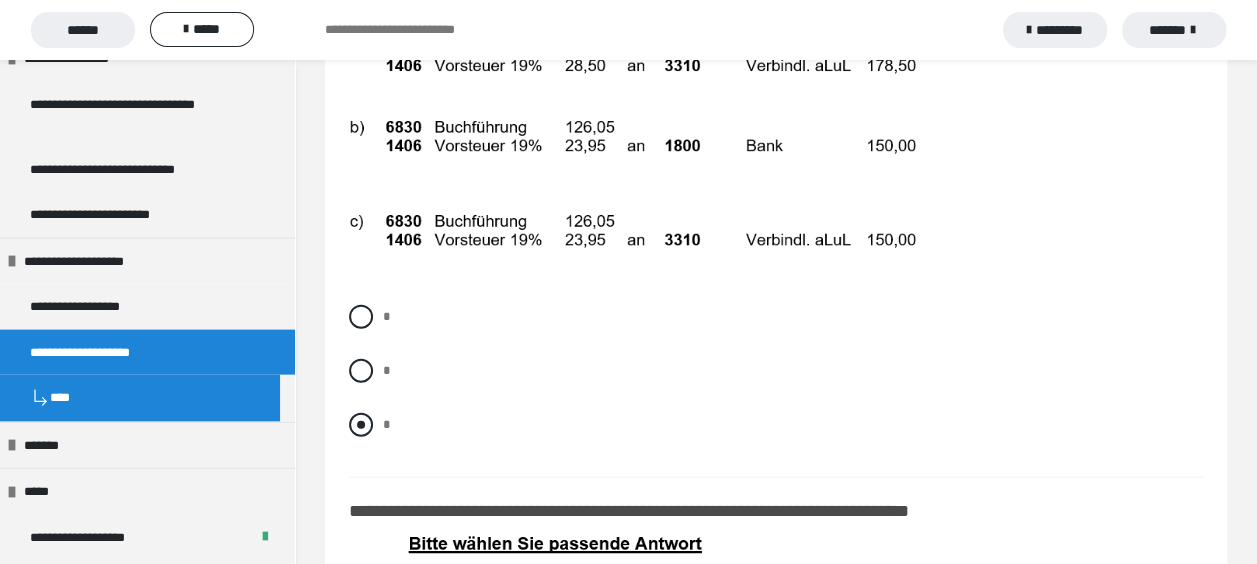 click at bounding box center (361, 425) 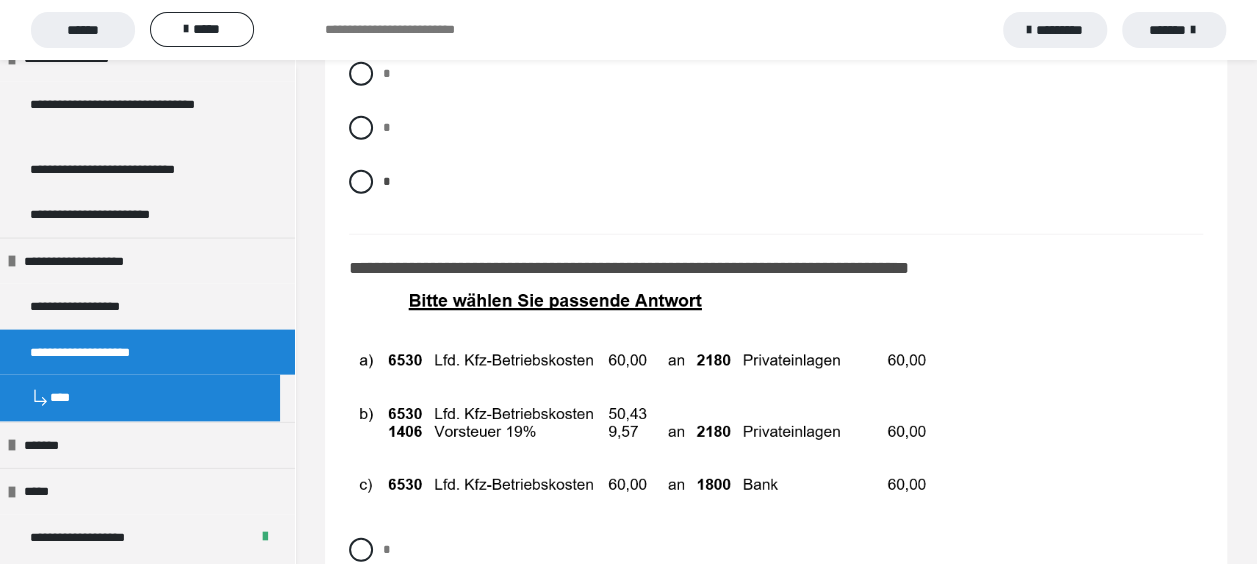 scroll, scrollTop: 13900, scrollLeft: 0, axis: vertical 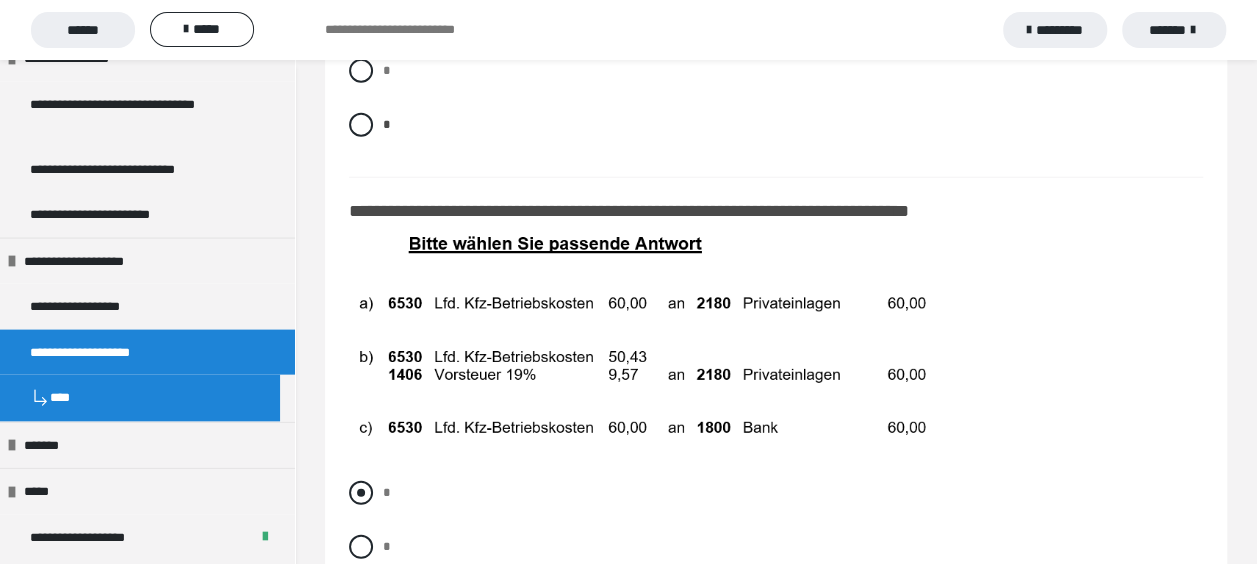 click at bounding box center (361, 493) 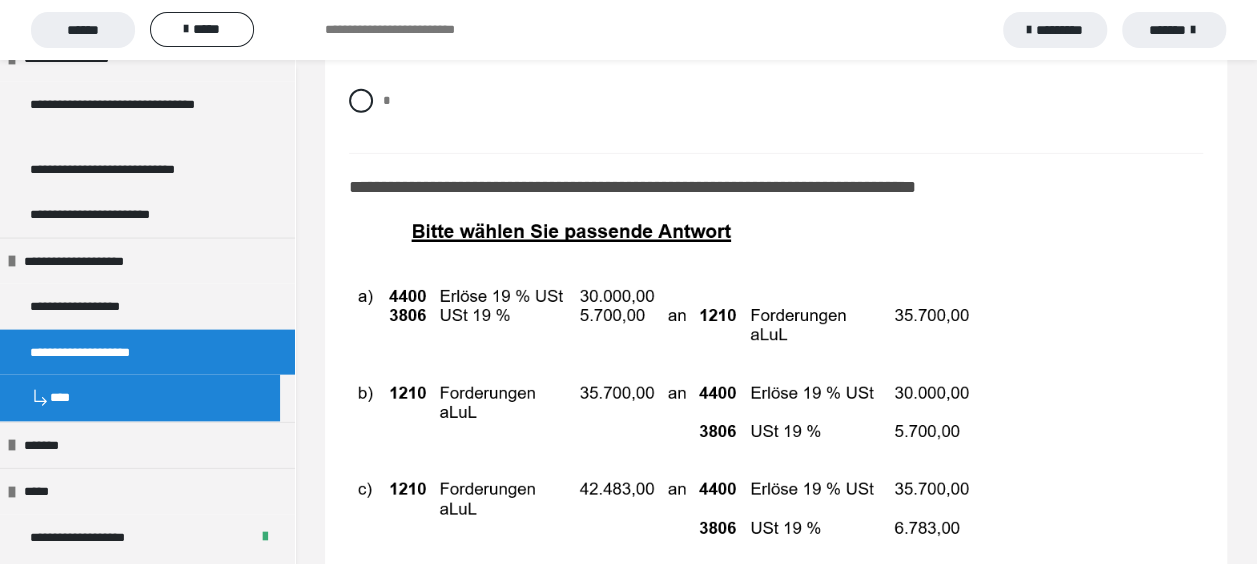 scroll, scrollTop: 14500, scrollLeft: 0, axis: vertical 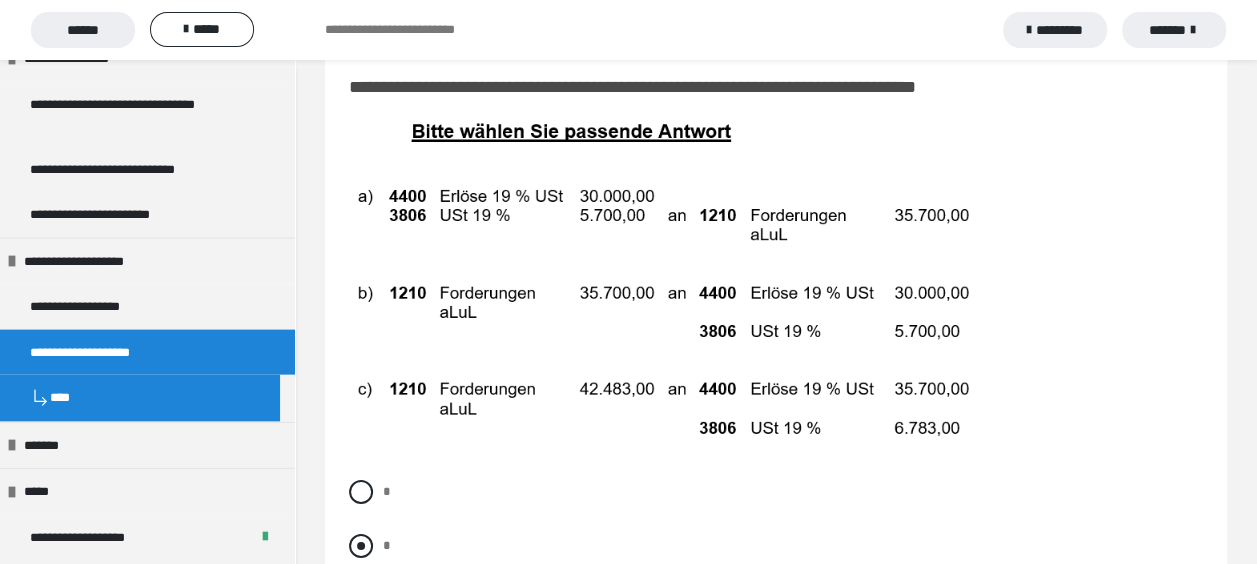 click at bounding box center (361, 546) 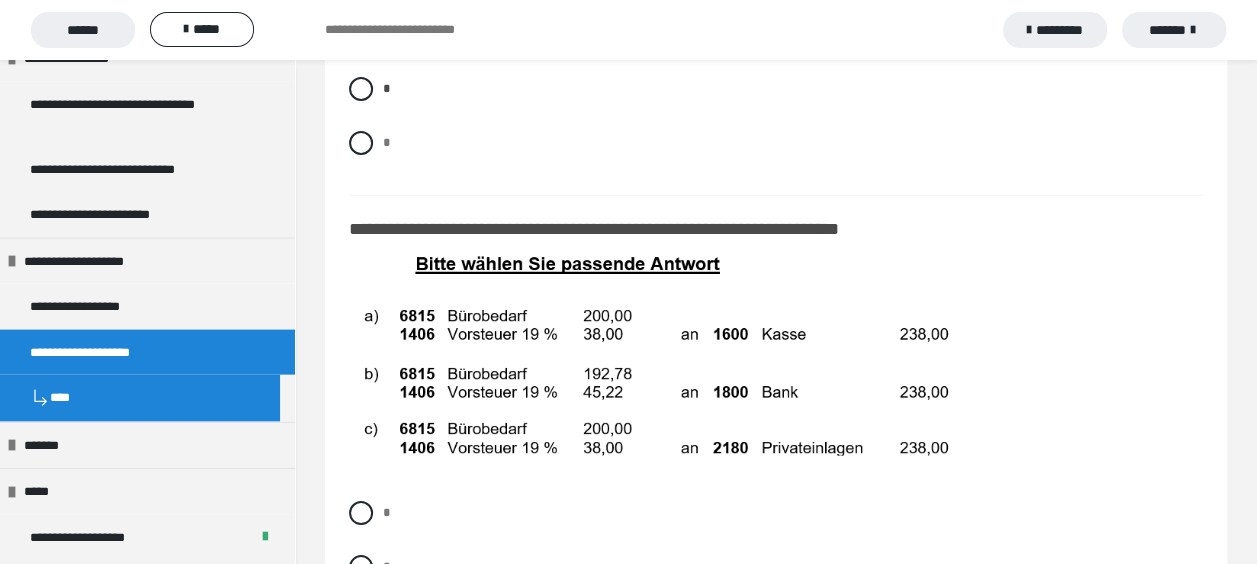 scroll, scrollTop: 15000, scrollLeft: 0, axis: vertical 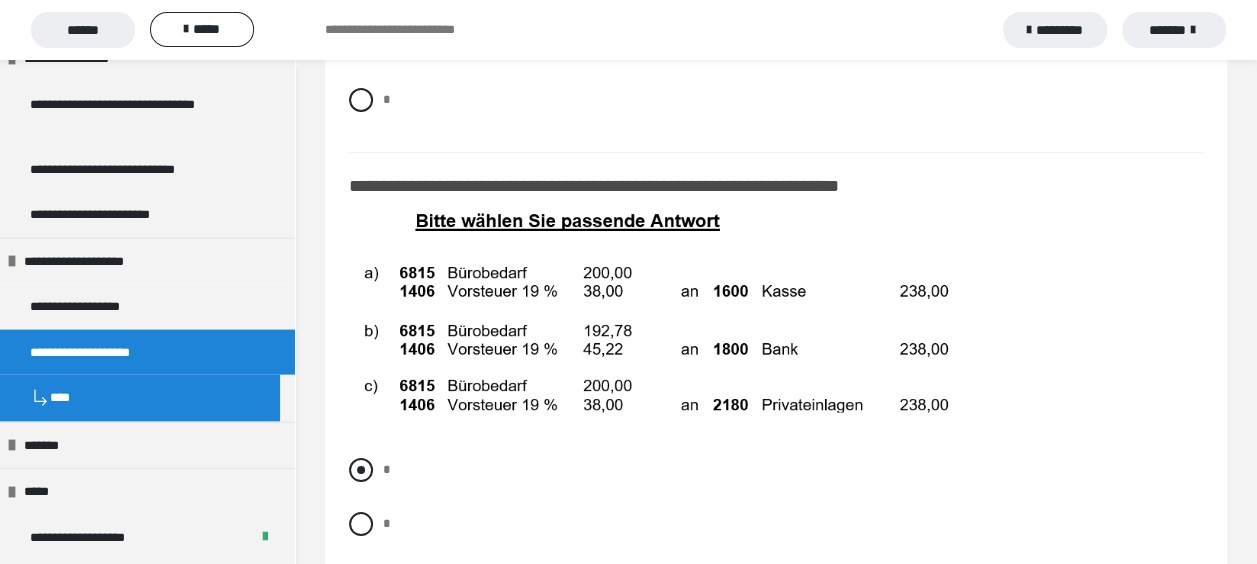 click at bounding box center [361, 470] 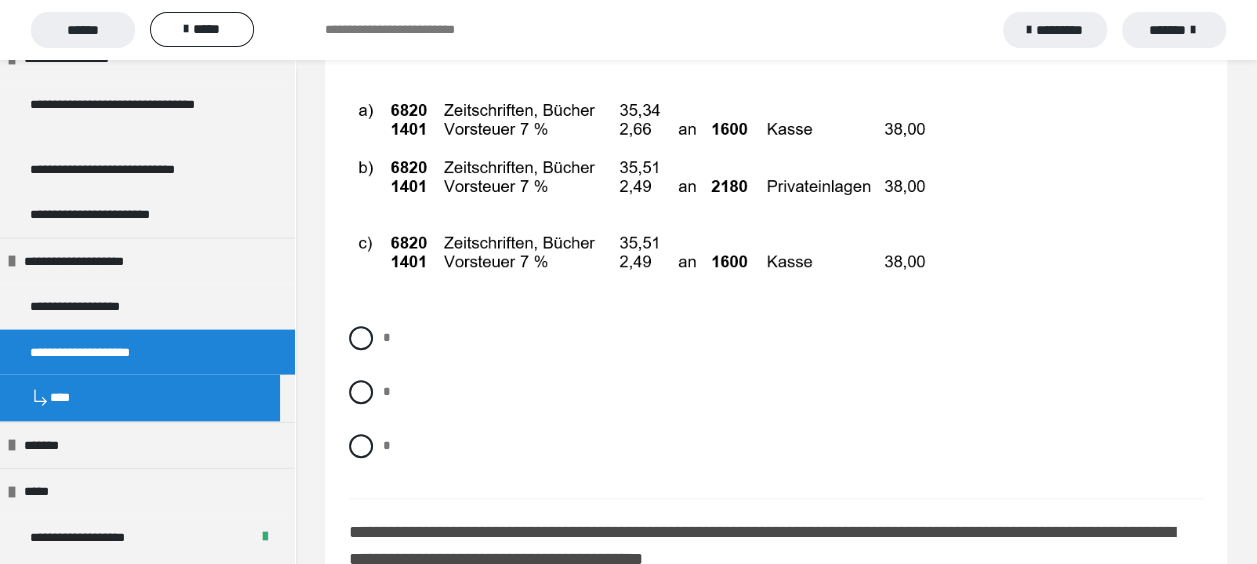 scroll, scrollTop: 15700, scrollLeft: 0, axis: vertical 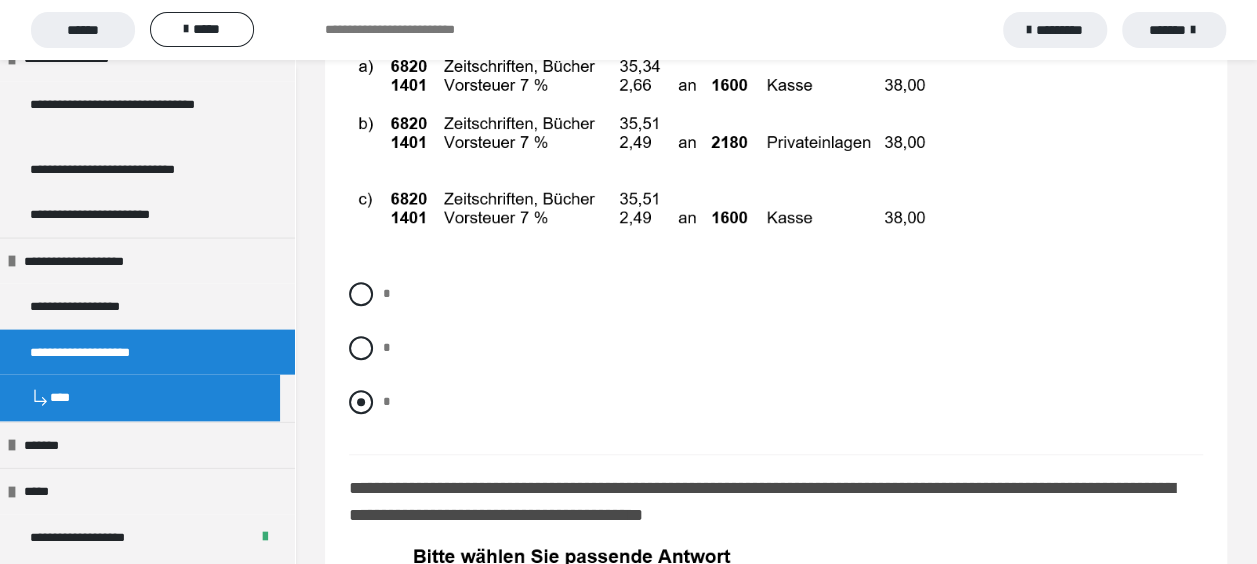 click at bounding box center (361, 402) 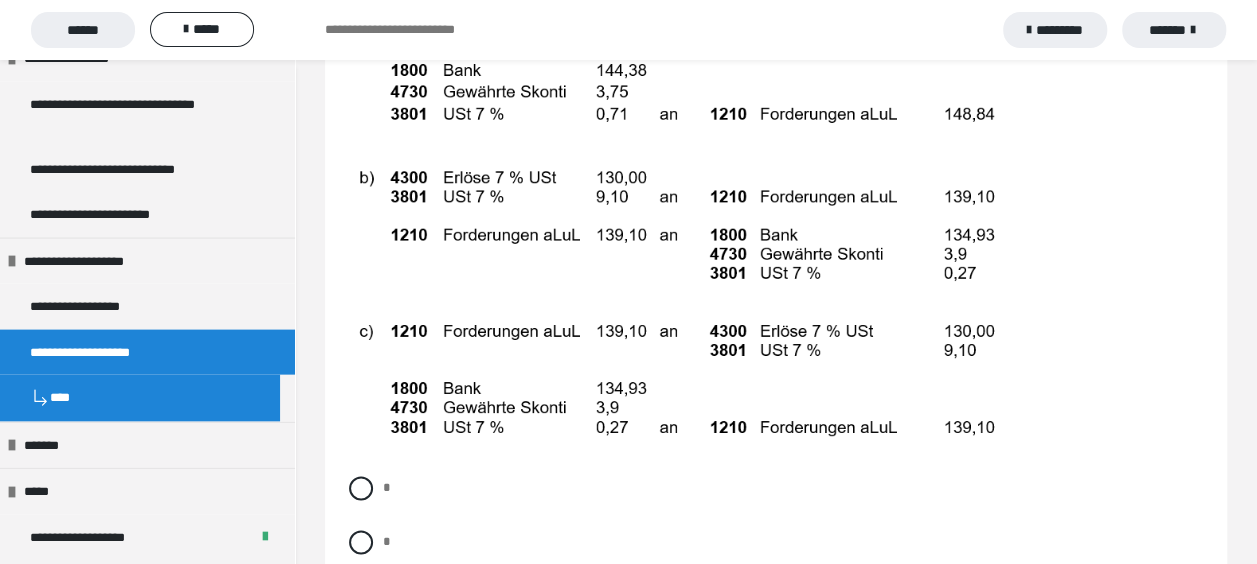 scroll, scrollTop: 16400, scrollLeft: 0, axis: vertical 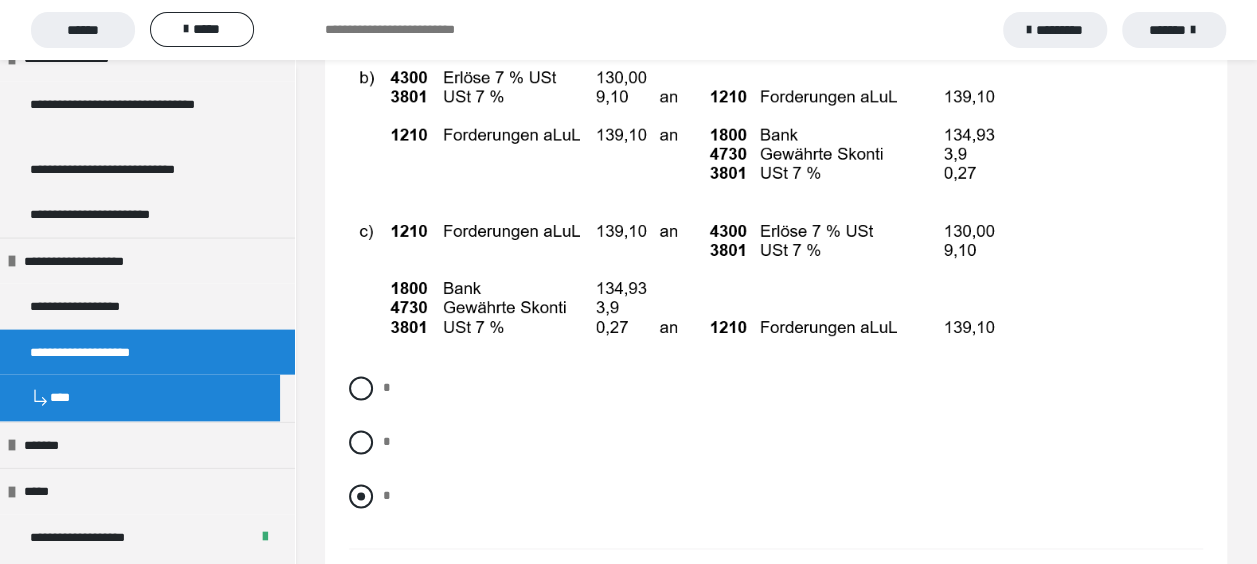 click at bounding box center [361, 496] 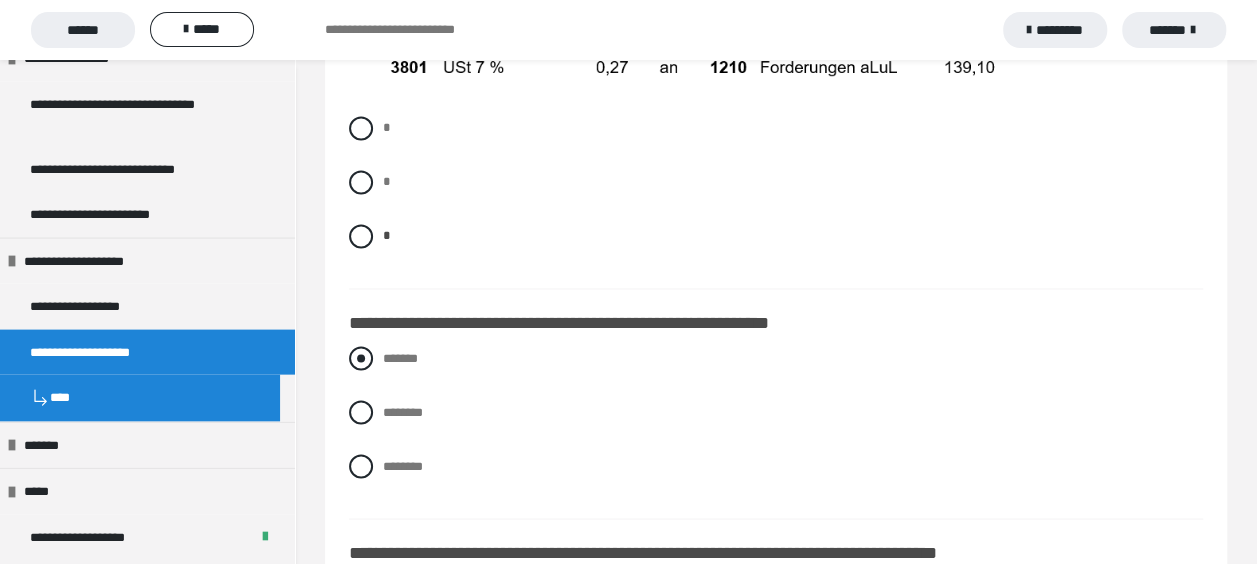 scroll, scrollTop: 16700, scrollLeft: 0, axis: vertical 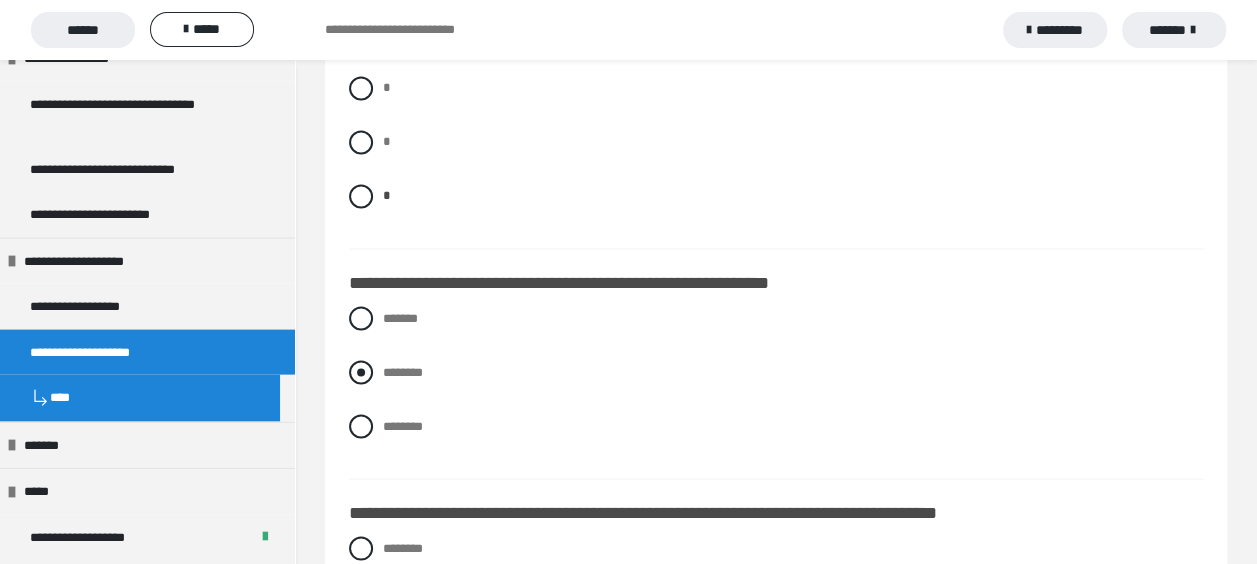 click at bounding box center (361, 372) 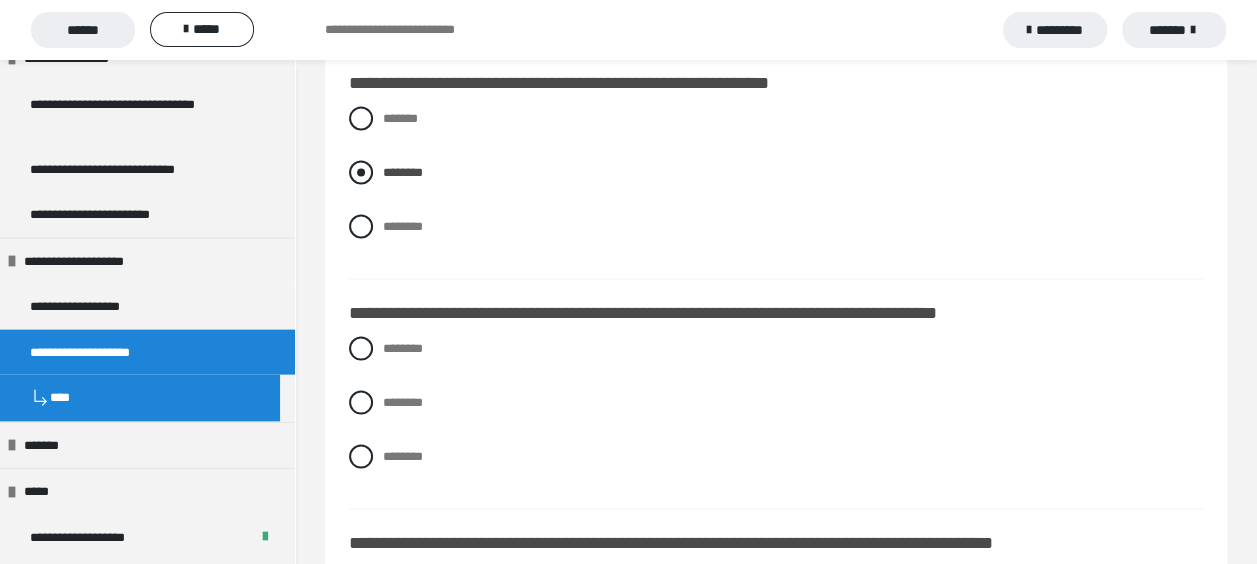 scroll, scrollTop: 17000, scrollLeft: 0, axis: vertical 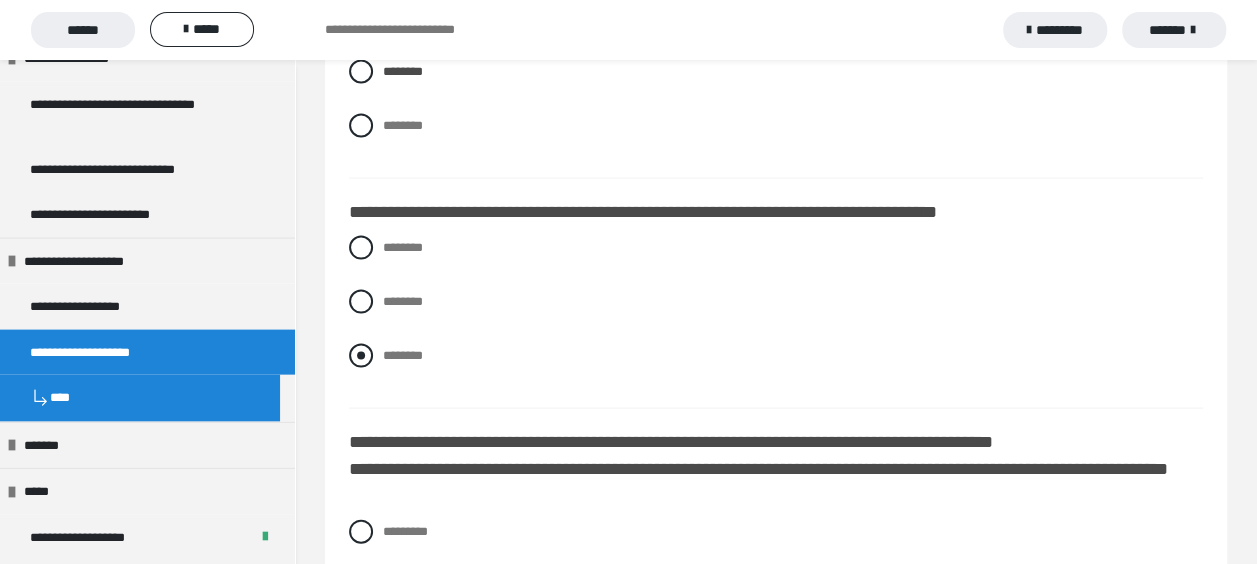 click at bounding box center (361, 356) 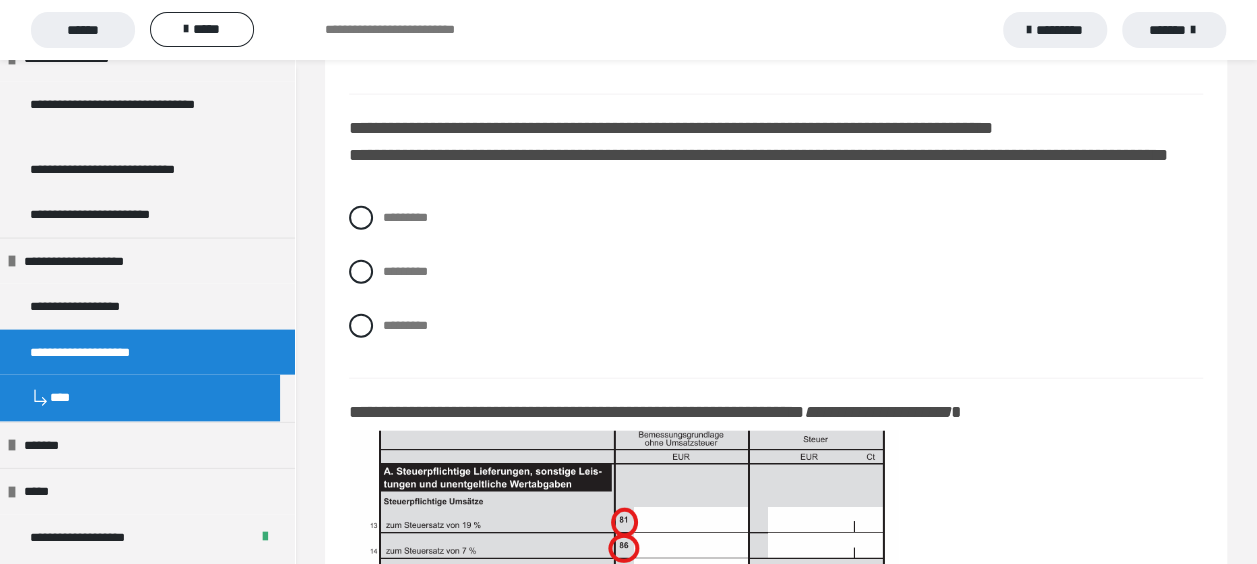 scroll, scrollTop: 17300, scrollLeft: 0, axis: vertical 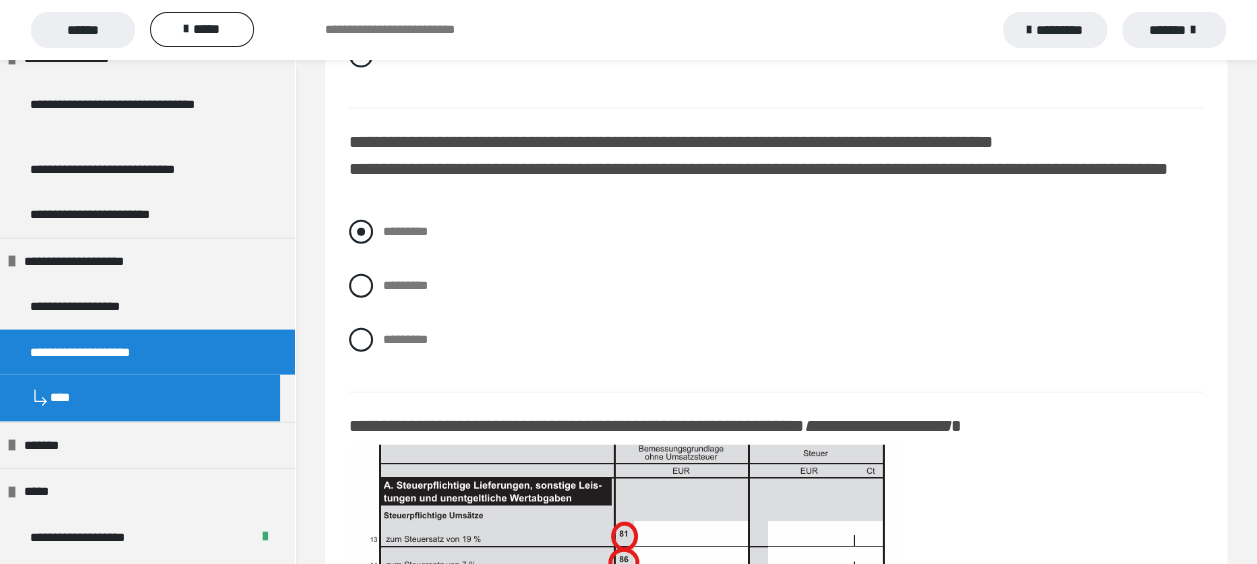 click at bounding box center [361, 232] 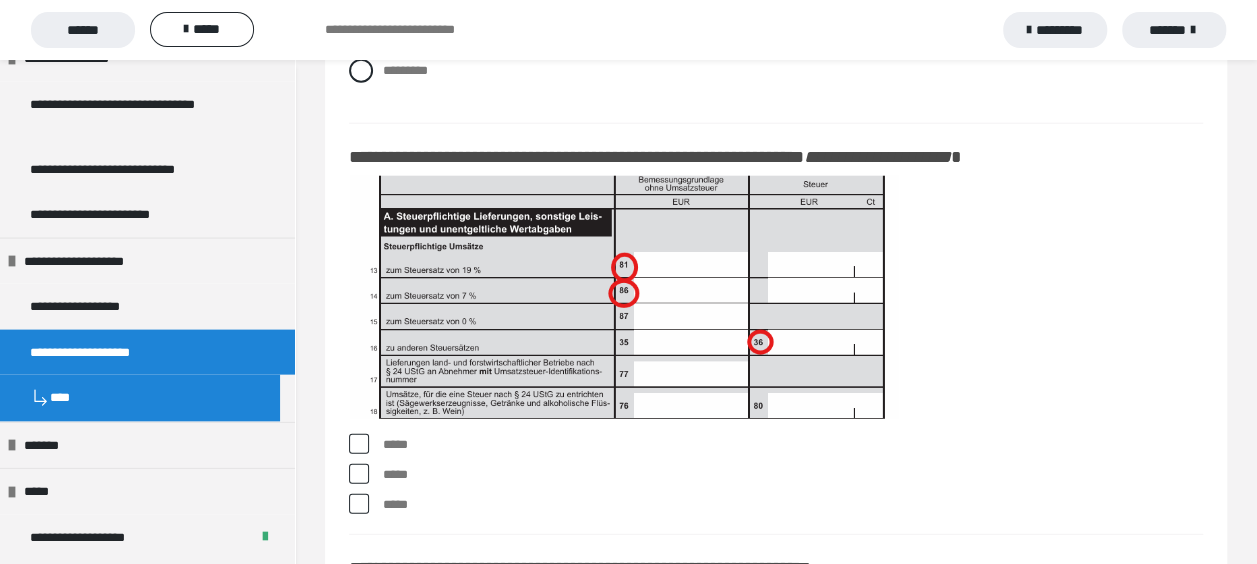 scroll, scrollTop: 17600, scrollLeft: 0, axis: vertical 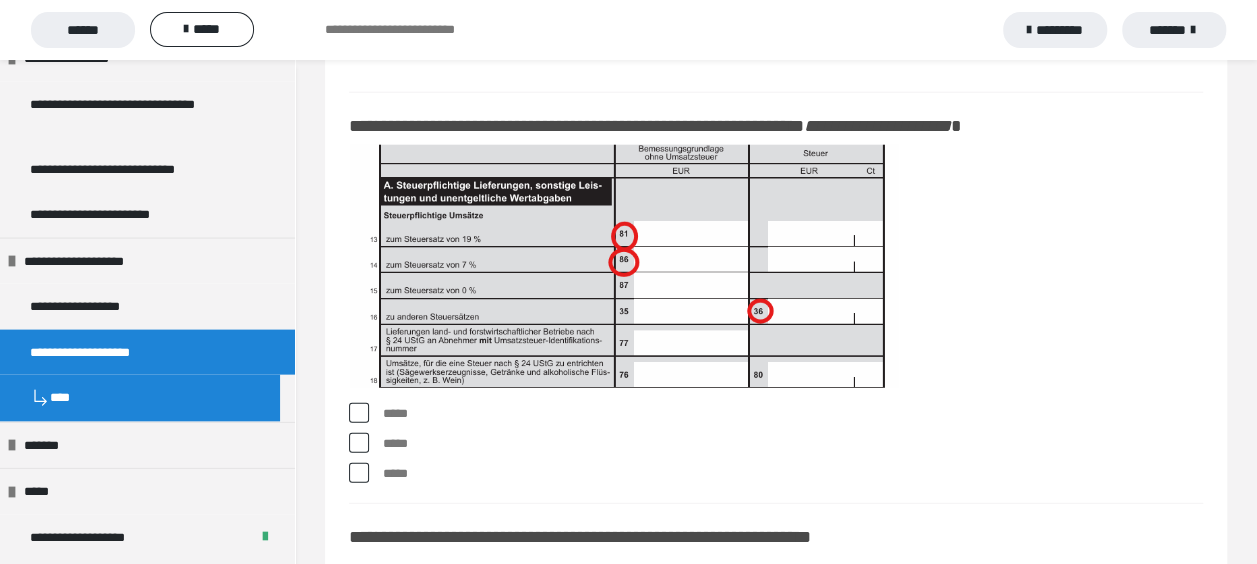 click at bounding box center [359, 413] 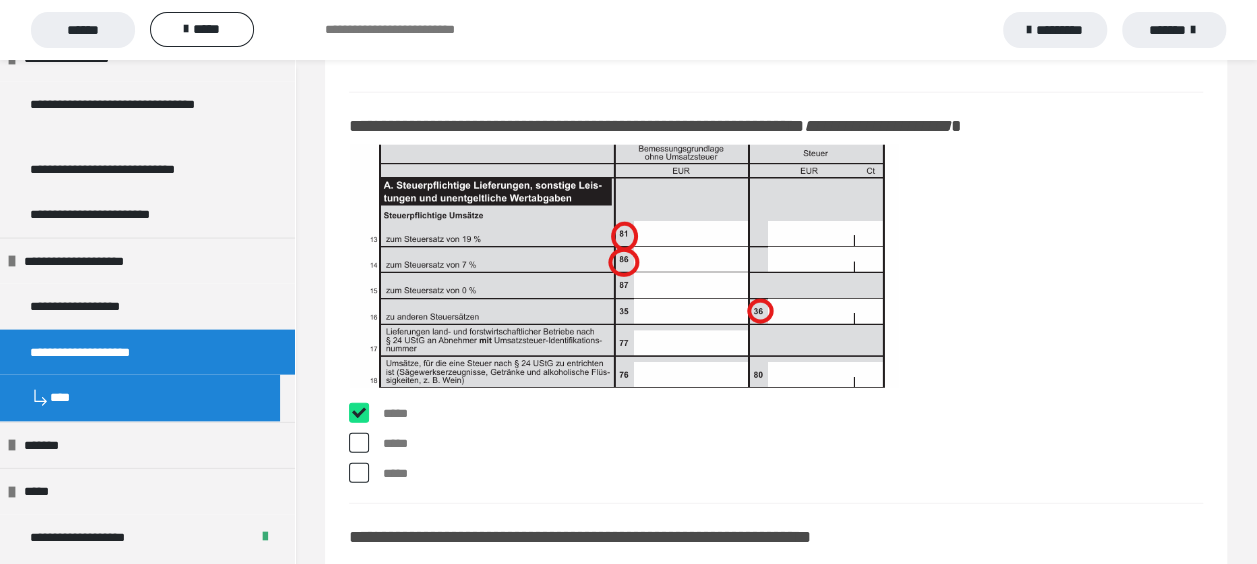 checkbox on "****" 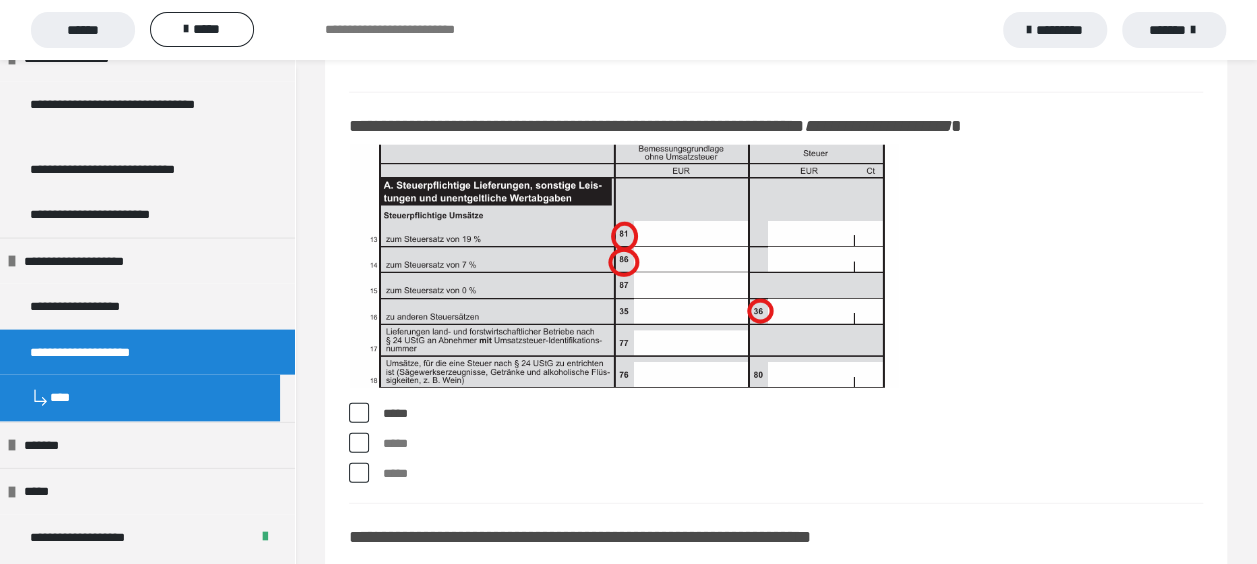 click at bounding box center (359, 473) 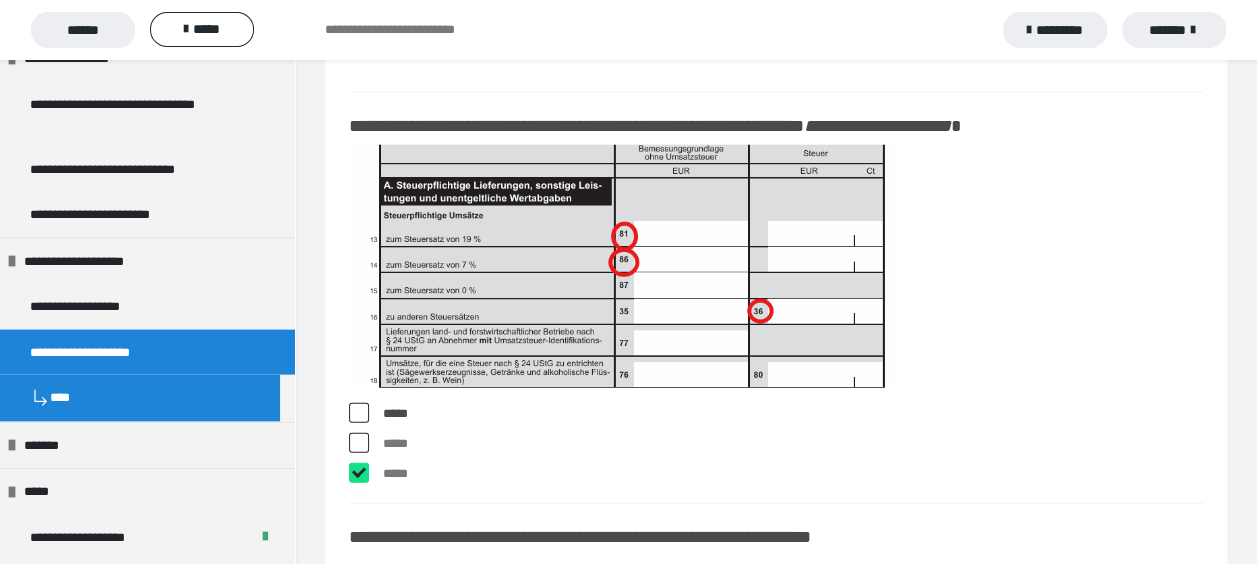 checkbox on "****" 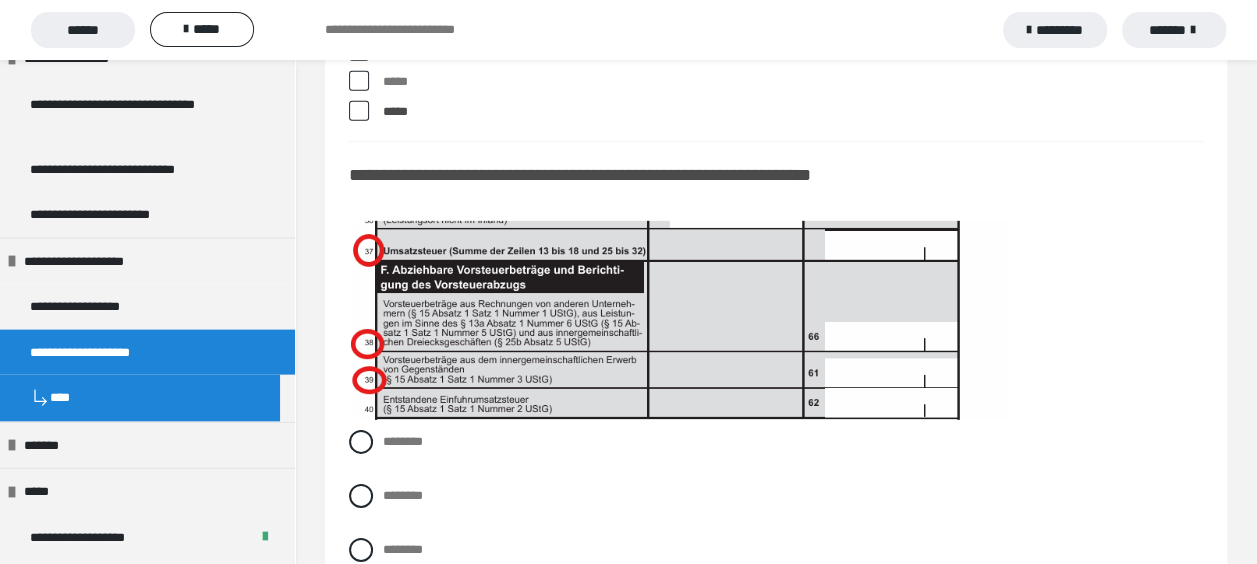 scroll, scrollTop: 18000, scrollLeft: 0, axis: vertical 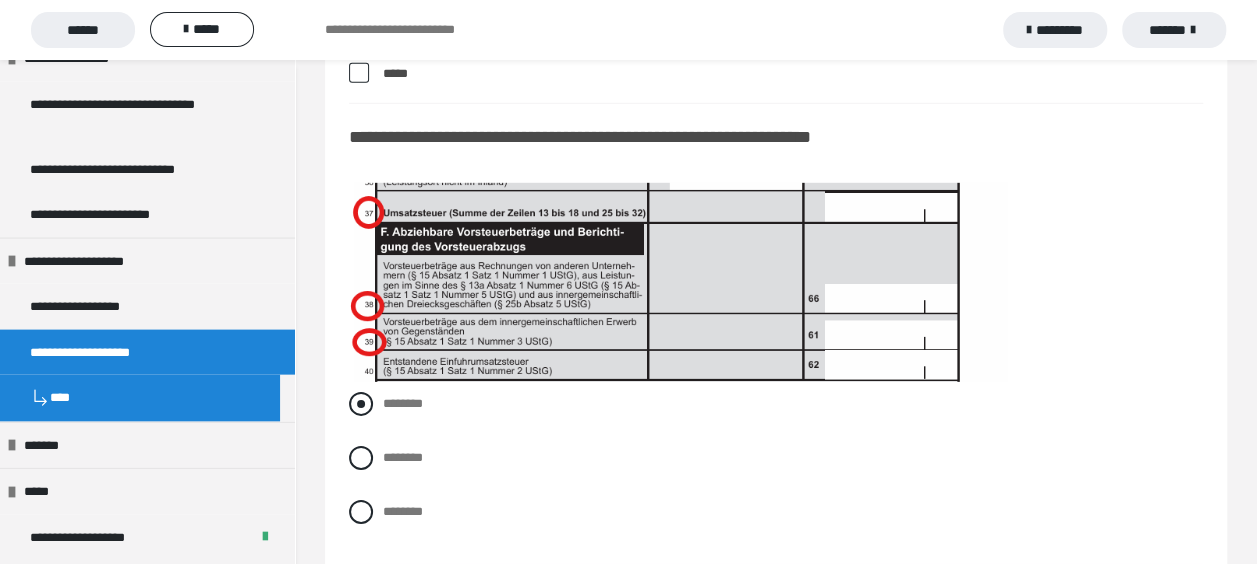 click at bounding box center (361, 404) 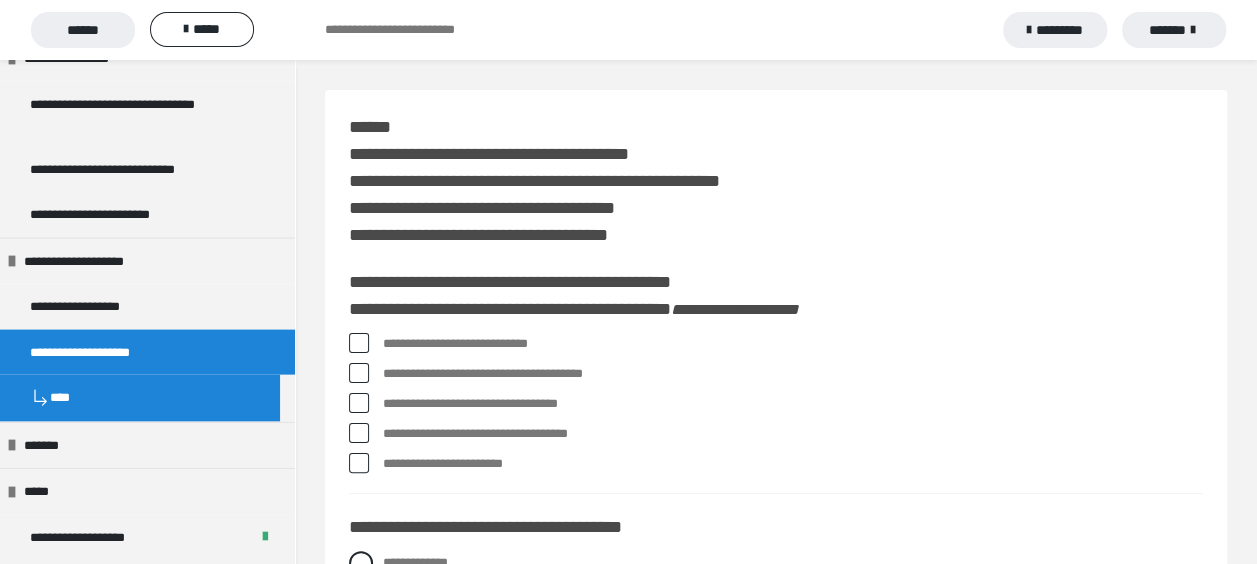 scroll, scrollTop: 100, scrollLeft: 0, axis: vertical 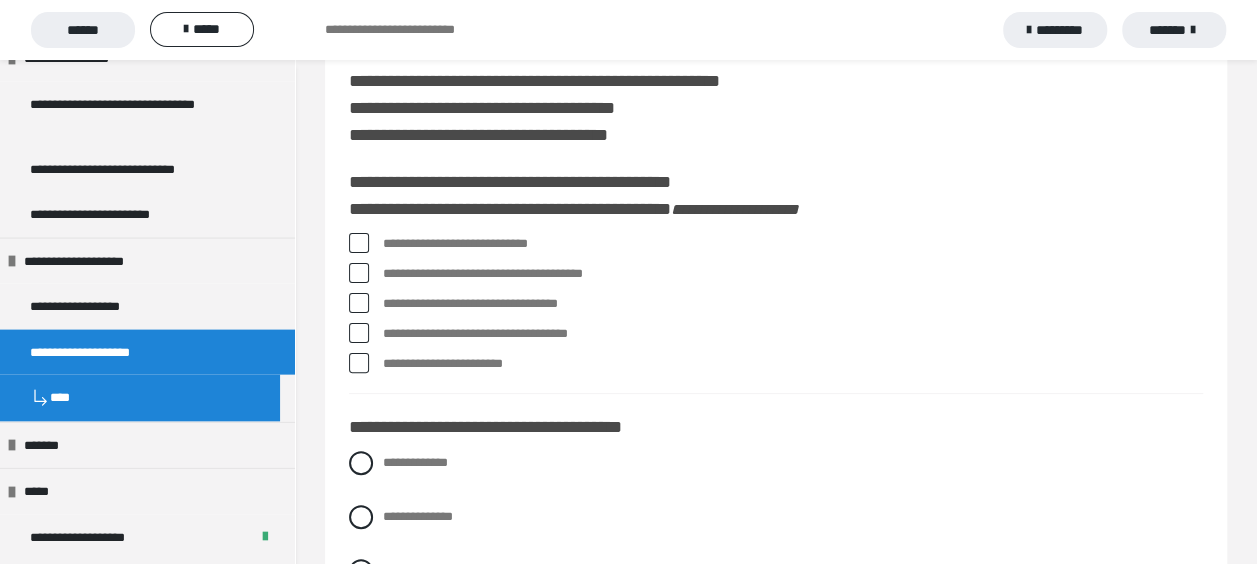 click at bounding box center [359, 243] 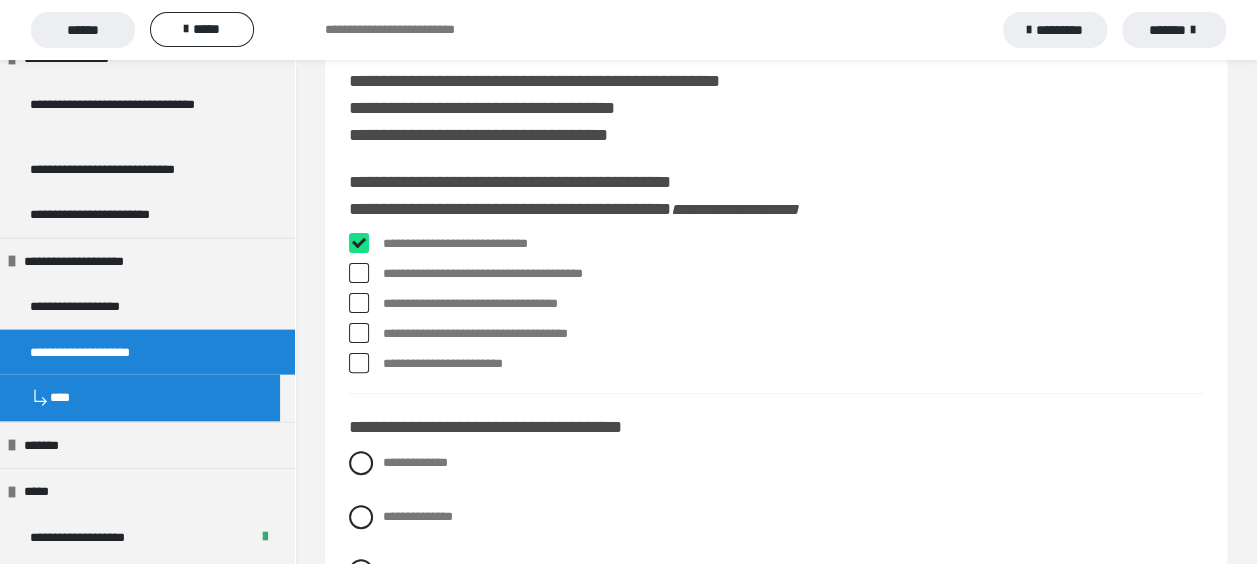 checkbox on "****" 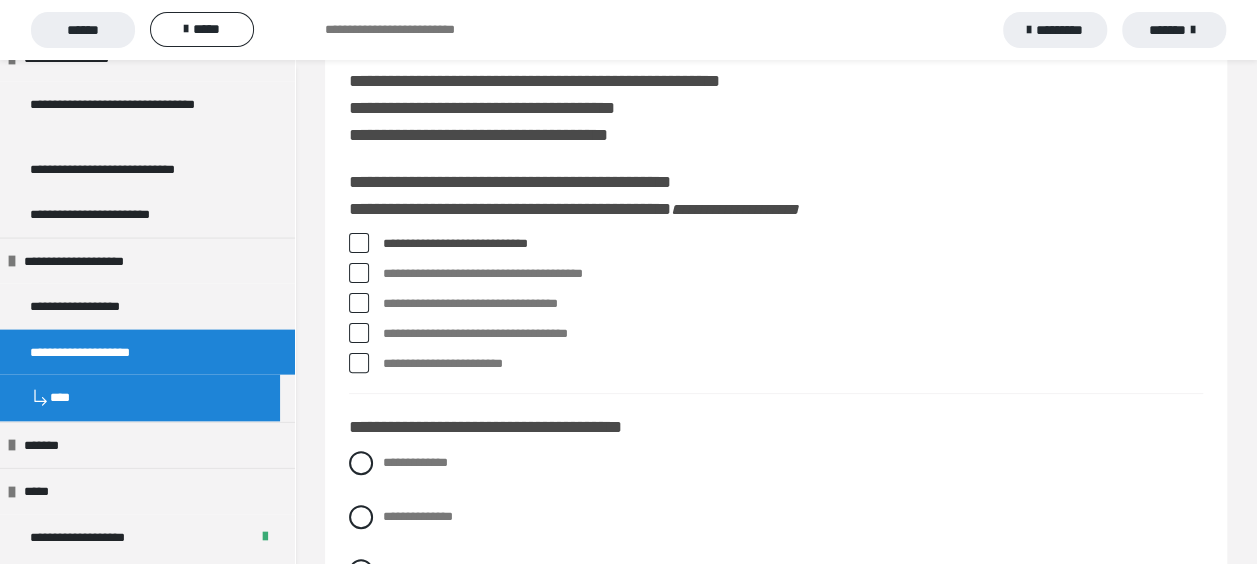 click at bounding box center (359, 333) 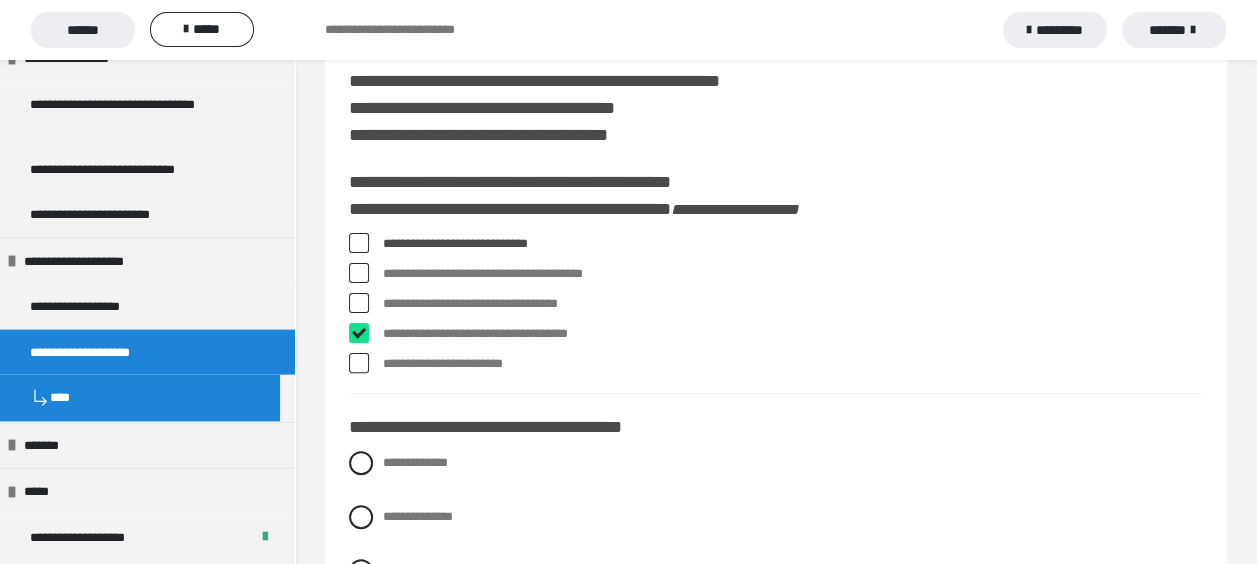 checkbox on "****" 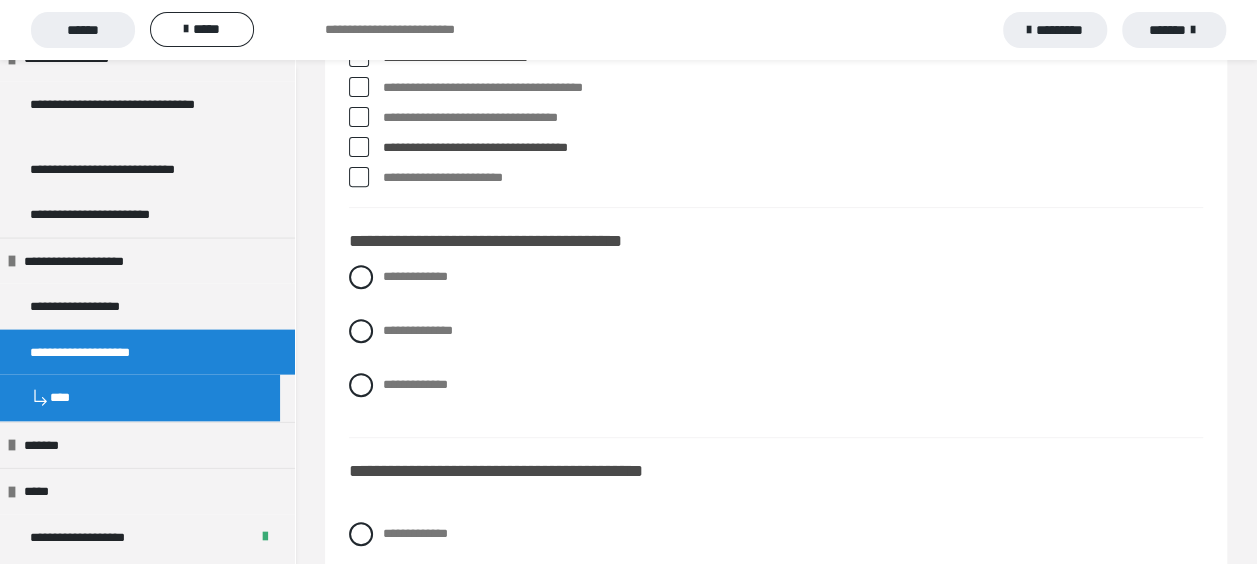 scroll, scrollTop: 300, scrollLeft: 0, axis: vertical 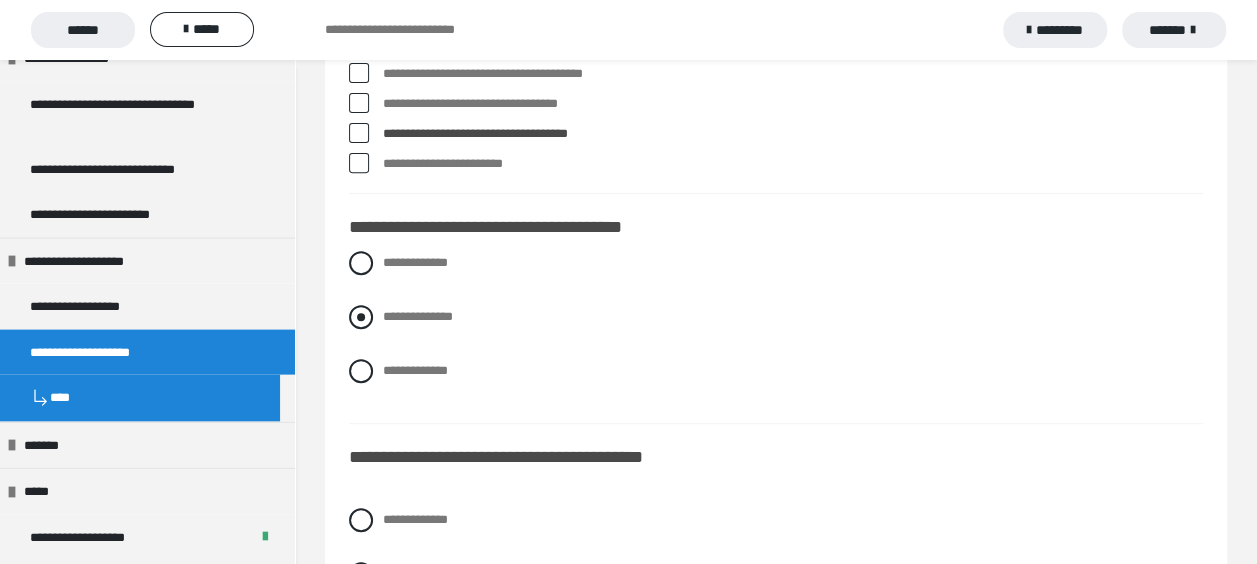 click at bounding box center [361, 317] 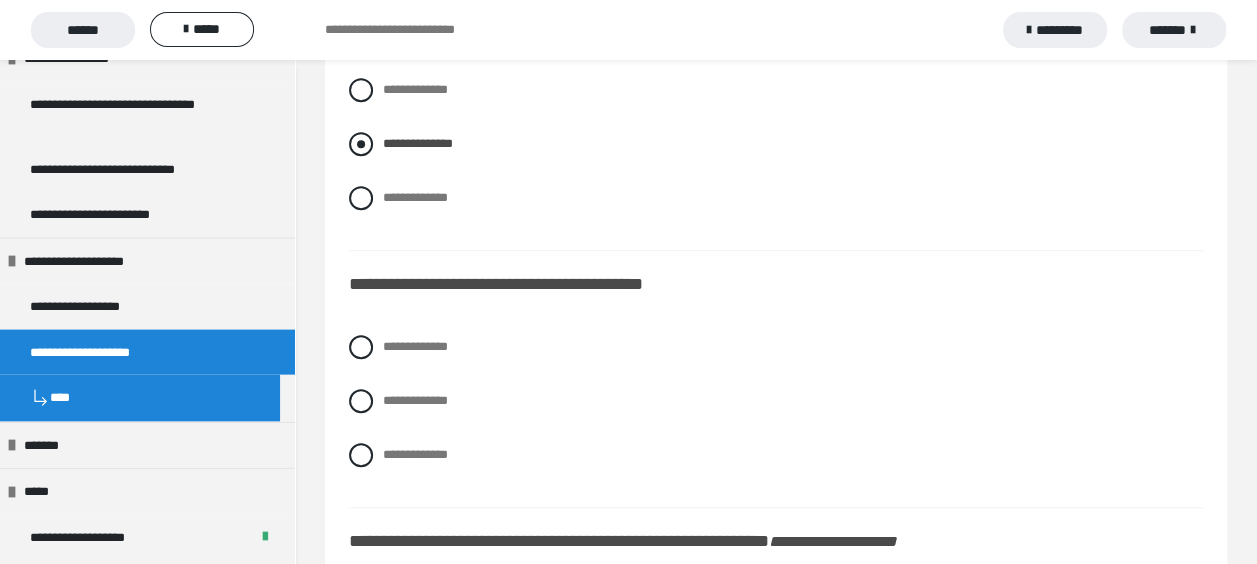 scroll, scrollTop: 500, scrollLeft: 0, axis: vertical 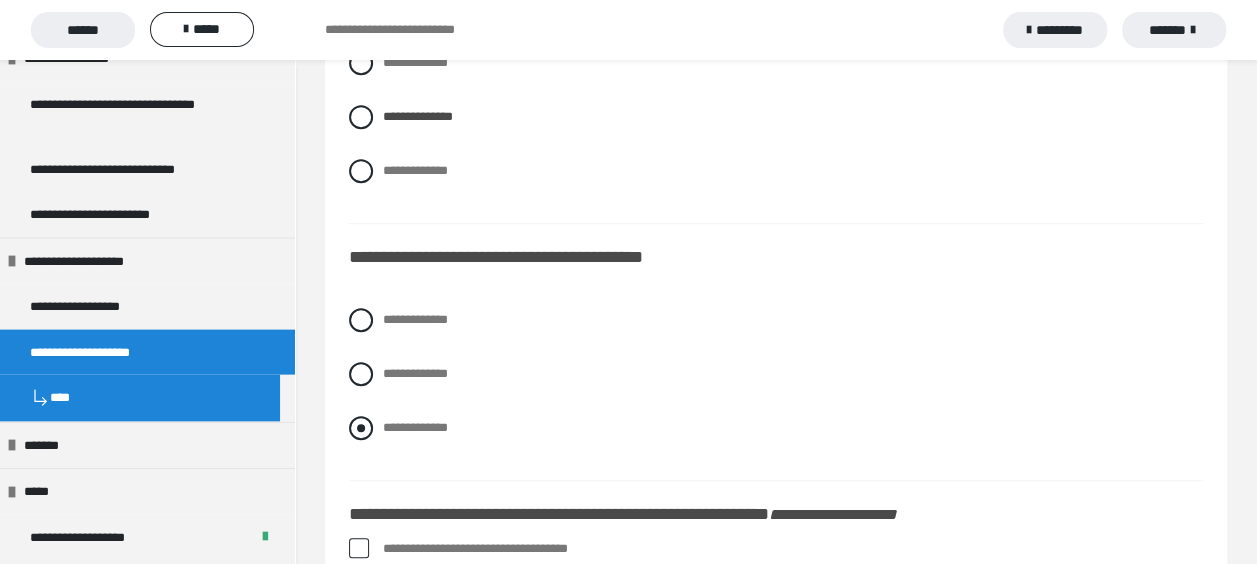 click at bounding box center [361, 428] 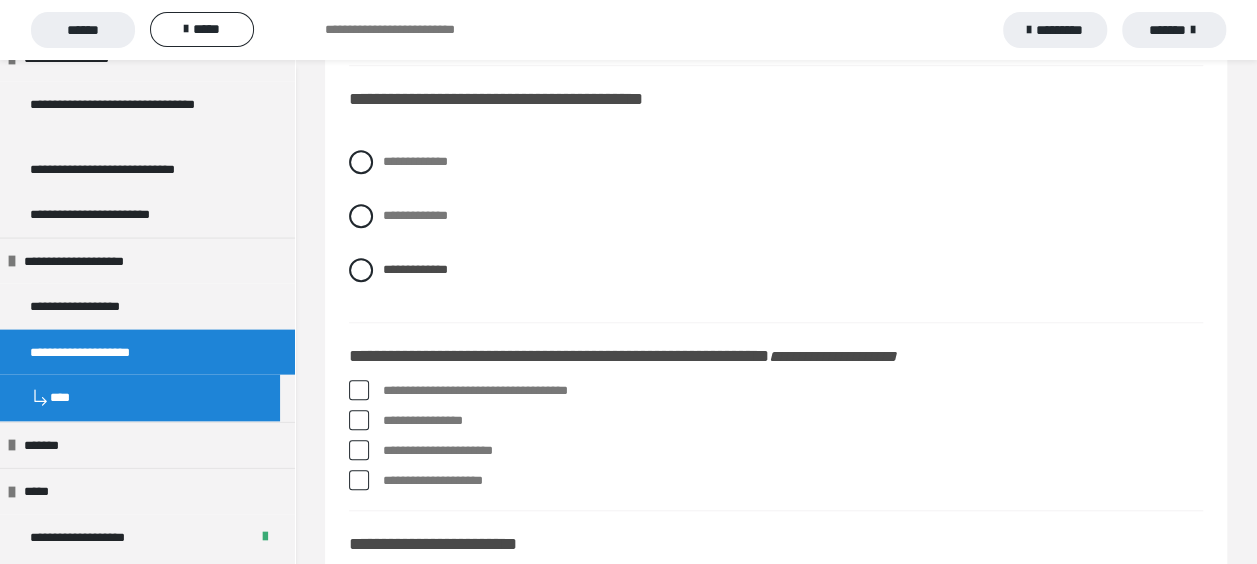 scroll, scrollTop: 700, scrollLeft: 0, axis: vertical 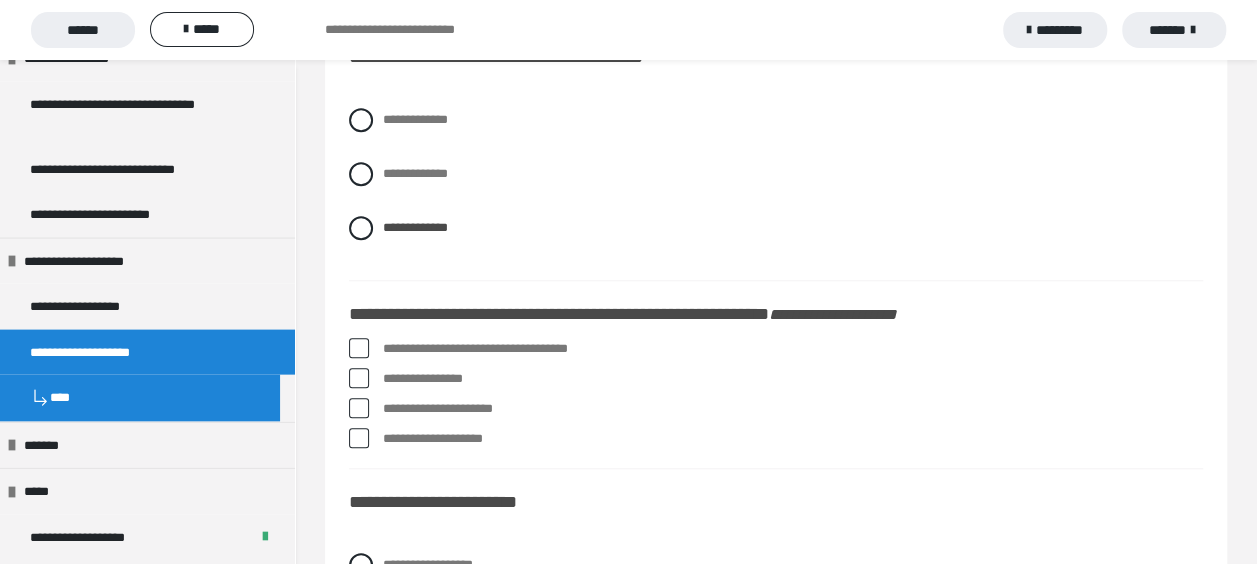 click at bounding box center (359, 378) 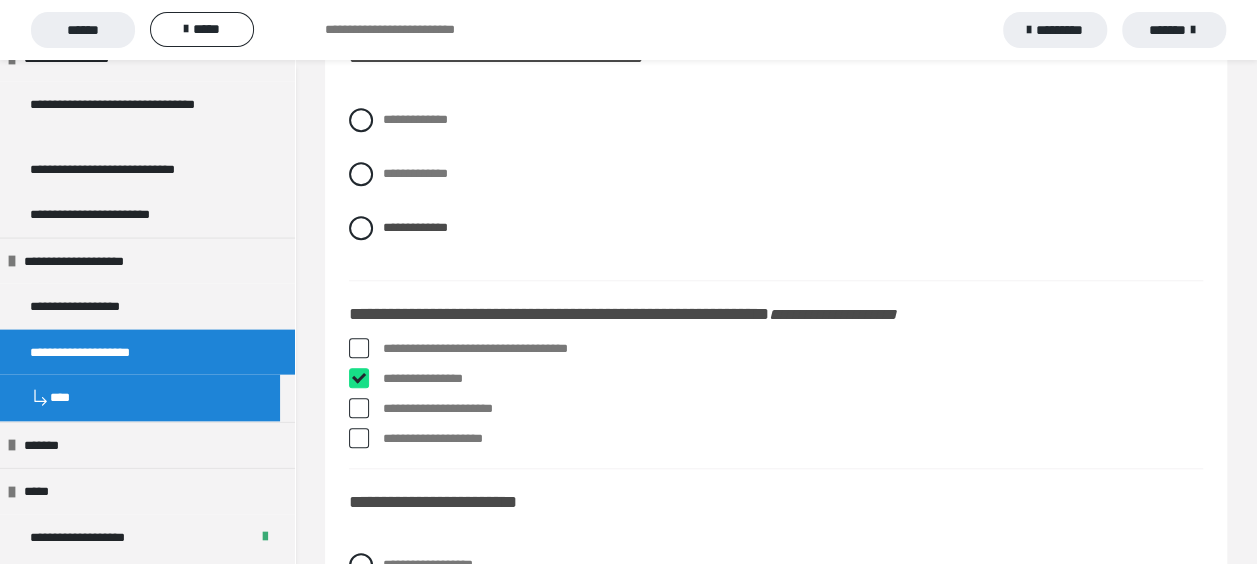 checkbox on "****" 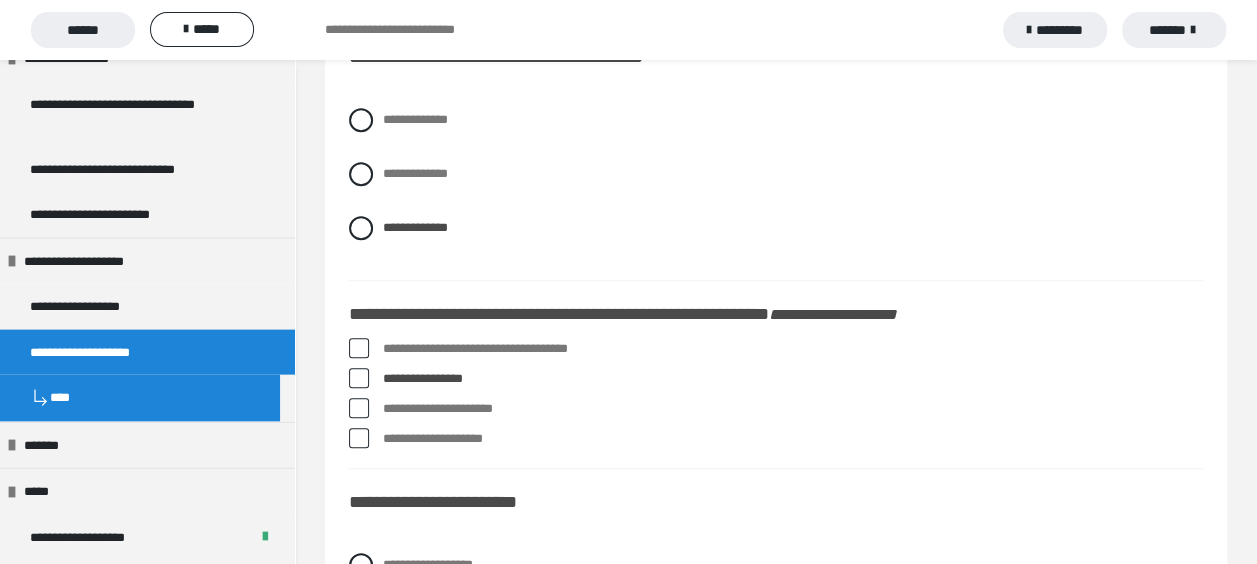 click at bounding box center [359, 438] 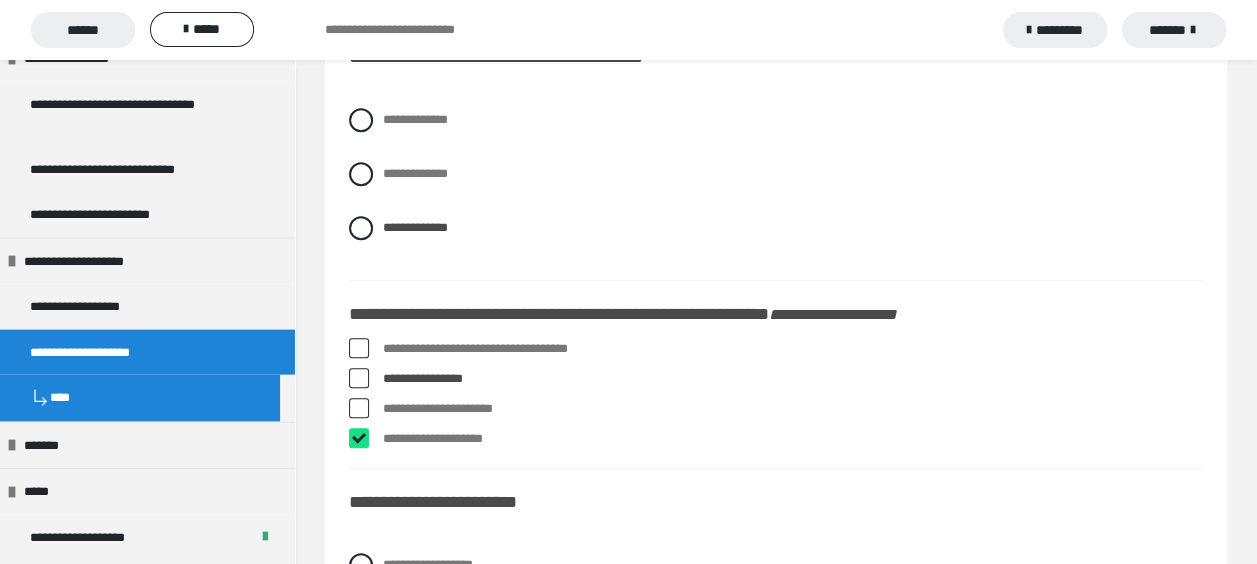 checkbox on "****" 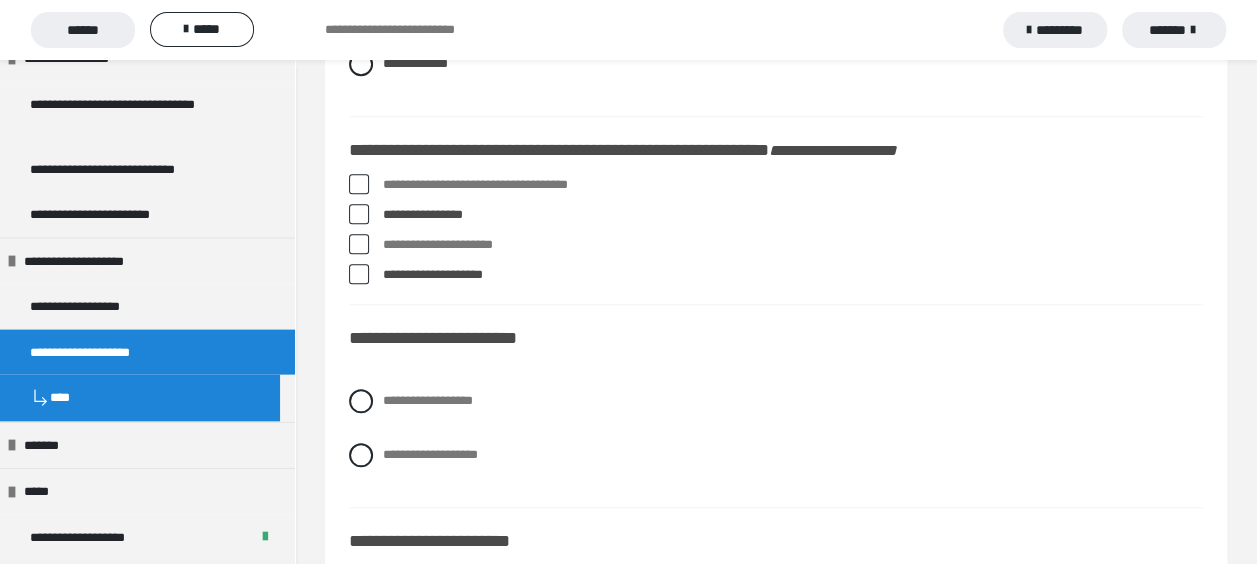 scroll, scrollTop: 900, scrollLeft: 0, axis: vertical 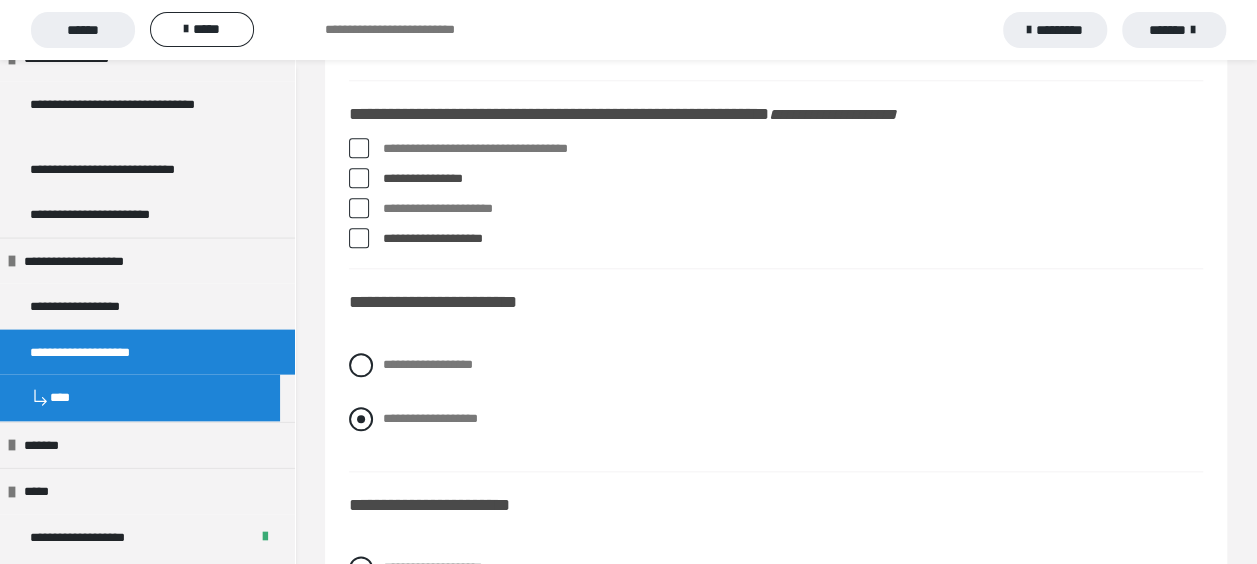click at bounding box center (361, 419) 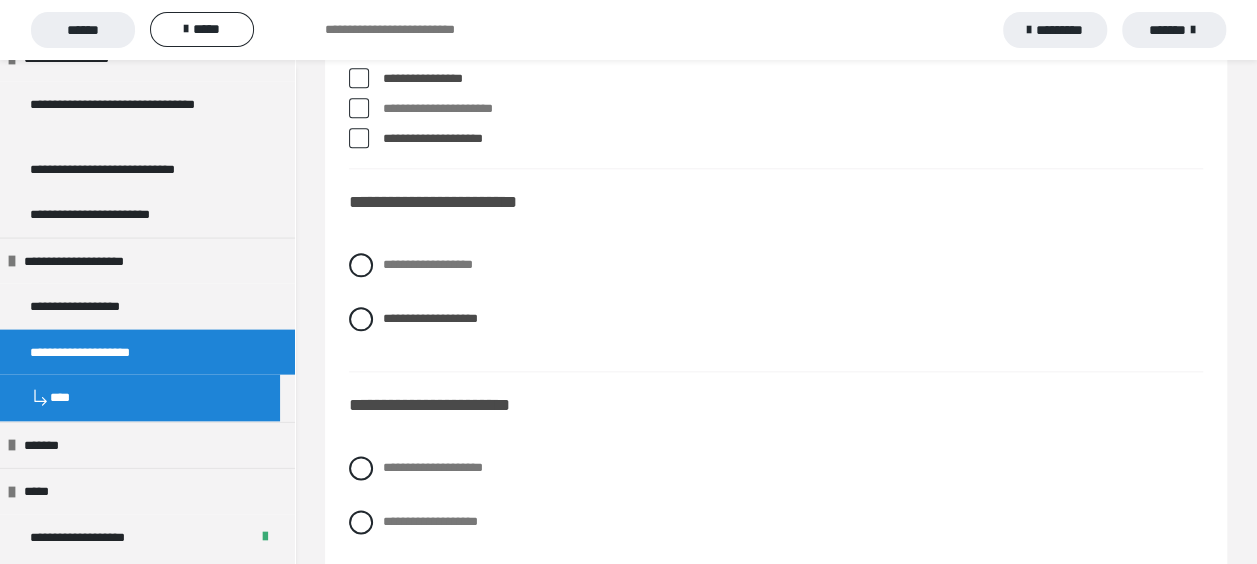 scroll, scrollTop: 1100, scrollLeft: 0, axis: vertical 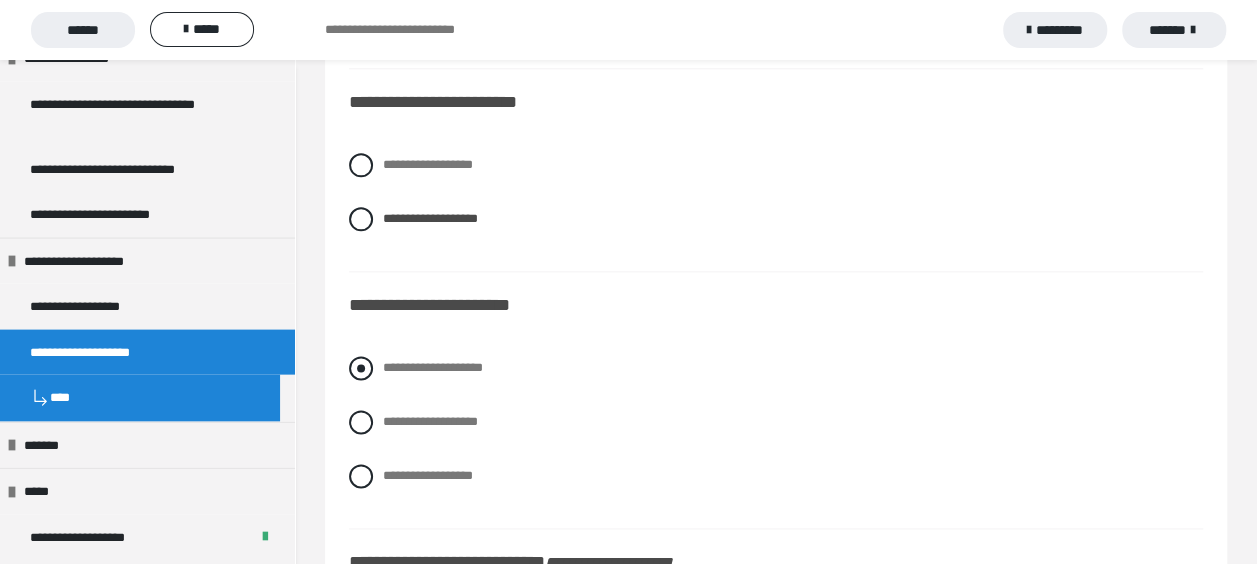 click at bounding box center (361, 368) 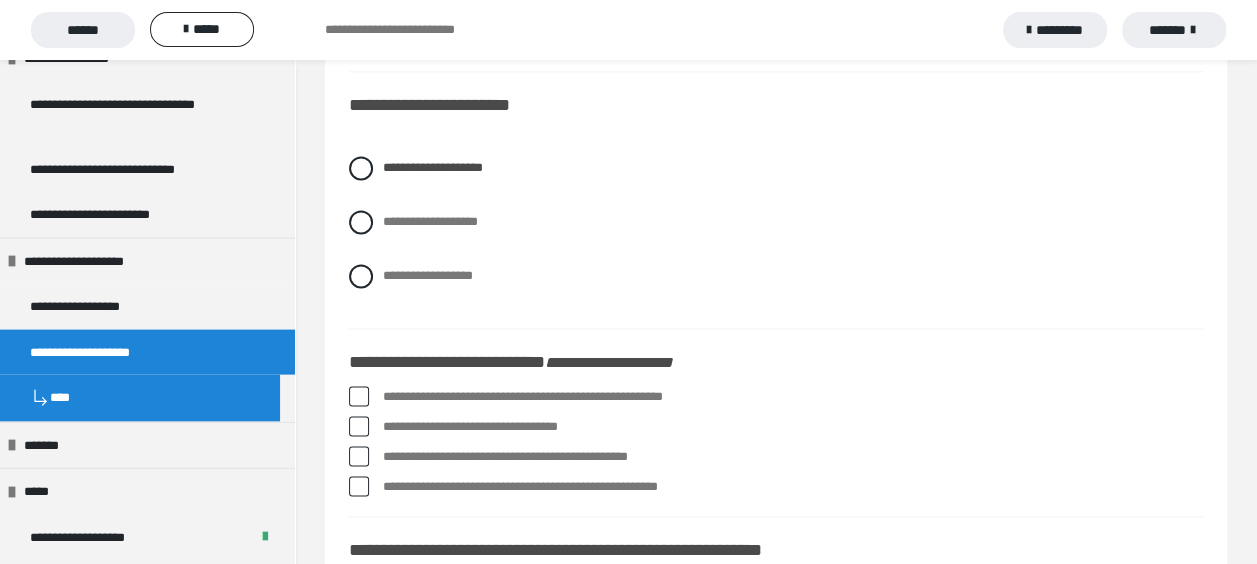 scroll, scrollTop: 1400, scrollLeft: 0, axis: vertical 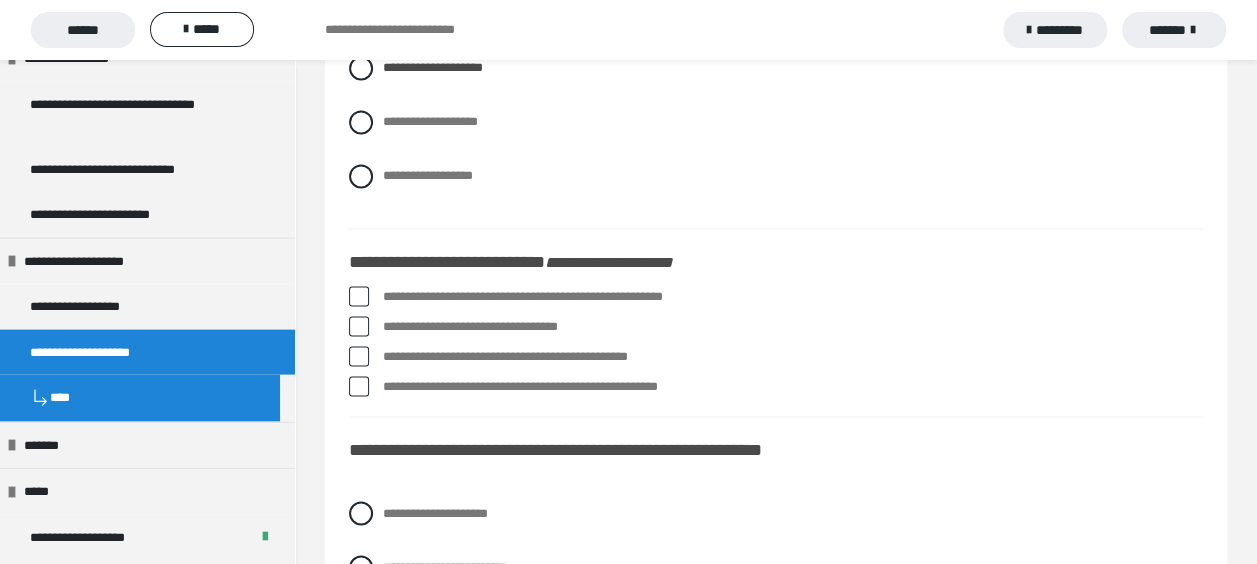 click at bounding box center [359, 296] 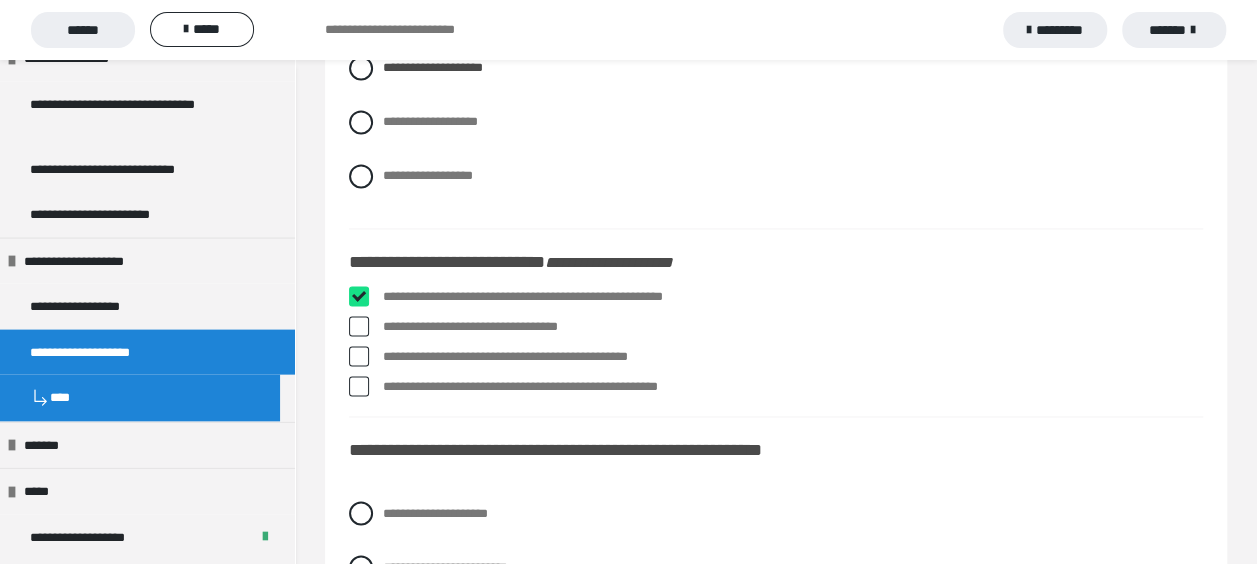 checkbox on "****" 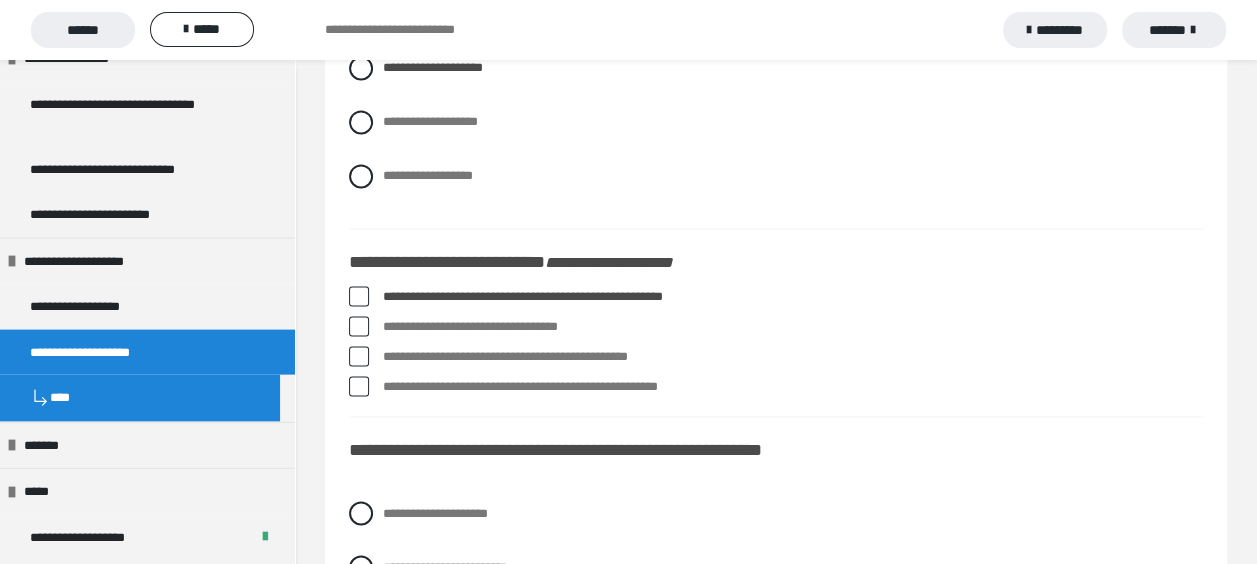 click at bounding box center [359, 326] 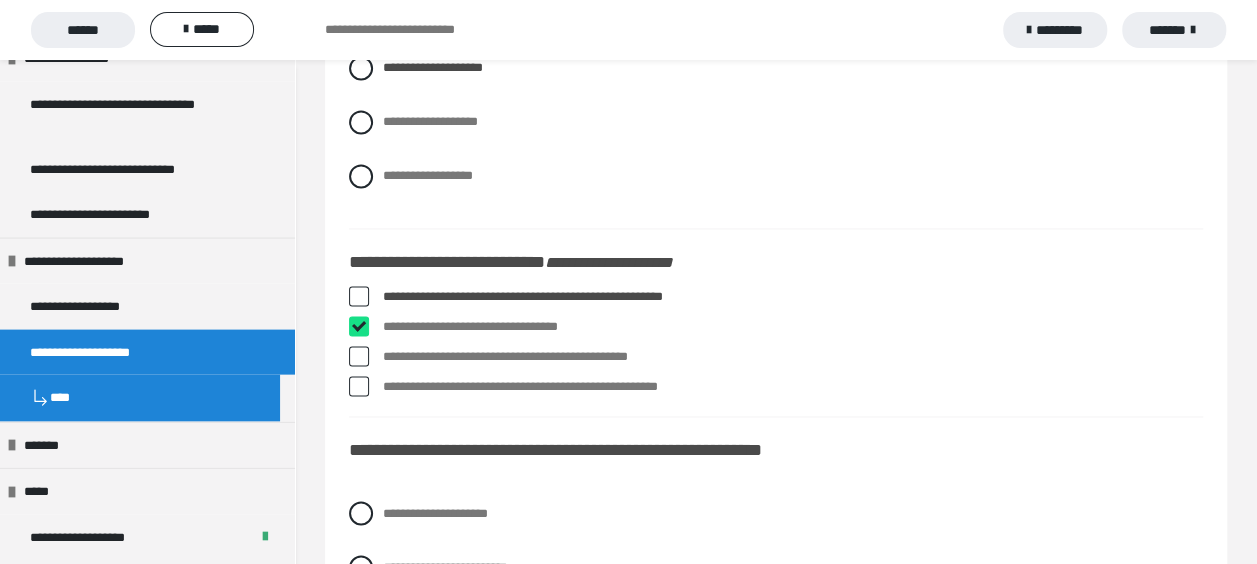 checkbox on "****" 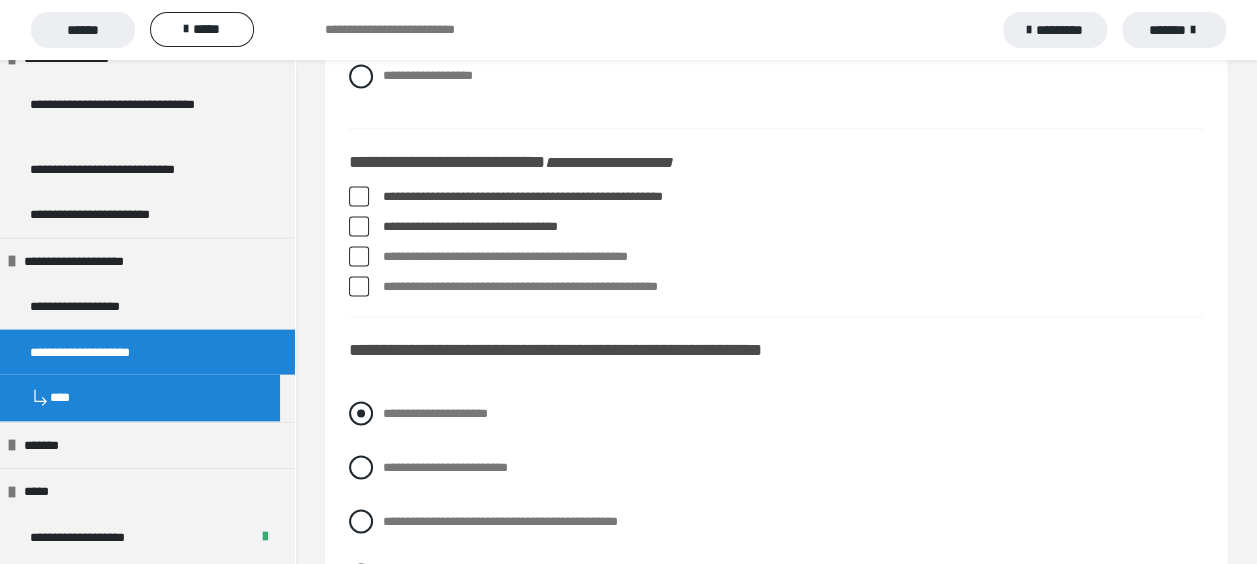 scroll, scrollTop: 1600, scrollLeft: 0, axis: vertical 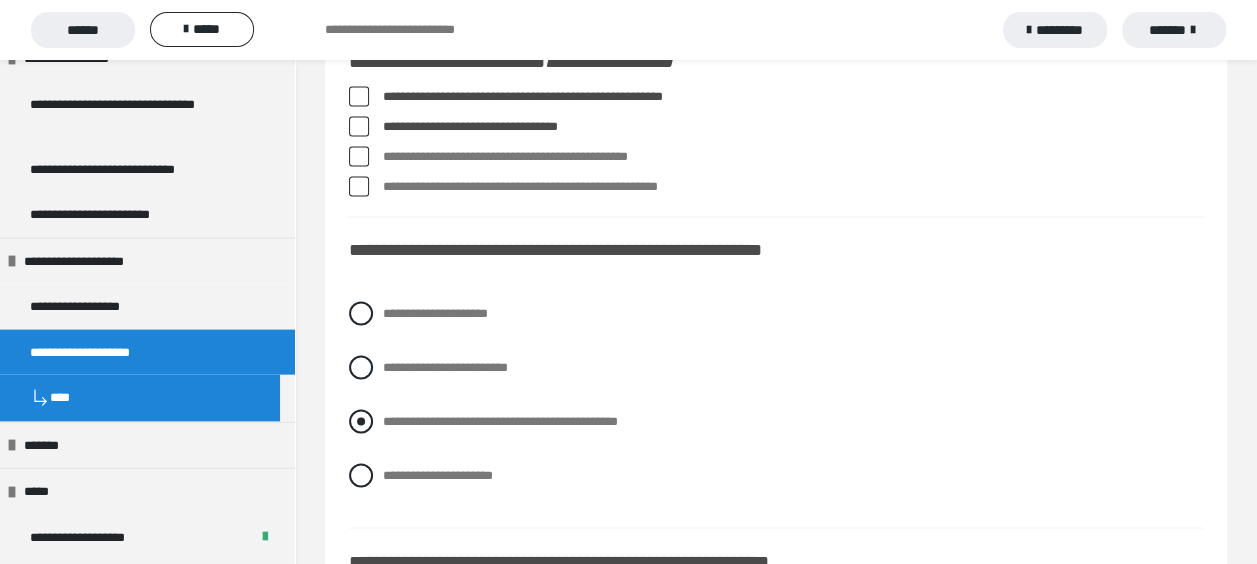 click at bounding box center [361, 421] 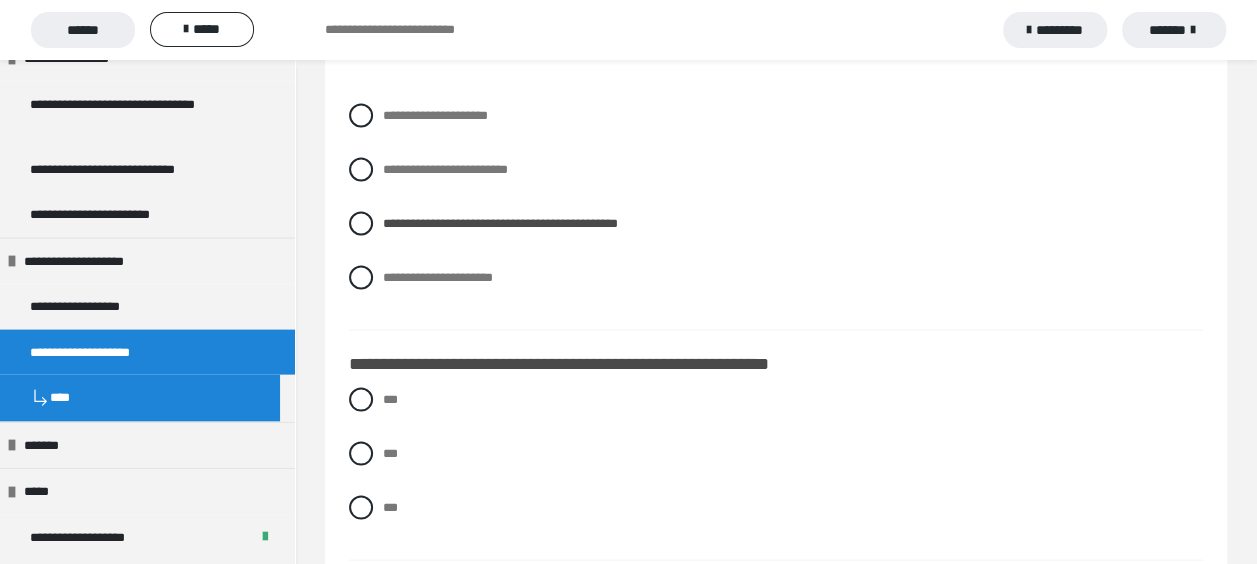 scroll, scrollTop: 1800, scrollLeft: 0, axis: vertical 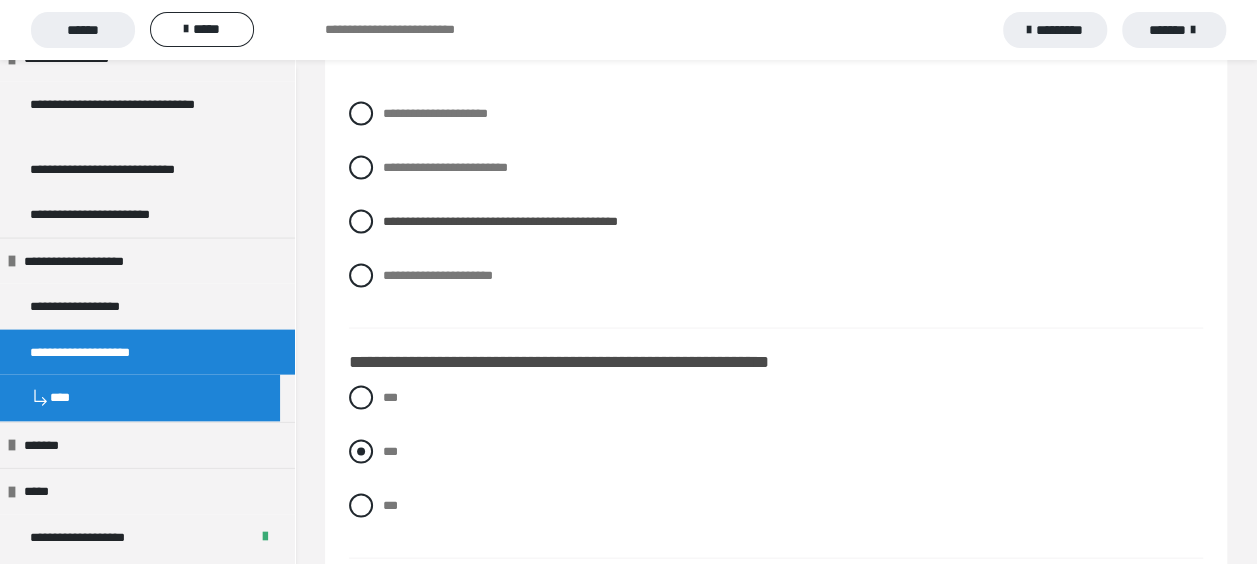 click at bounding box center (361, 451) 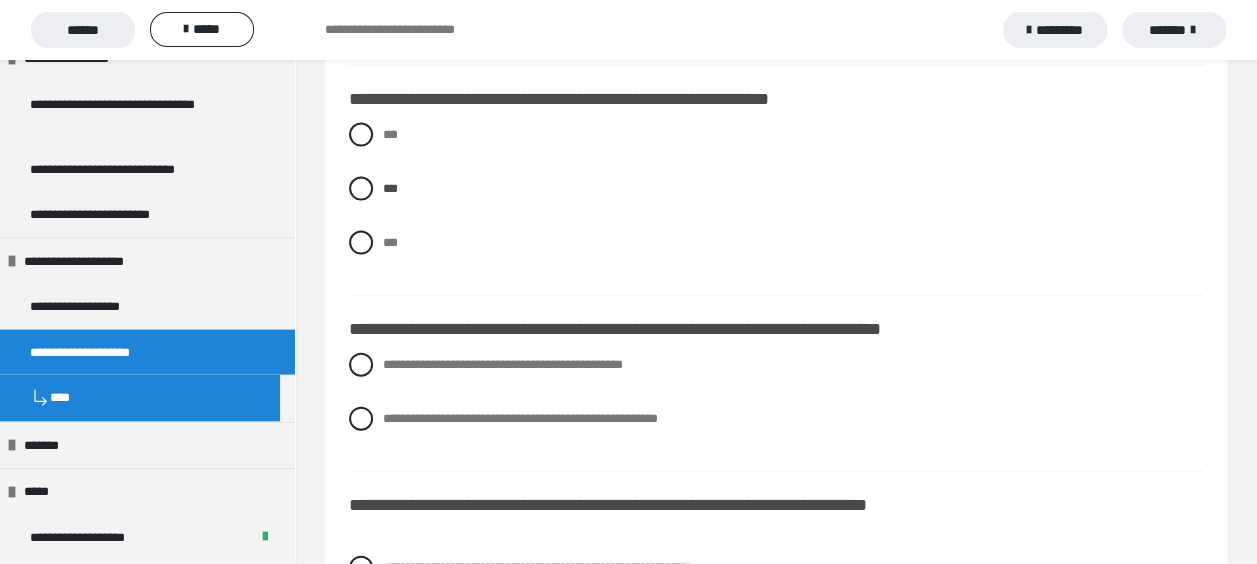scroll, scrollTop: 2100, scrollLeft: 0, axis: vertical 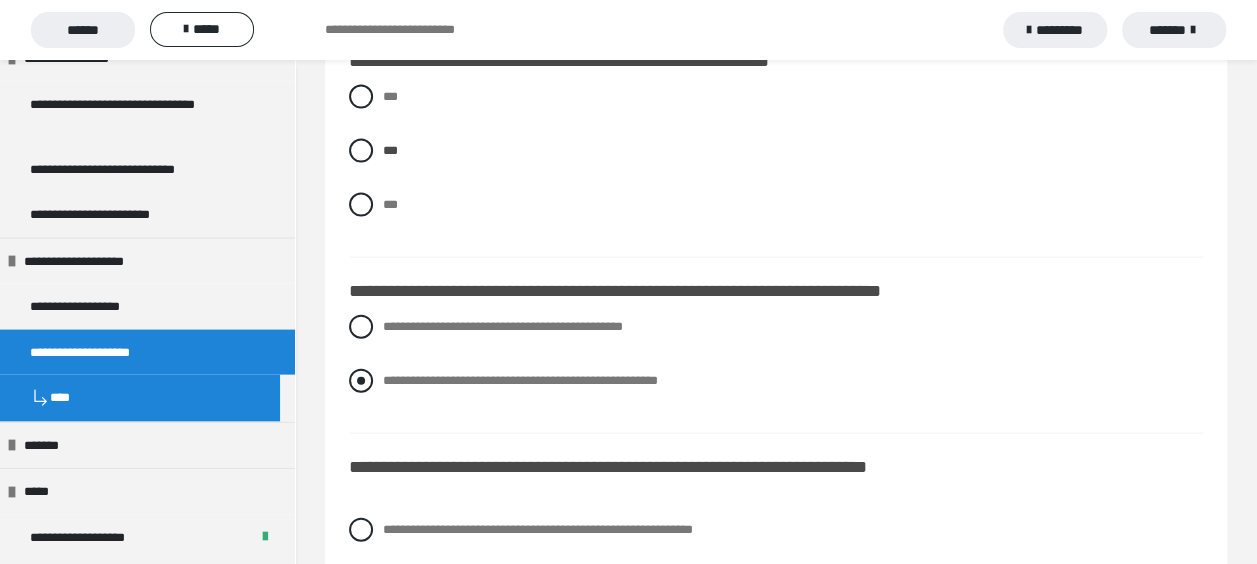 click at bounding box center (361, 381) 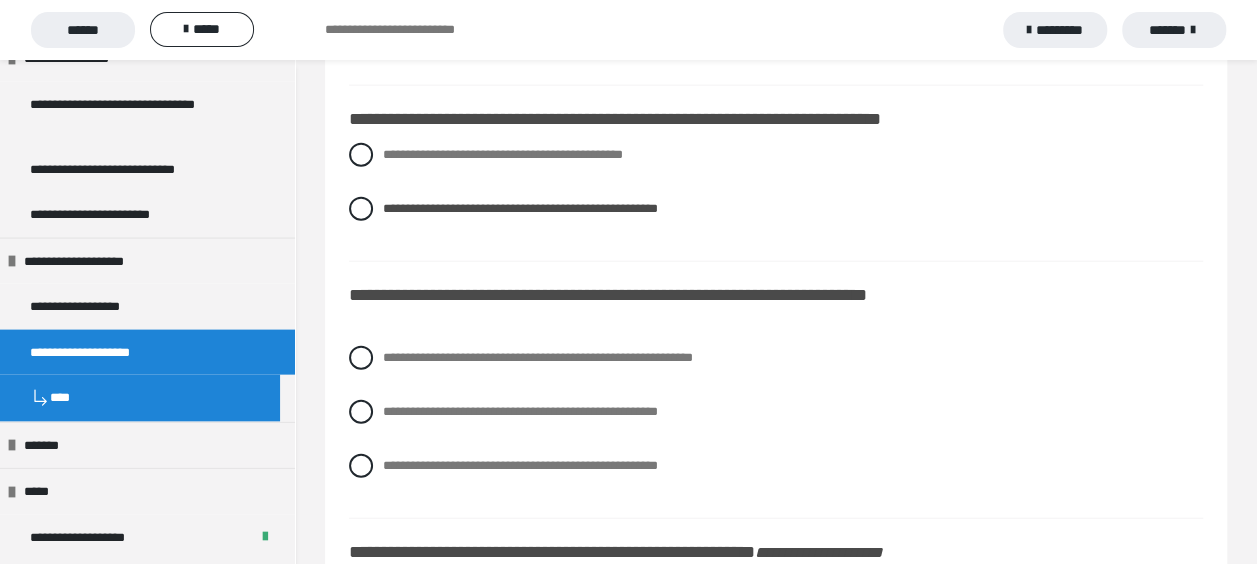 scroll, scrollTop: 2300, scrollLeft: 0, axis: vertical 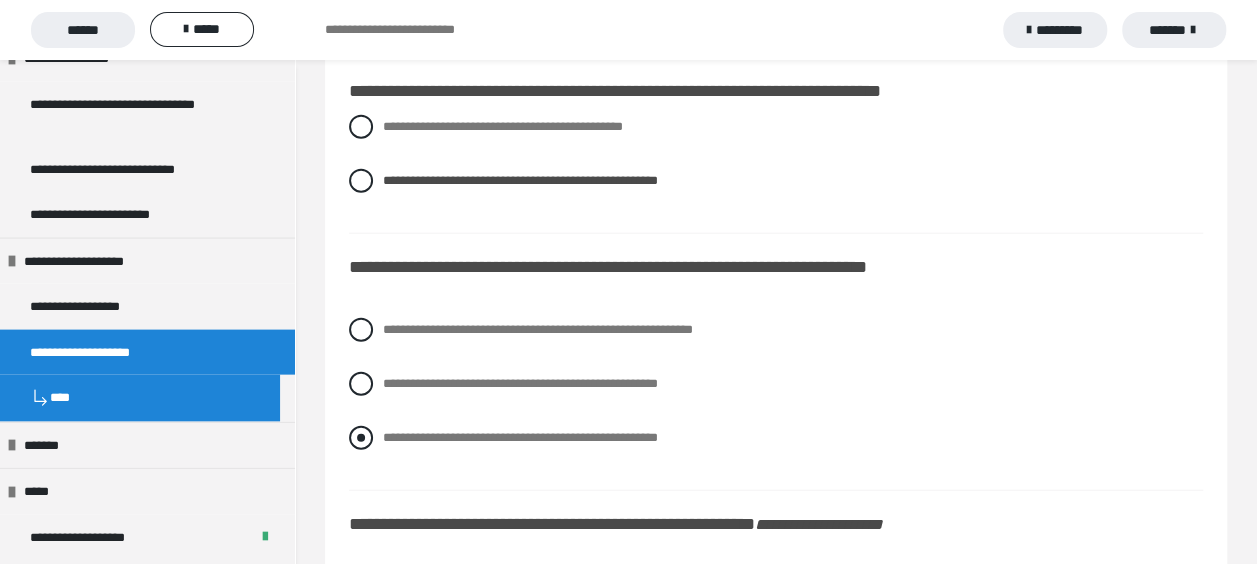 click at bounding box center [361, 438] 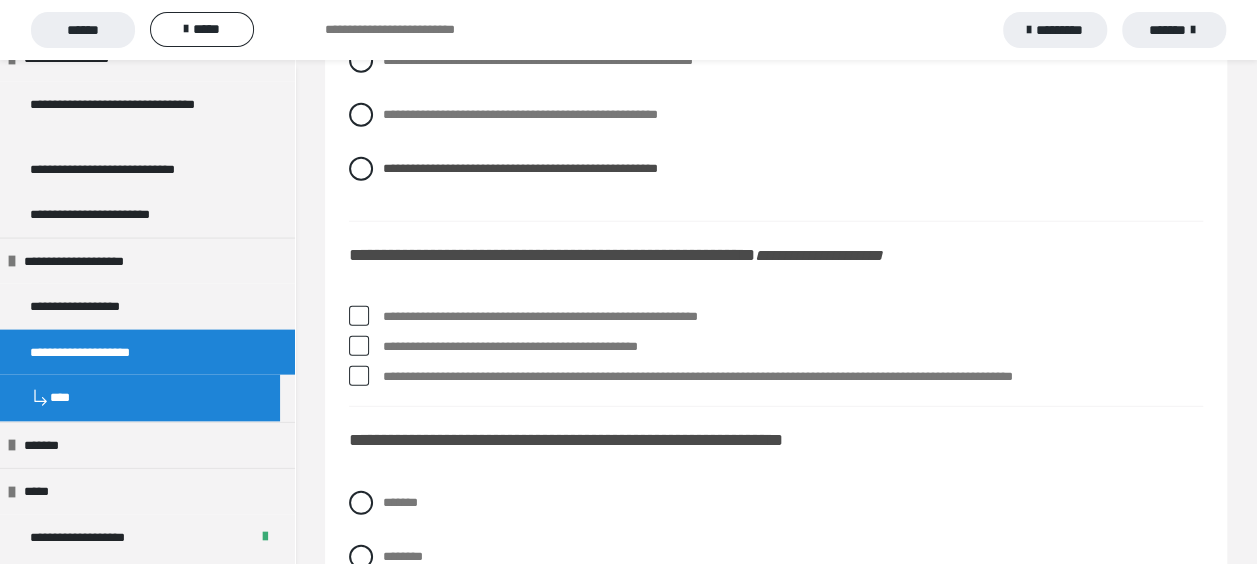 scroll, scrollTop: 2600, scrollLeft: 0, axis: vertical 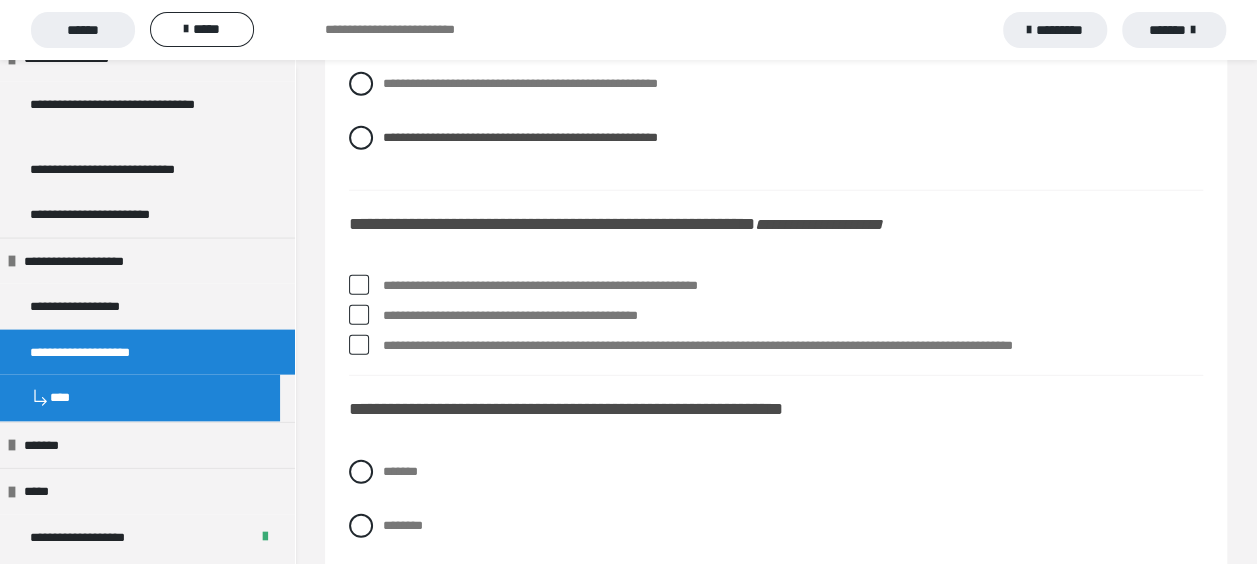 click at bounding box center [359, 285] 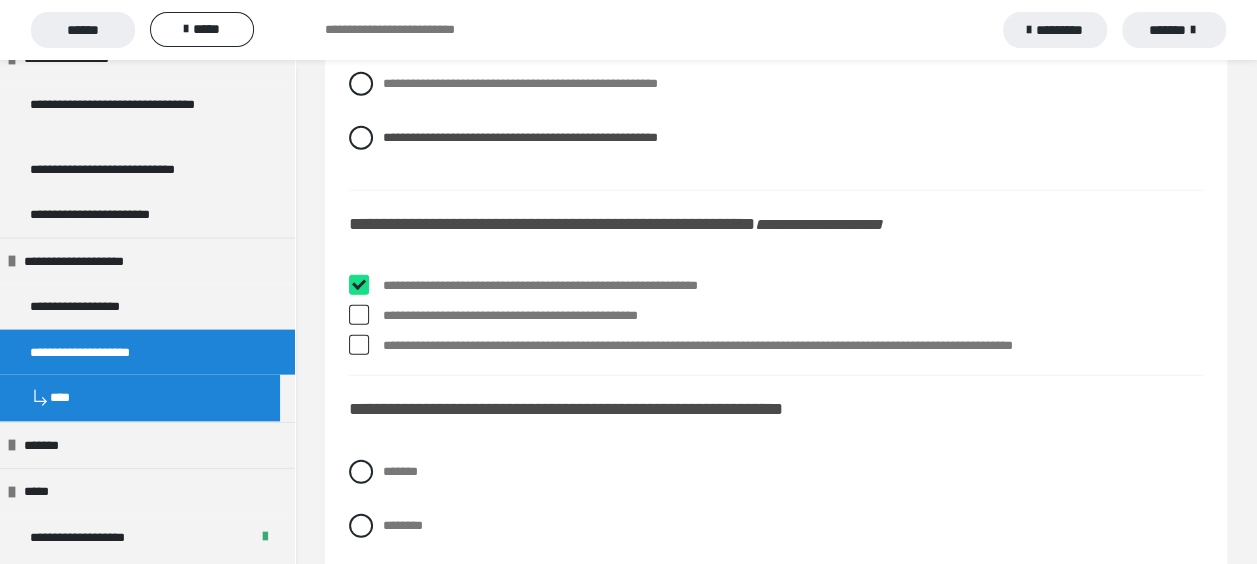 checkbox on "****" 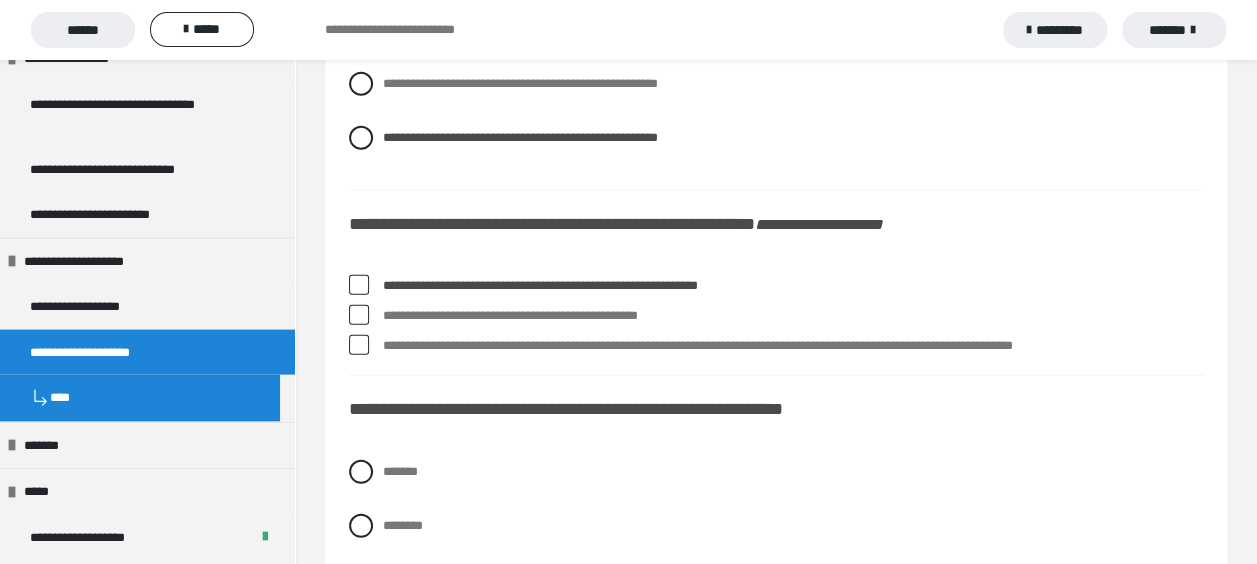 click at bounding box center (359, 315) 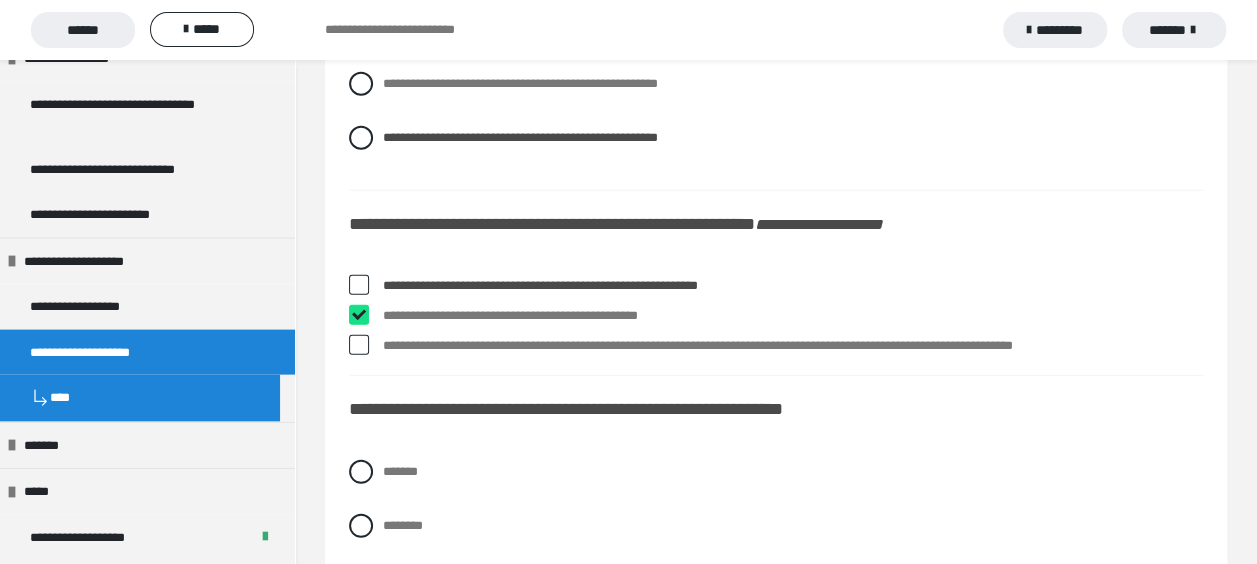 checkbox on "****" 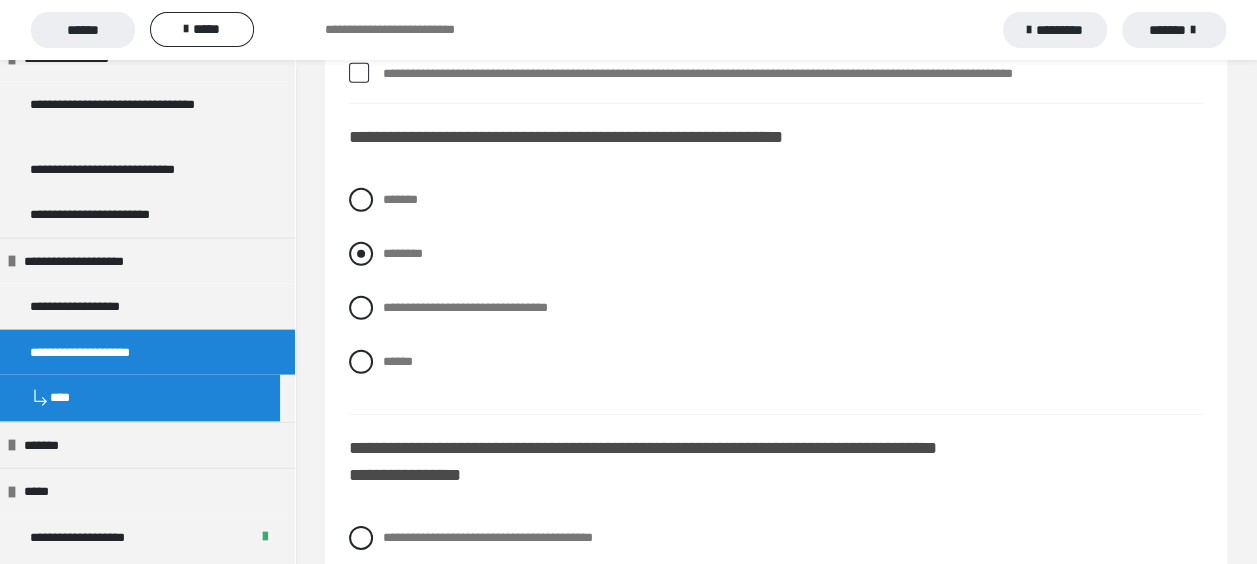 scroll, scrollTop: 2900, scrollLeft: 0, axis: vertical 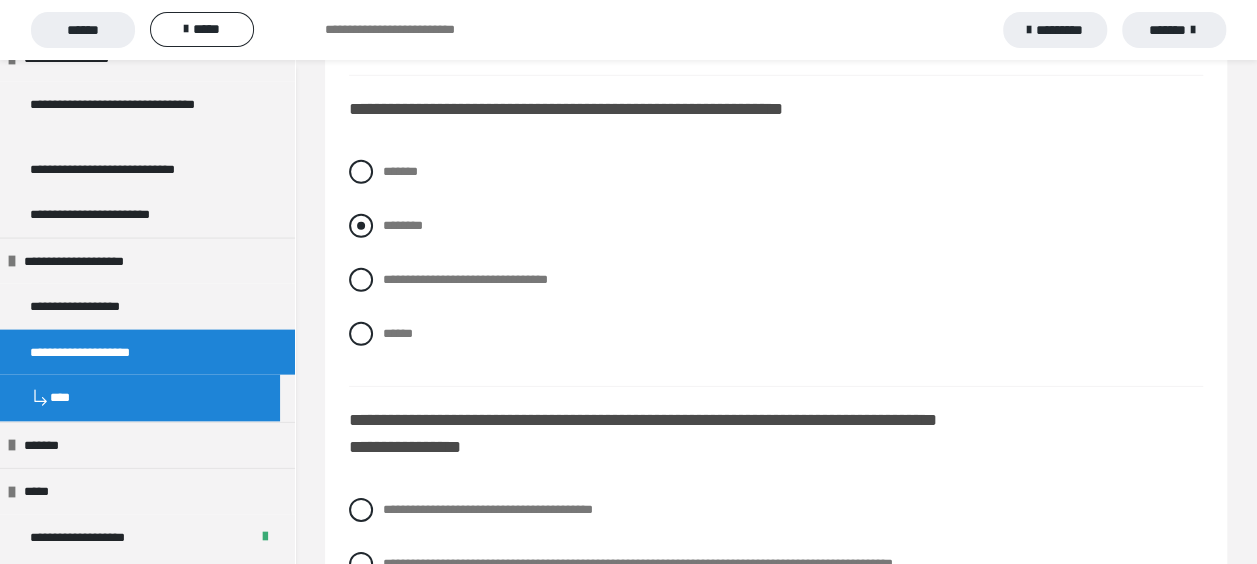 click at bounding box center (361, 226) 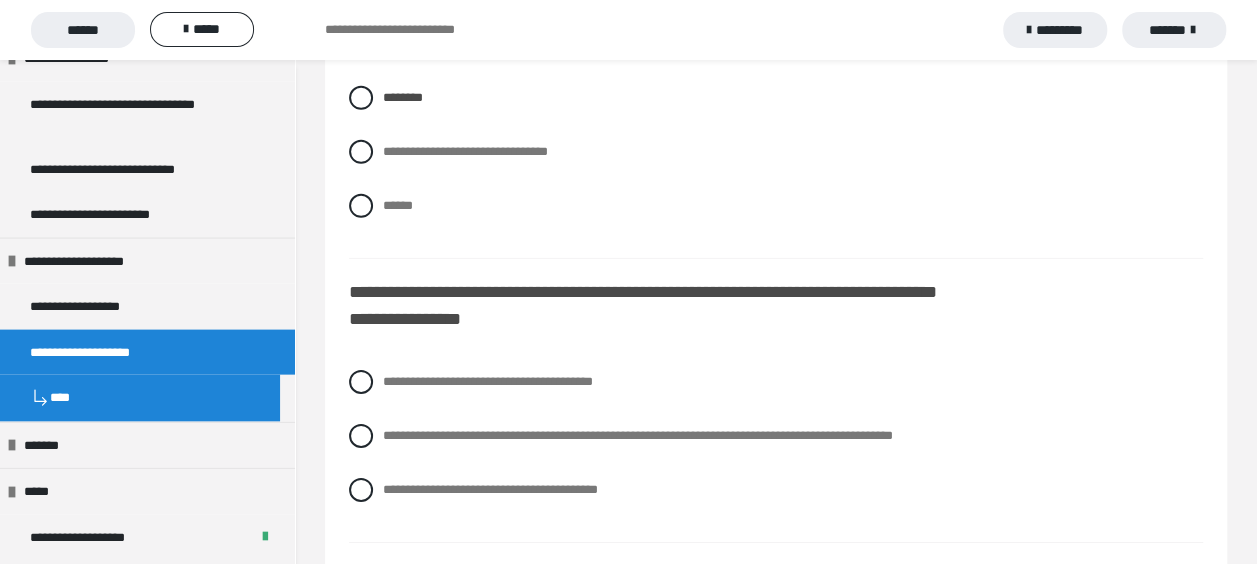 scroll, scrollTop: 3100, scrollLeft: 0, axis: vertical 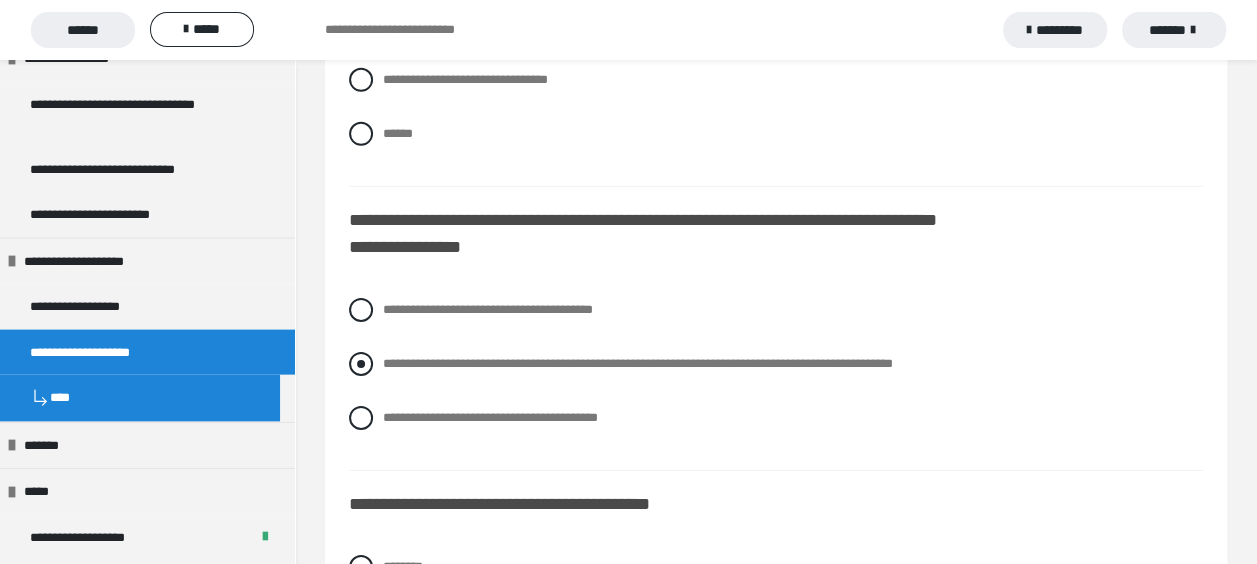 click at bounding box center (361, 364) 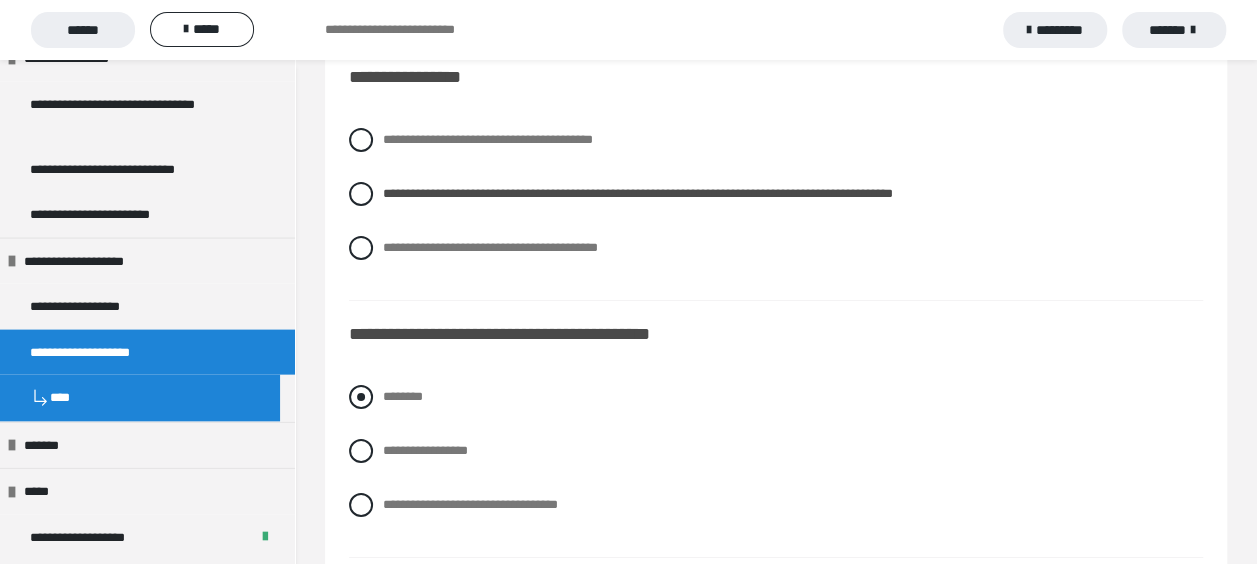 scroll, scrollTop: 3300, scrollLeft: 0, axis: vertical 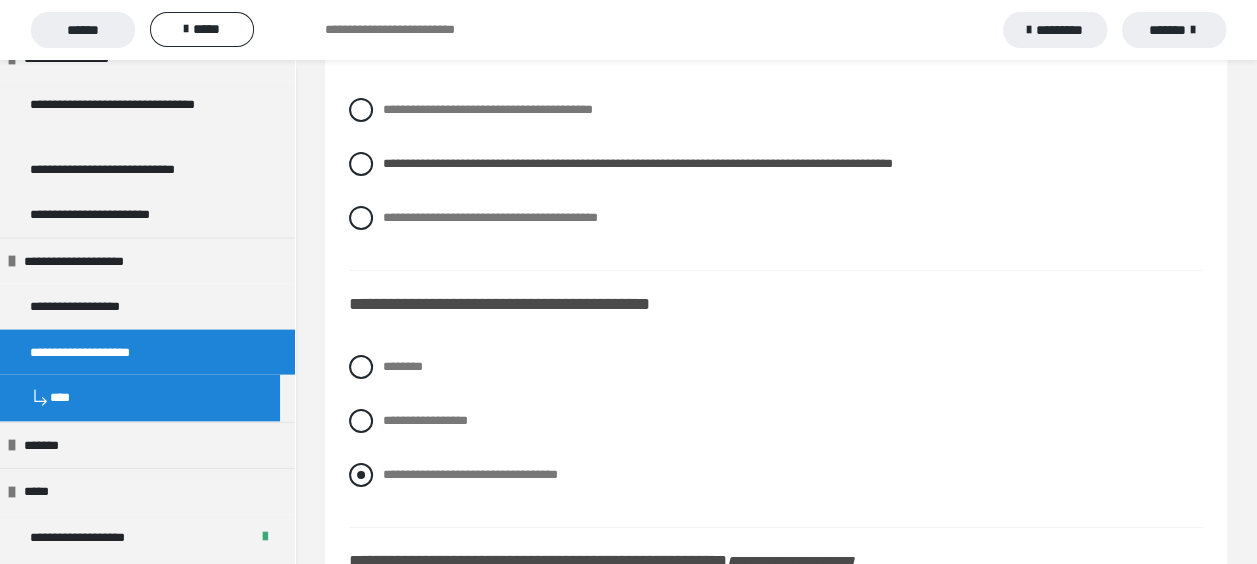 click at bounding box center [361, 475] 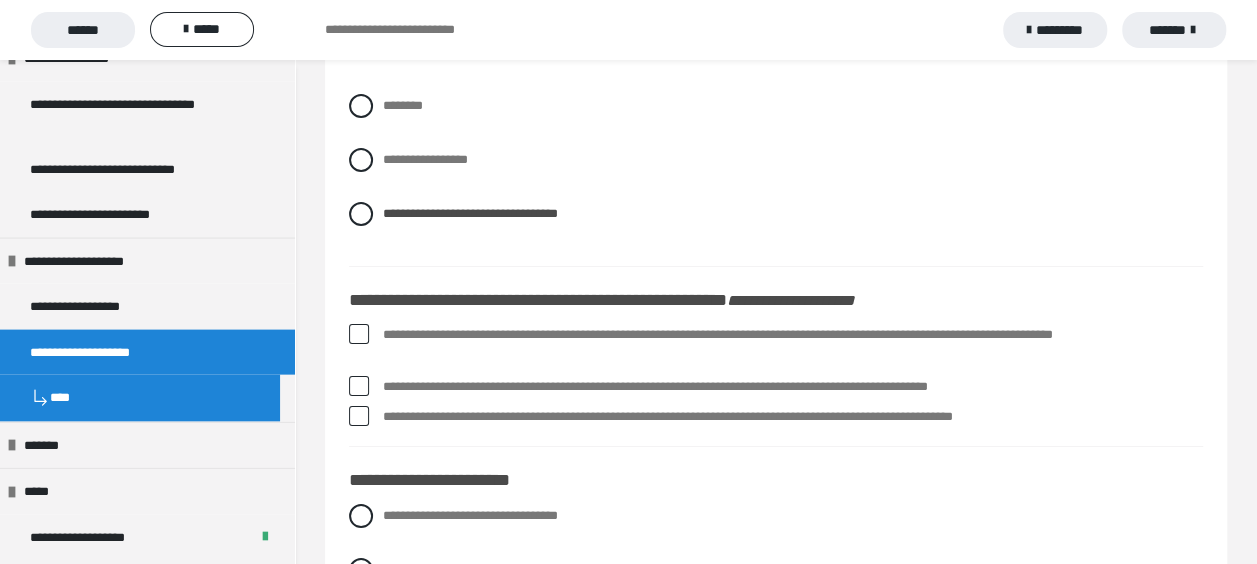scroll, scrollTop: 3600, scrollLeft: 0, axis: vertical 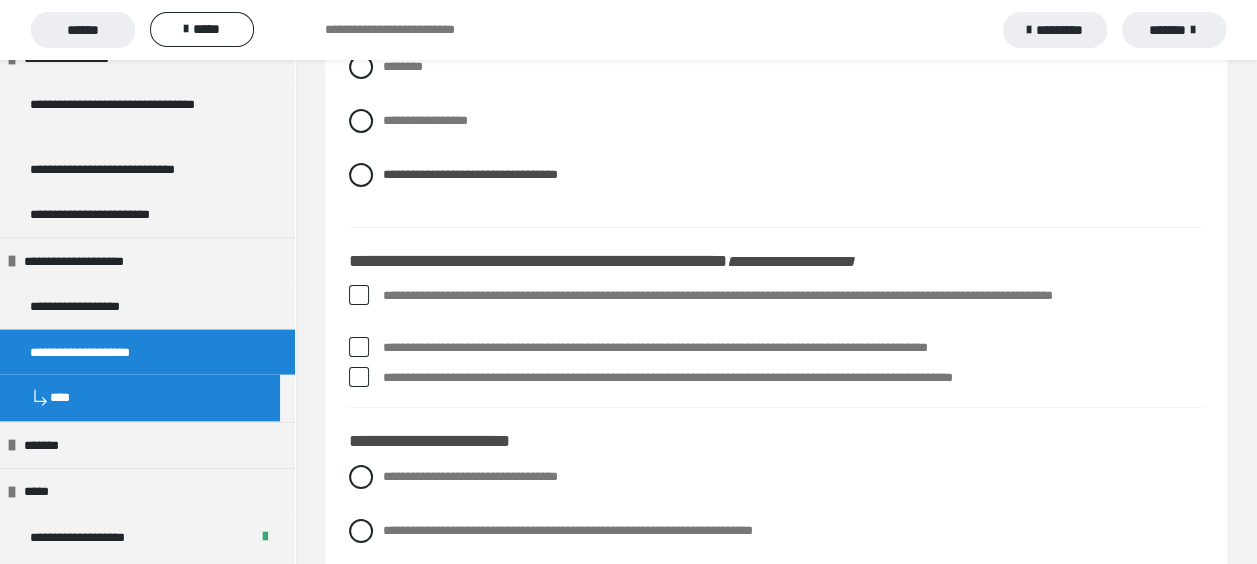 click at bounding box center [359, 295] 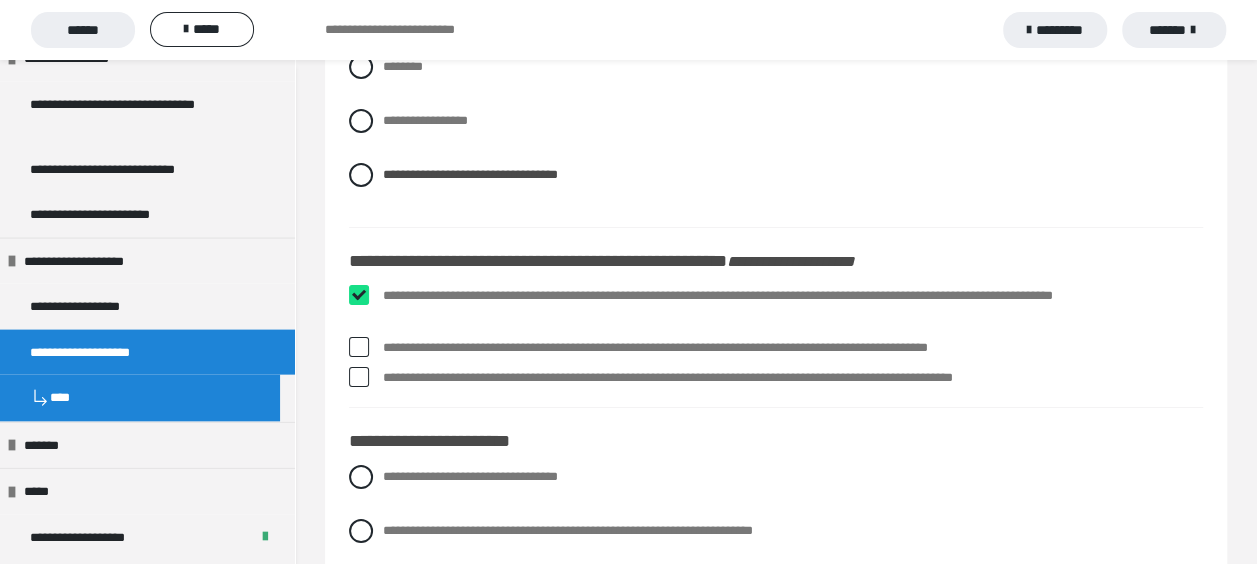 checkbox on "****" 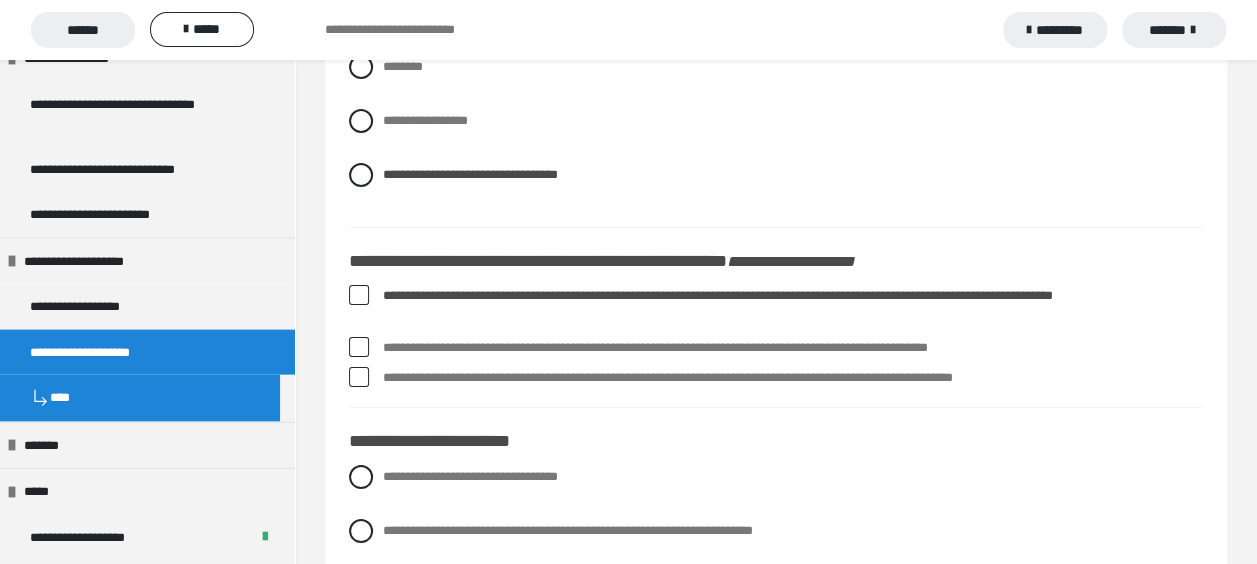 click on "**********" at bounding box center [776, 378] 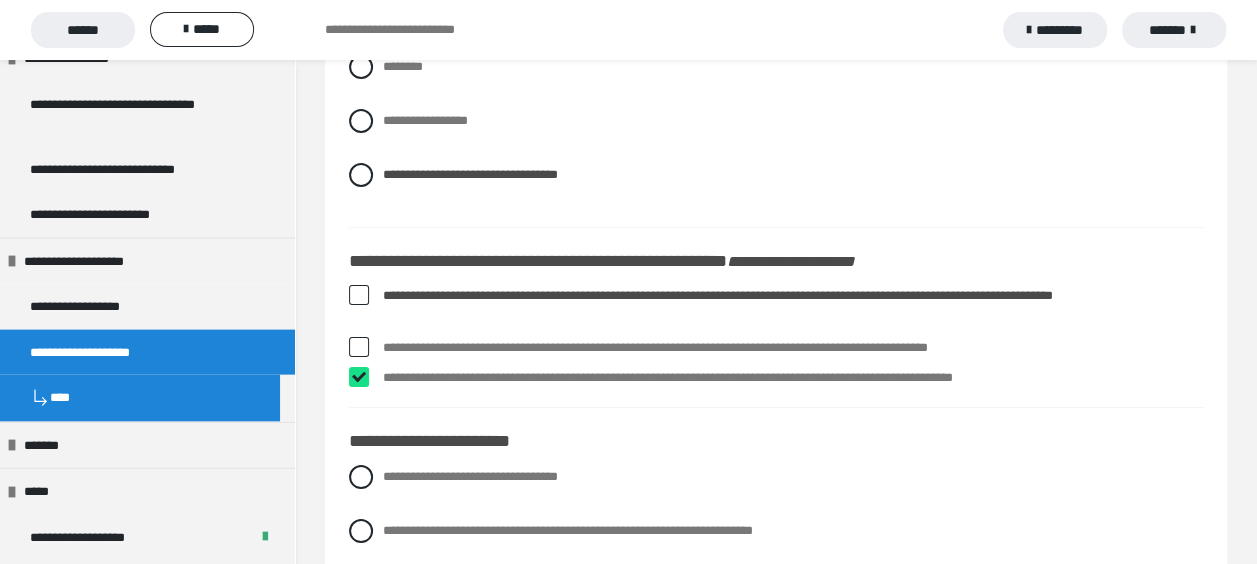 checkbox on "****" 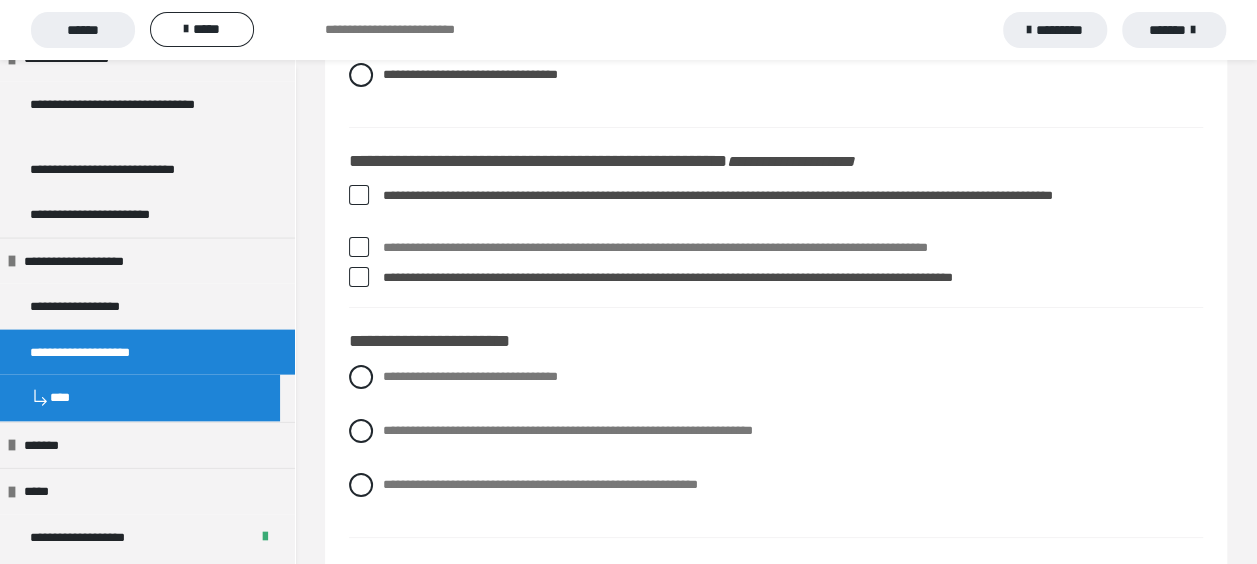 scroll, scrollTop: 3800, scrollLeft: 0, axis: vertical 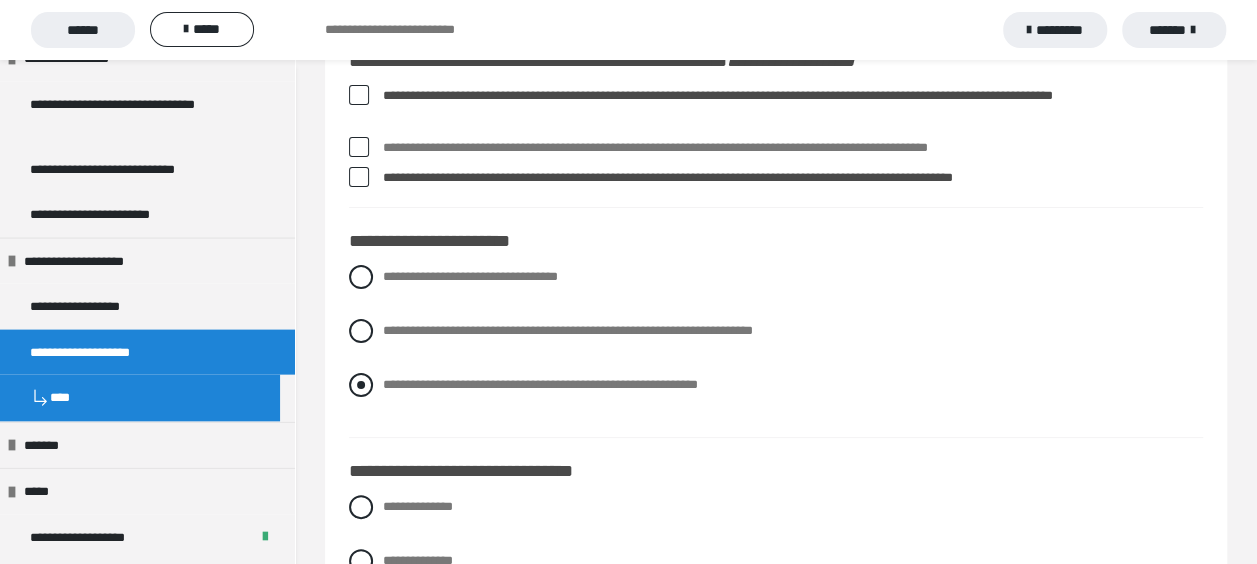 click at bounding box center [361, 385] 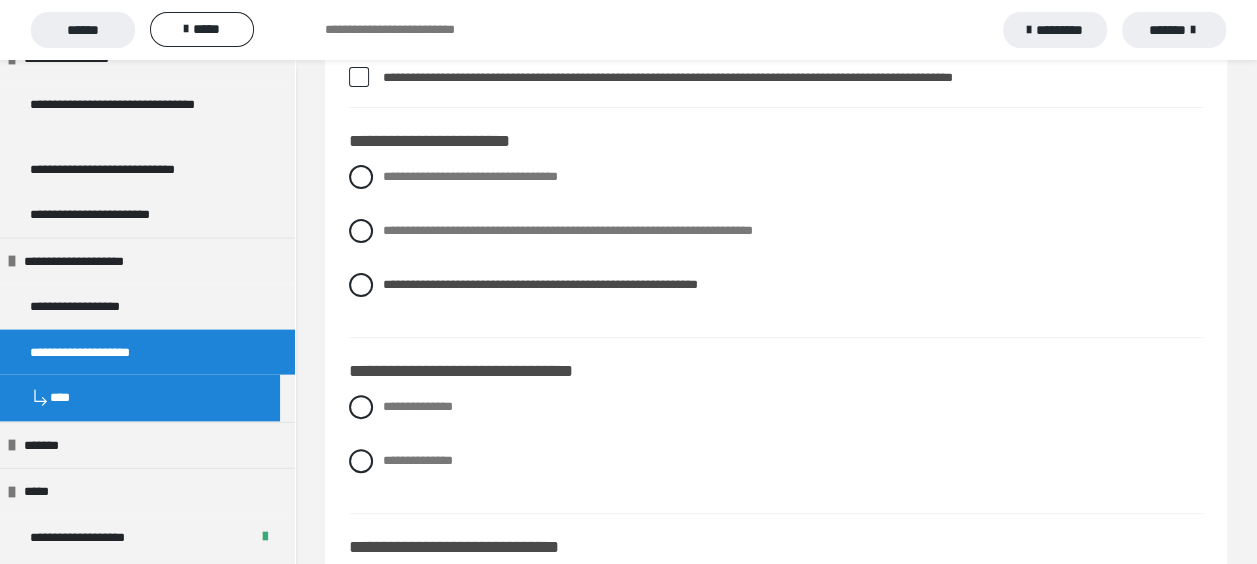 scroll, scrollTop: 4000, scrollLeft: 0, axis: vertical 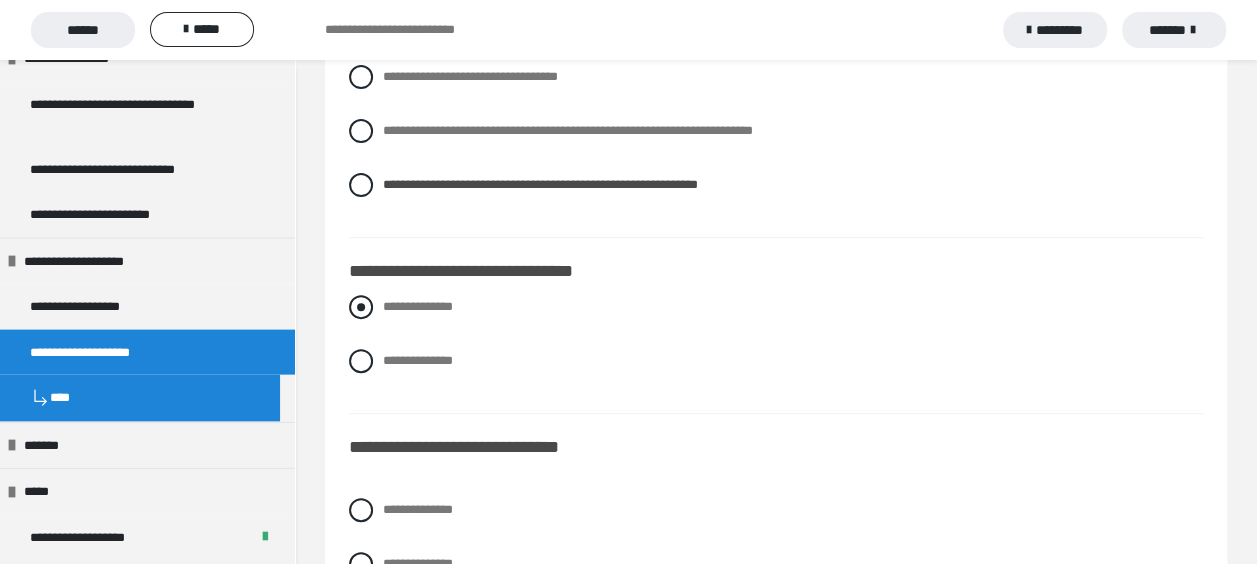click at bounding box center [361, 307] 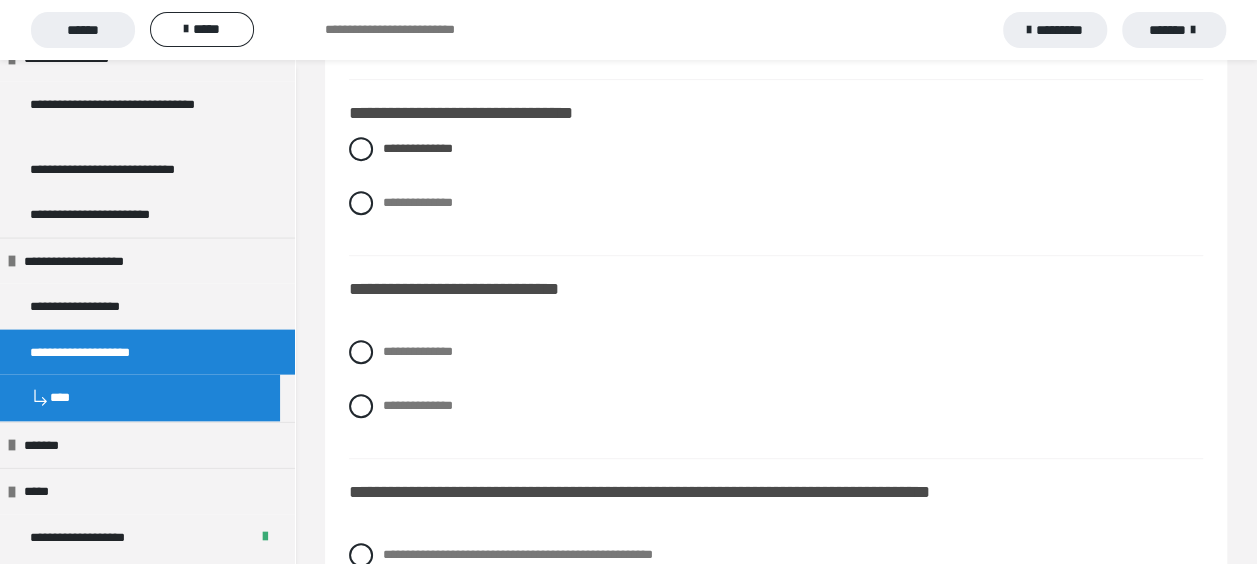 scroll, scrollTop: 4200, scrollLeft: 0, axis: vertical 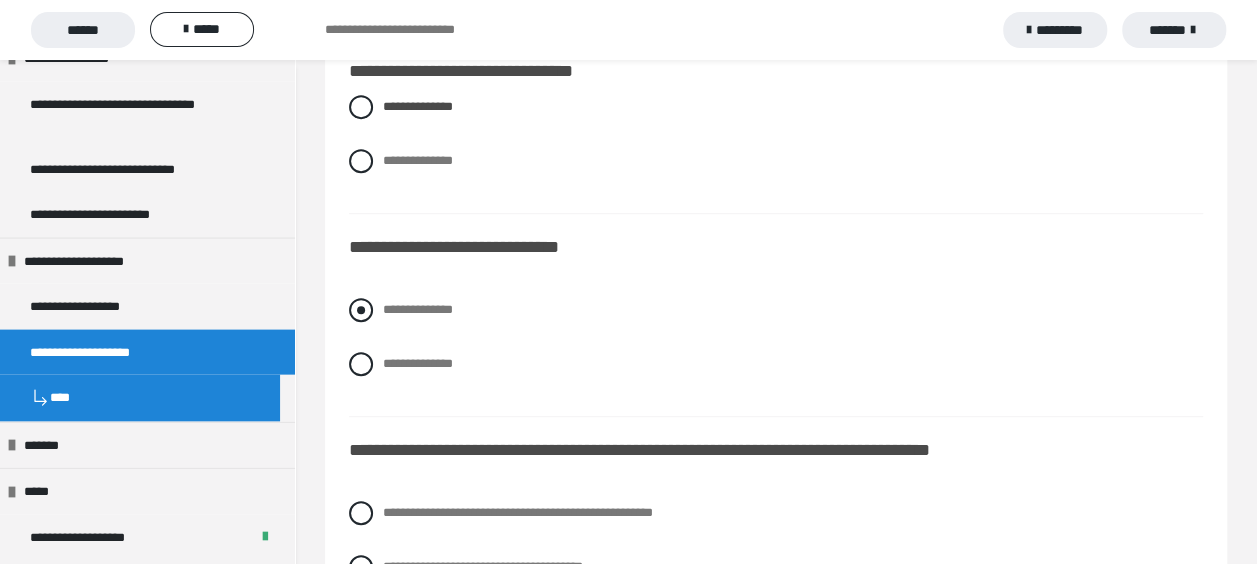 click at bounding box center [361, 310] 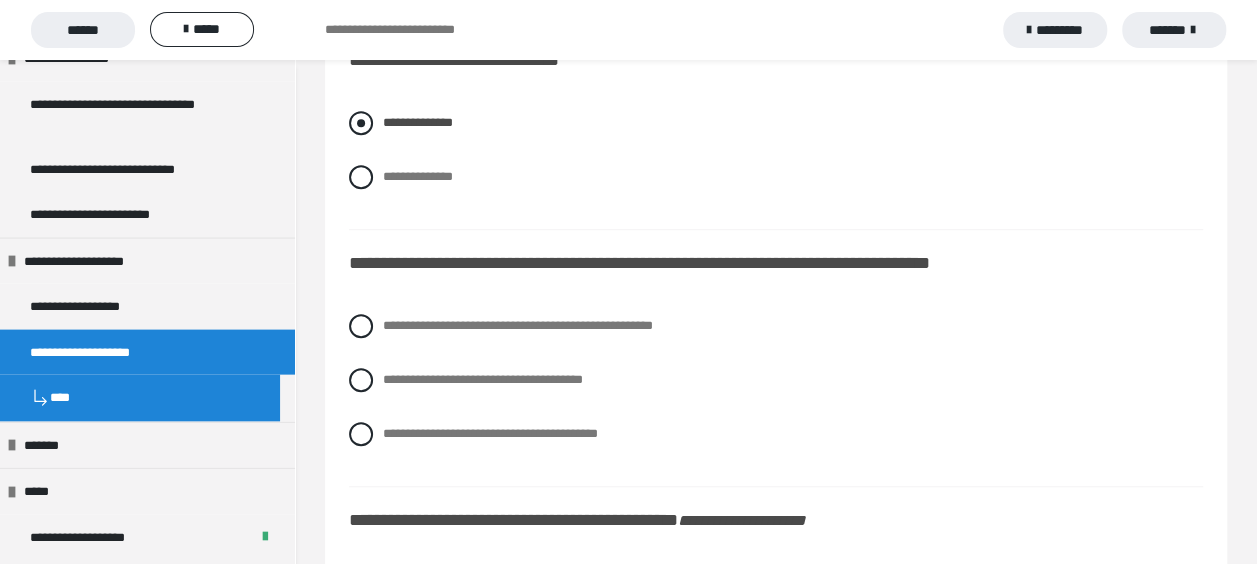 scroll, scrollTop: 4400, scrollLeft: 0, axis: vertical 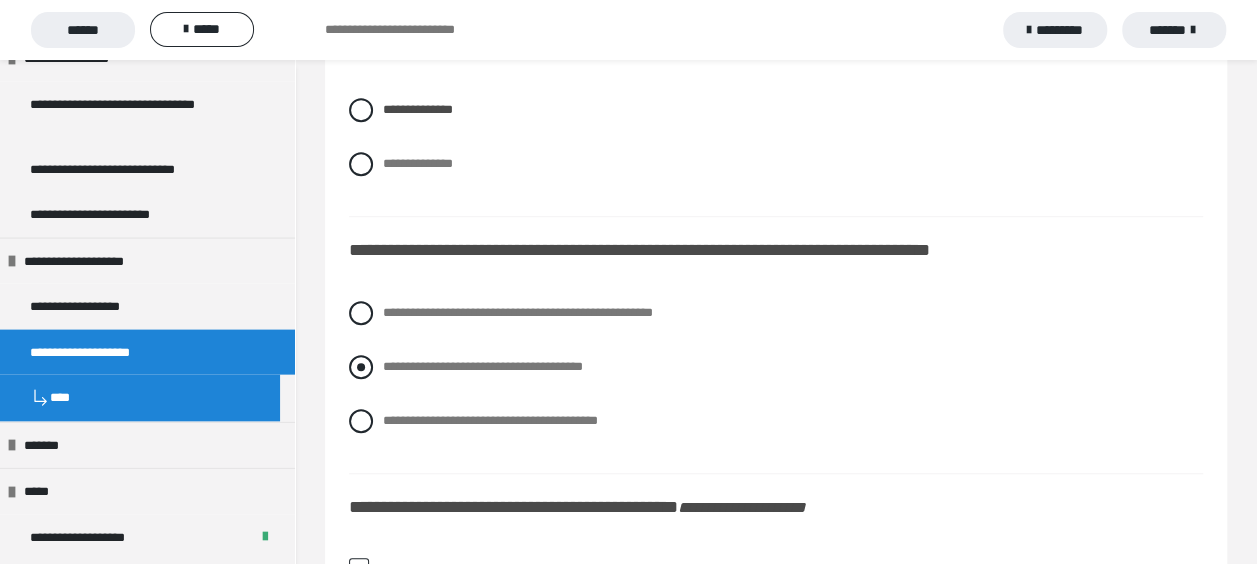 click at bounding box center [361, 367] 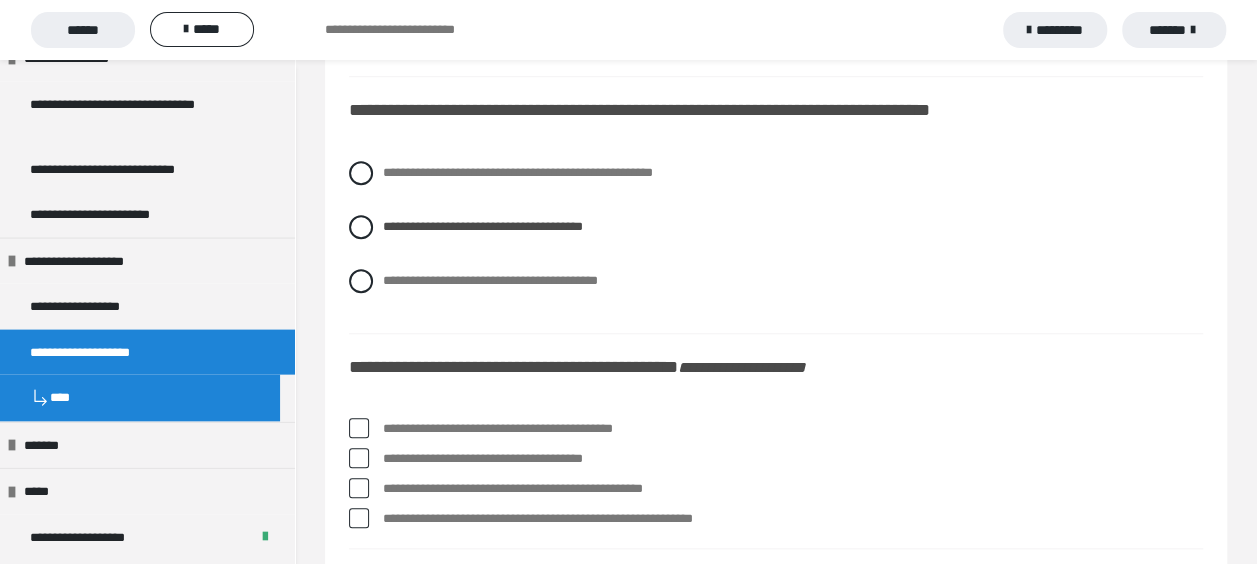 scroll, scrollTop: 4600, scrollLeft: 0, axis: vertical 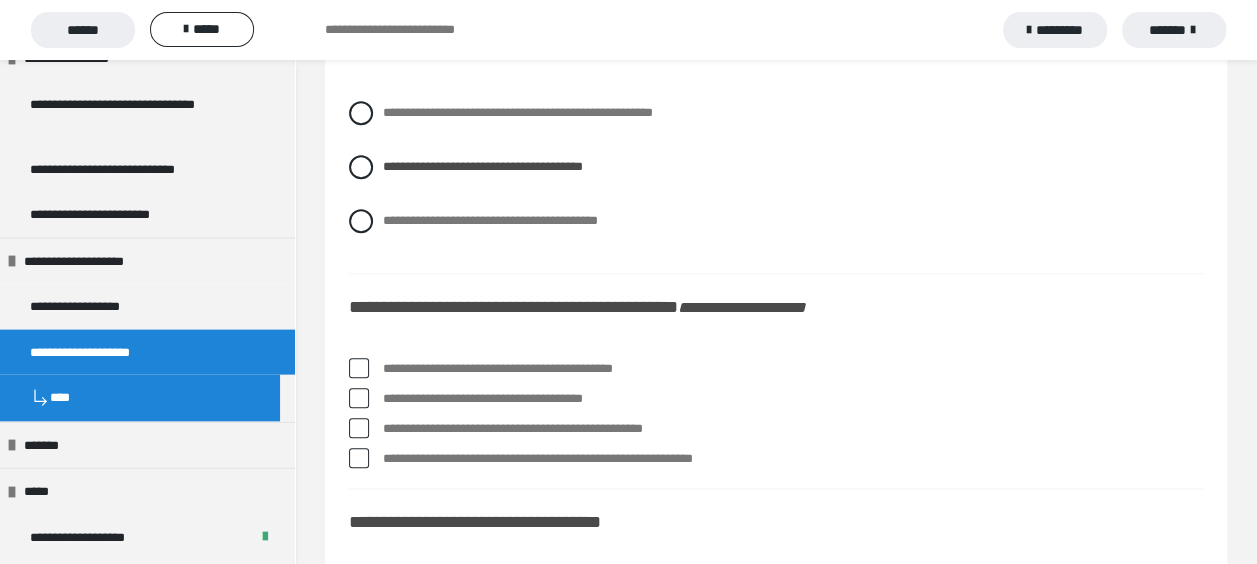 click at bounding box center (359, 398) 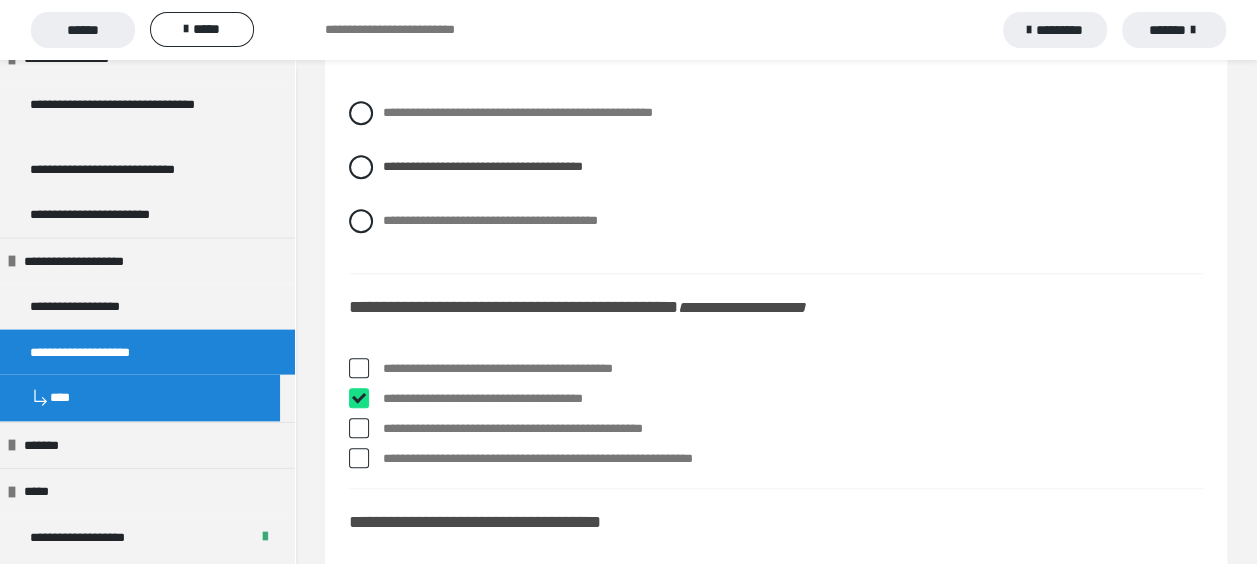 checkbox on "****" 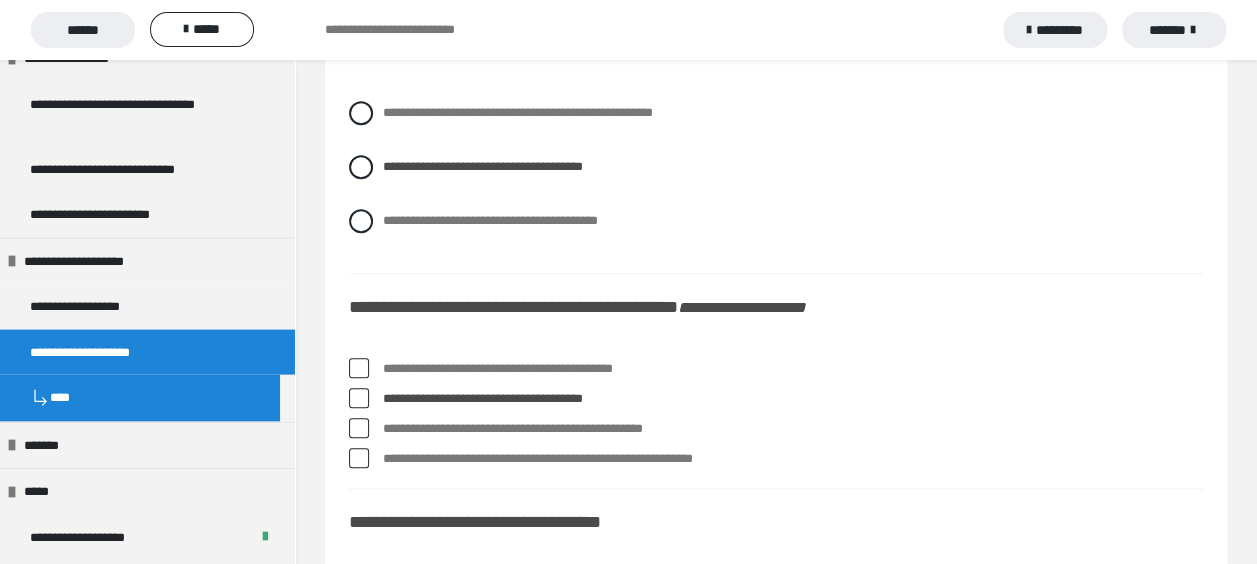 click at bounding box center (359, 458) 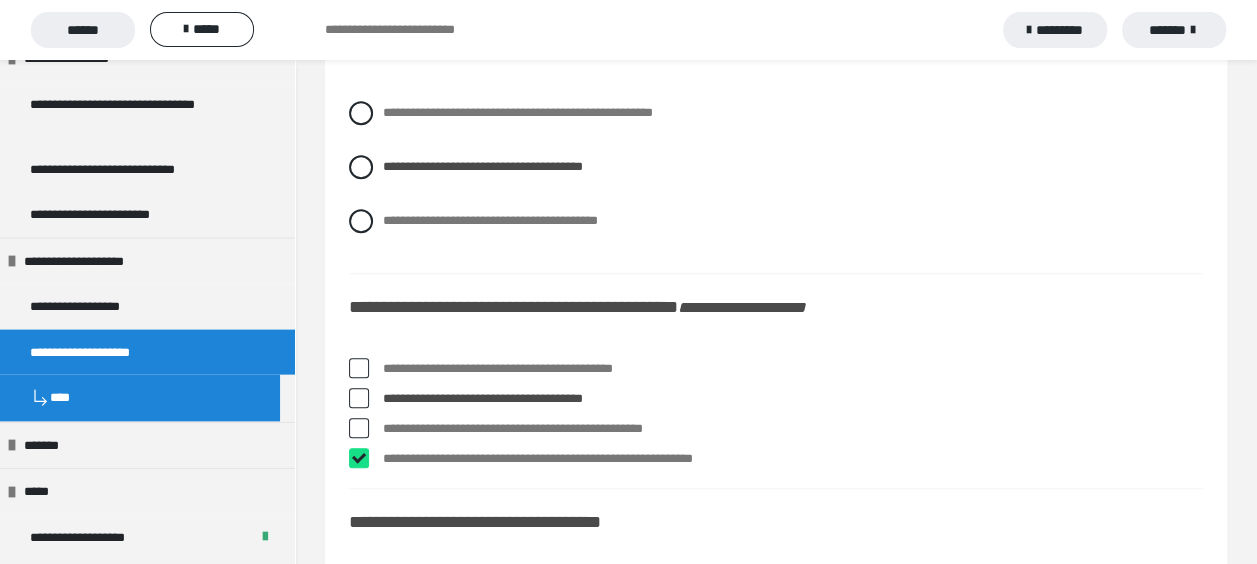 checkbox on "****" 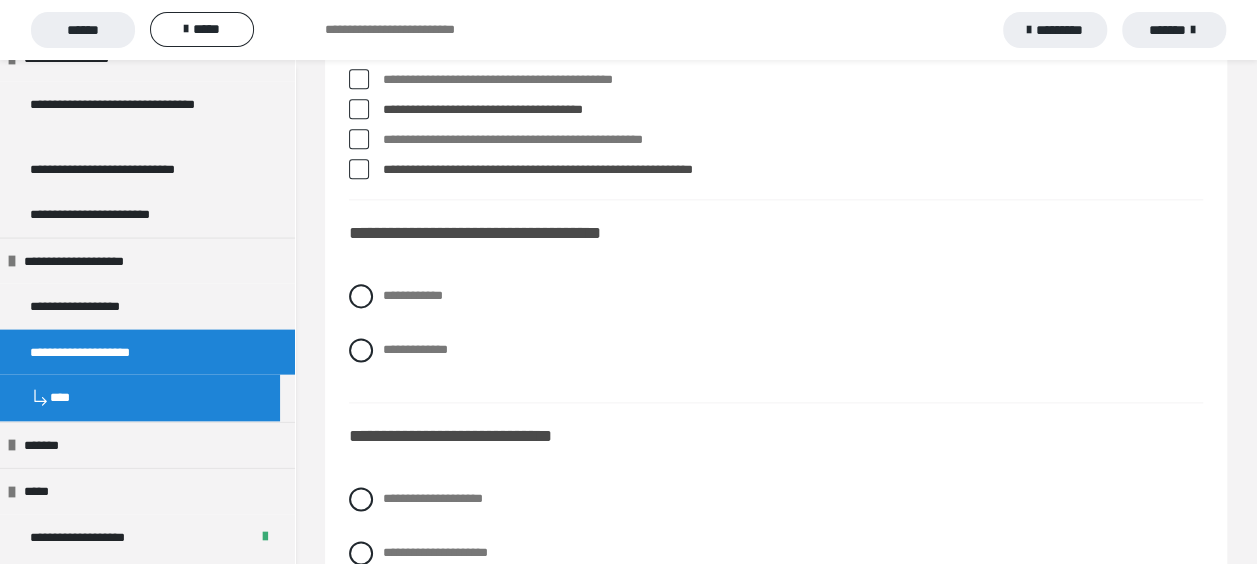 scroll, scrollTop: 4900, scrollLeft: 0, axis: vertical 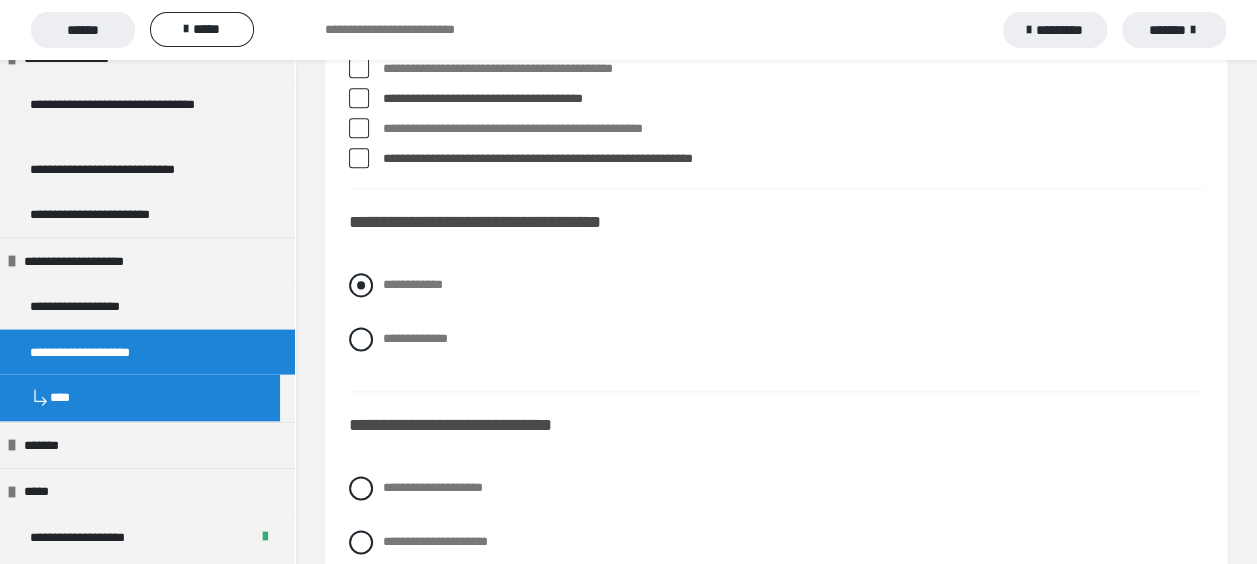 click at bounding box center [361, 285] 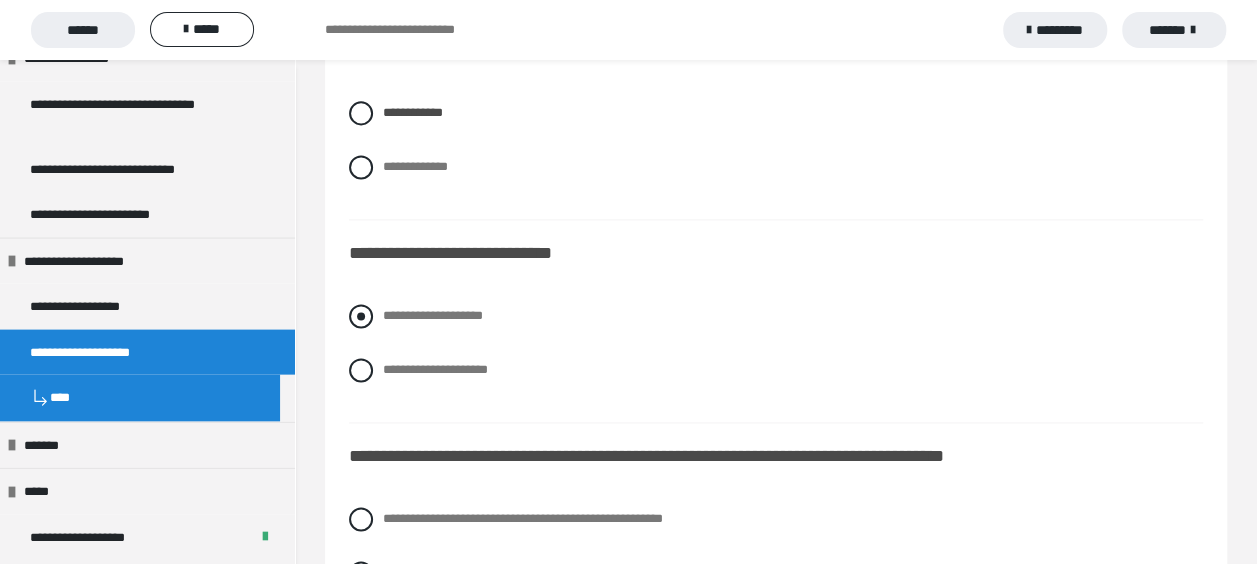 scroll, scrollTop: 5100, scrollLeft: 0, axis: vertical 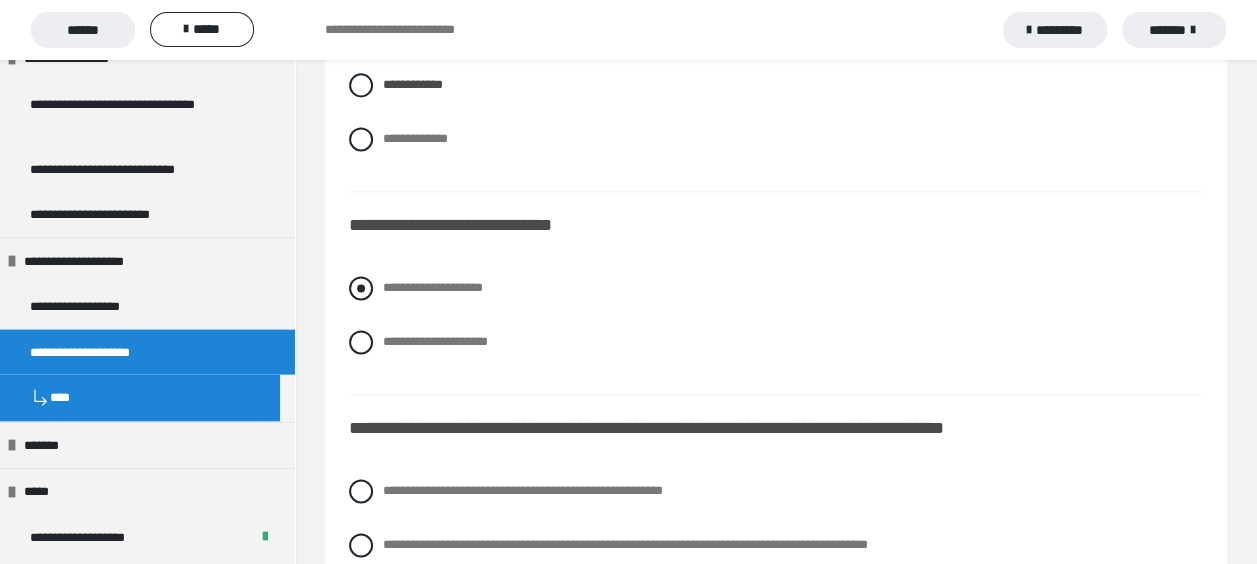 click at bounding box center [361, 288] 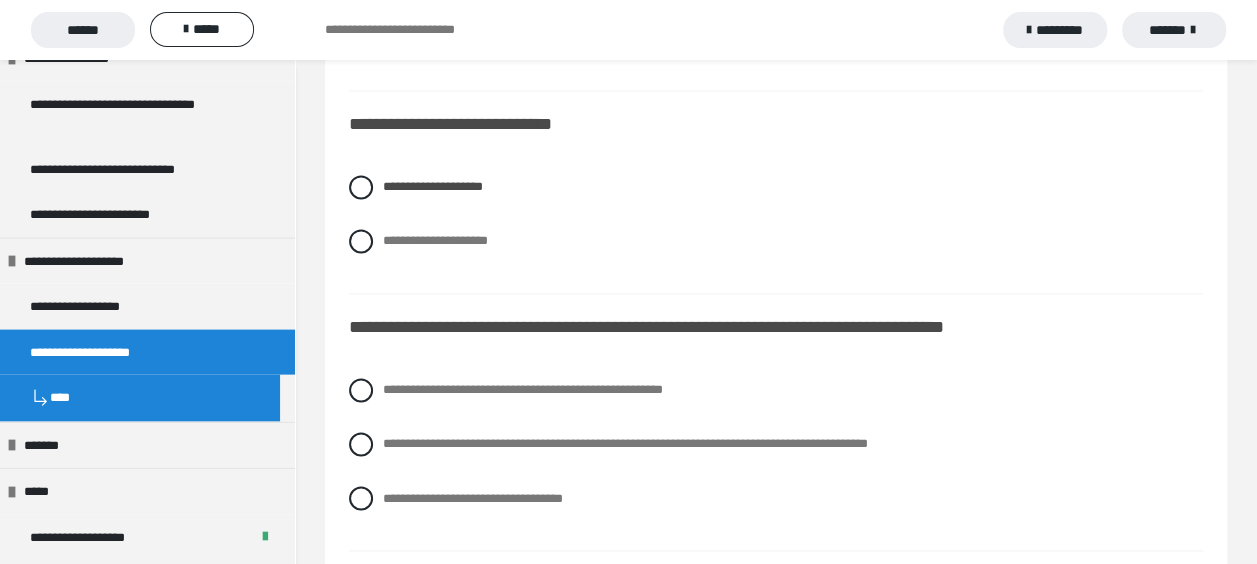 scroll, scrollTop: 5300, scrollLeft: 0, axis: vertical 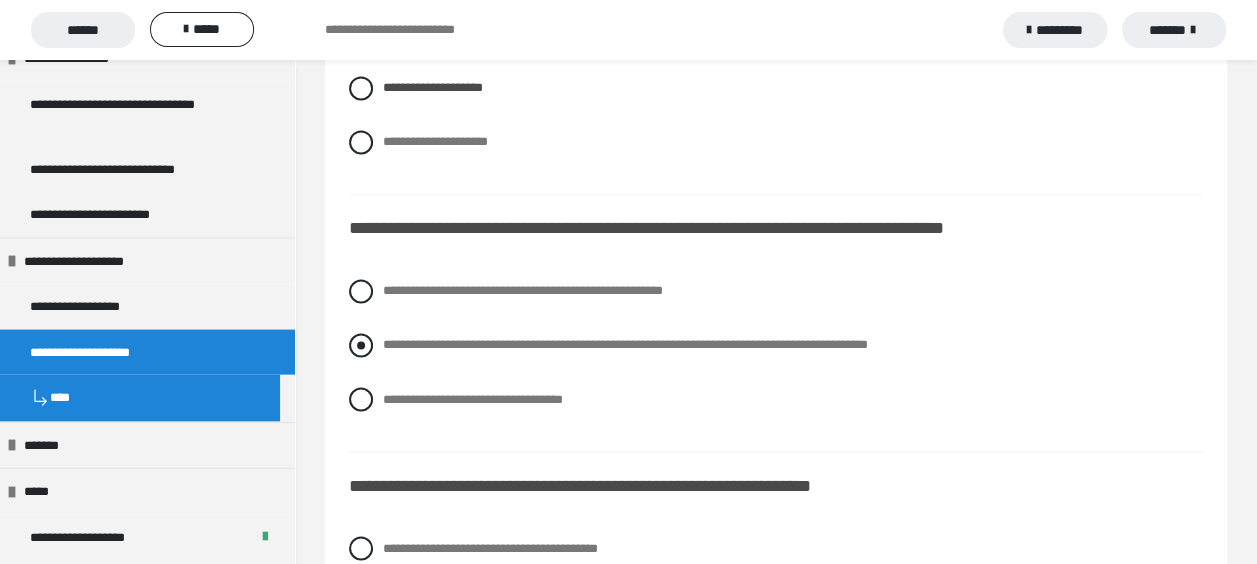 click at bounding box center (361, 345) 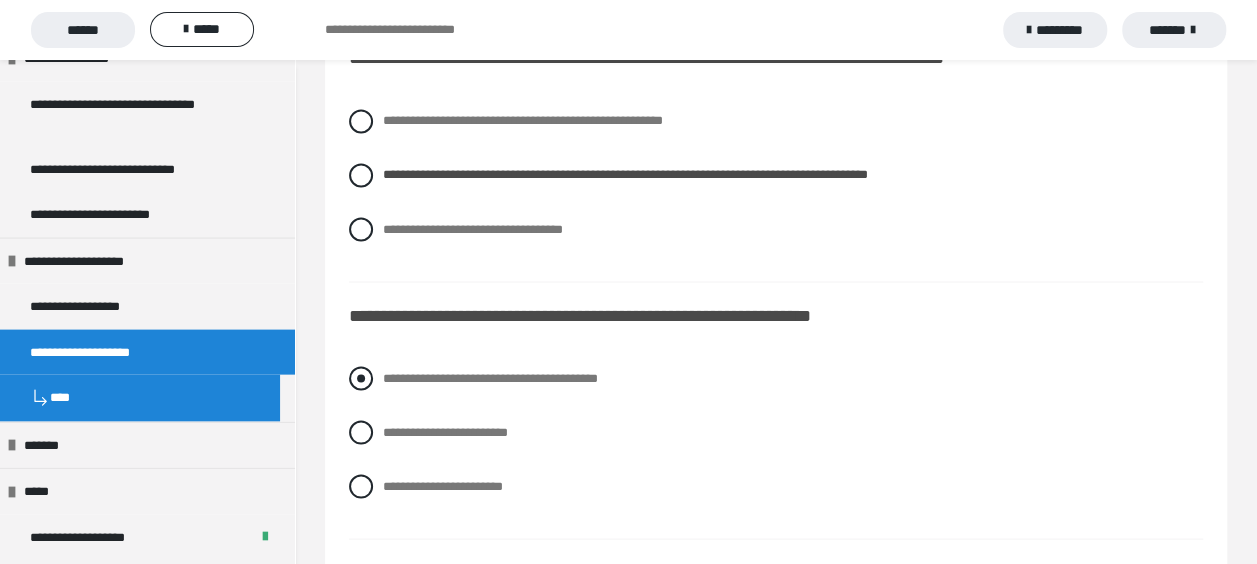 scroll, scrollTop: 5500, scrollLeft: 0, axis: vertical 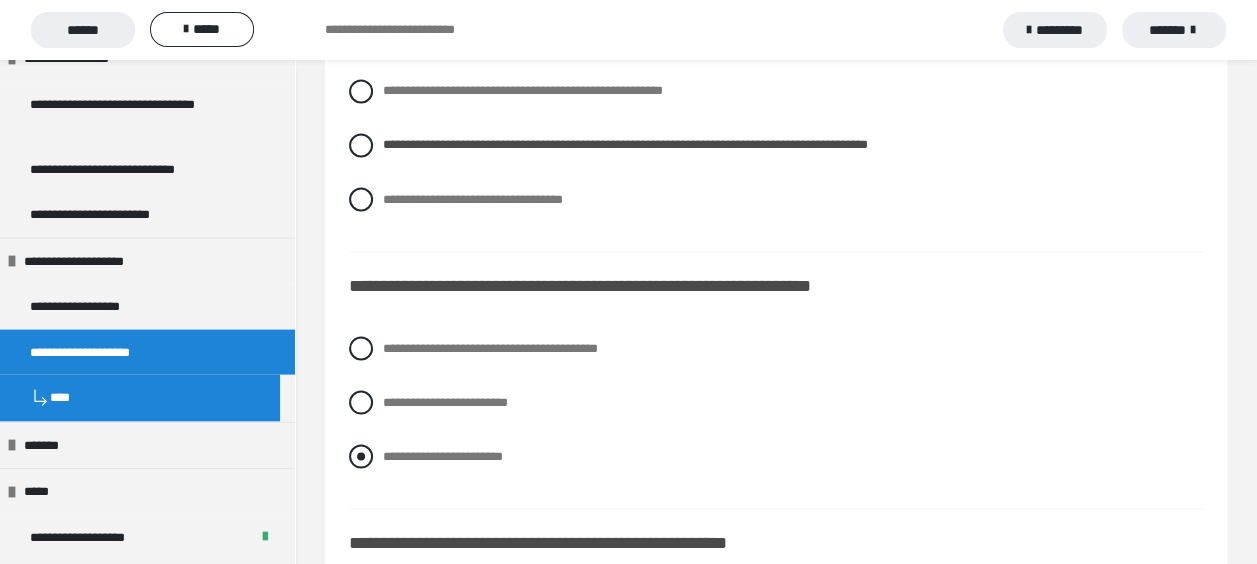 click at bounding box center (361, 456) 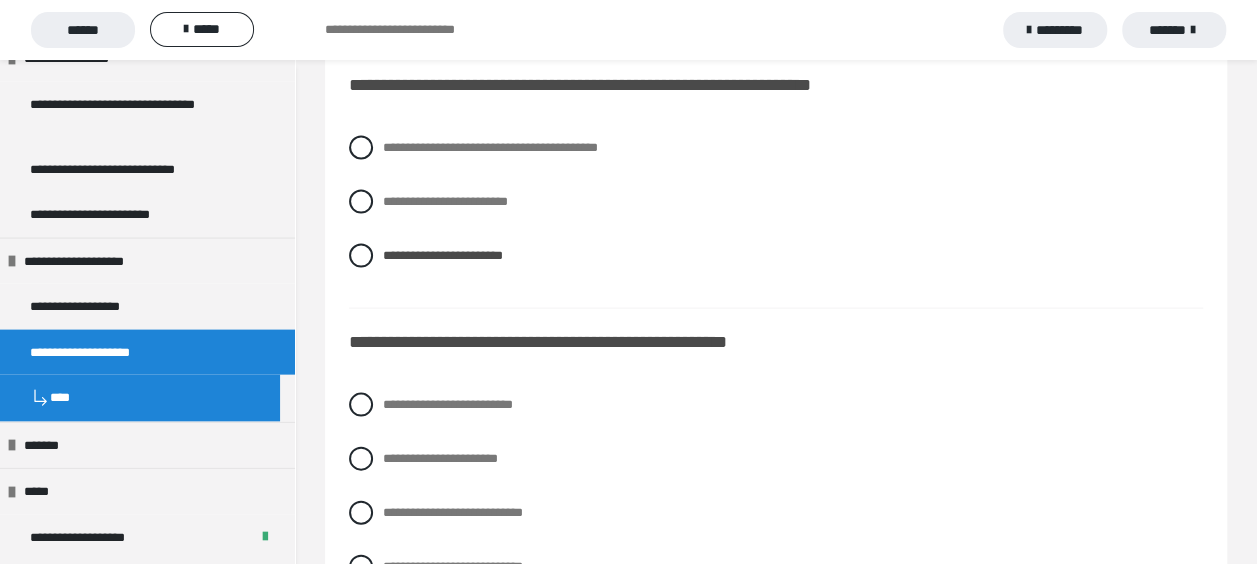 scroll, scrollTop: 5800, scrollLeft: 0, axis: vertical 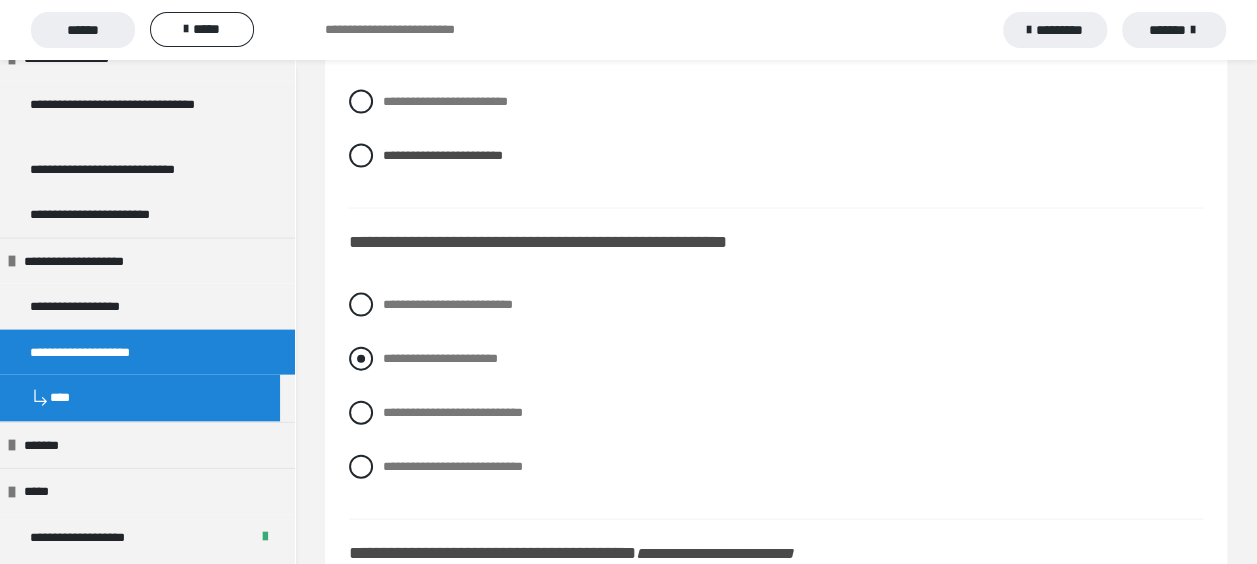 click at bounding box center [361, 359] 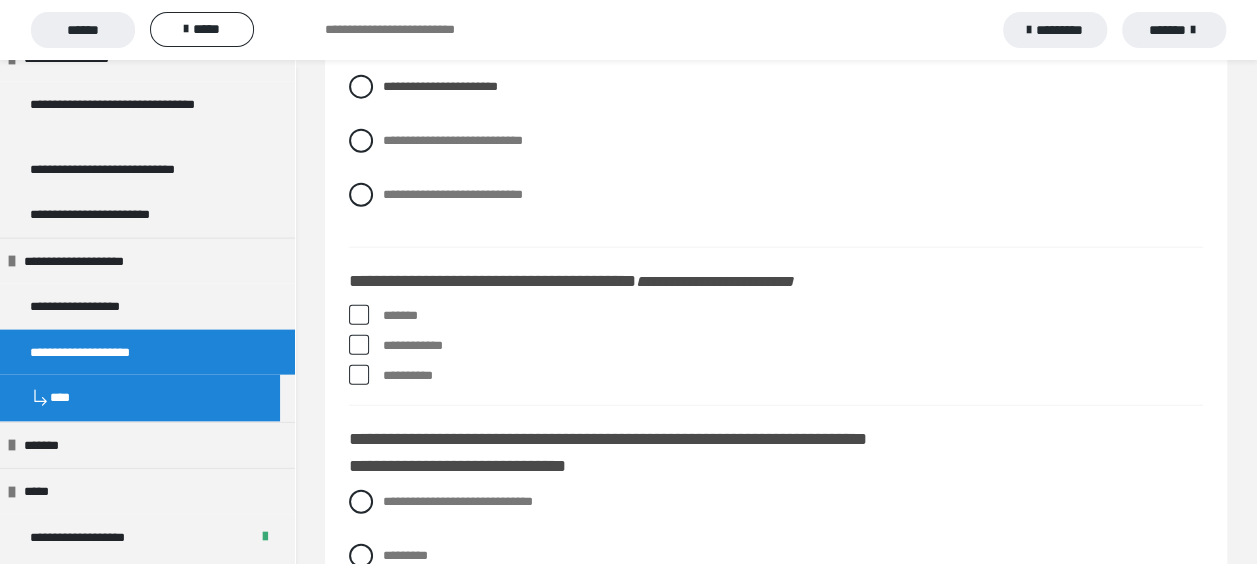 scroll, scrollTop: 6100, scrollLeft: 0, axis: vertical 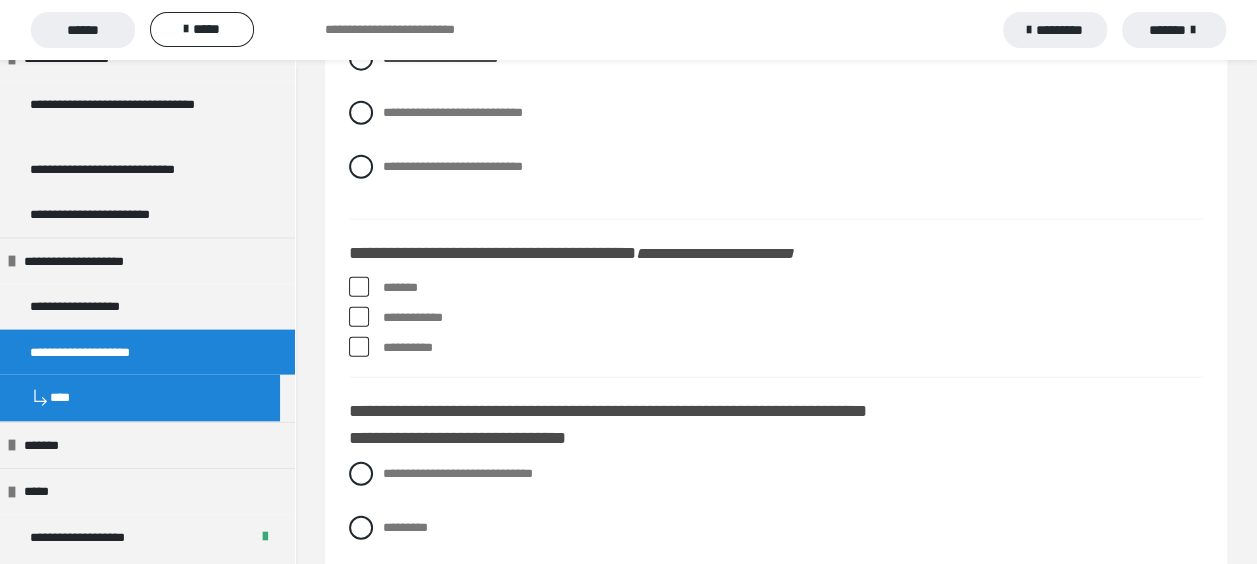 click at bounding box center [359, 287] 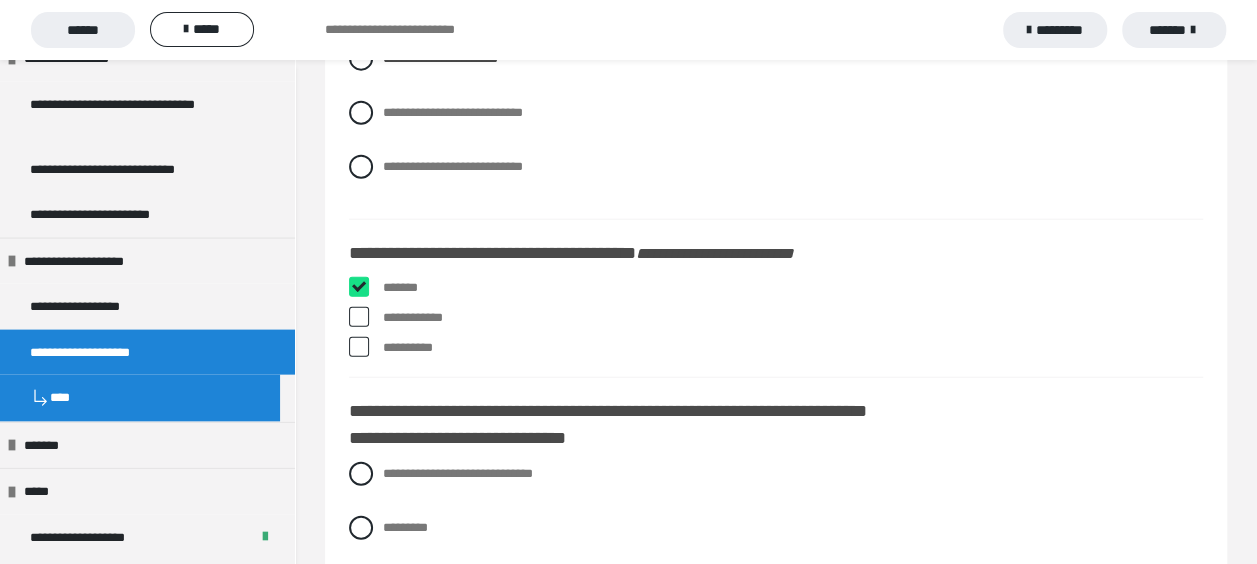 checkbox on "****" 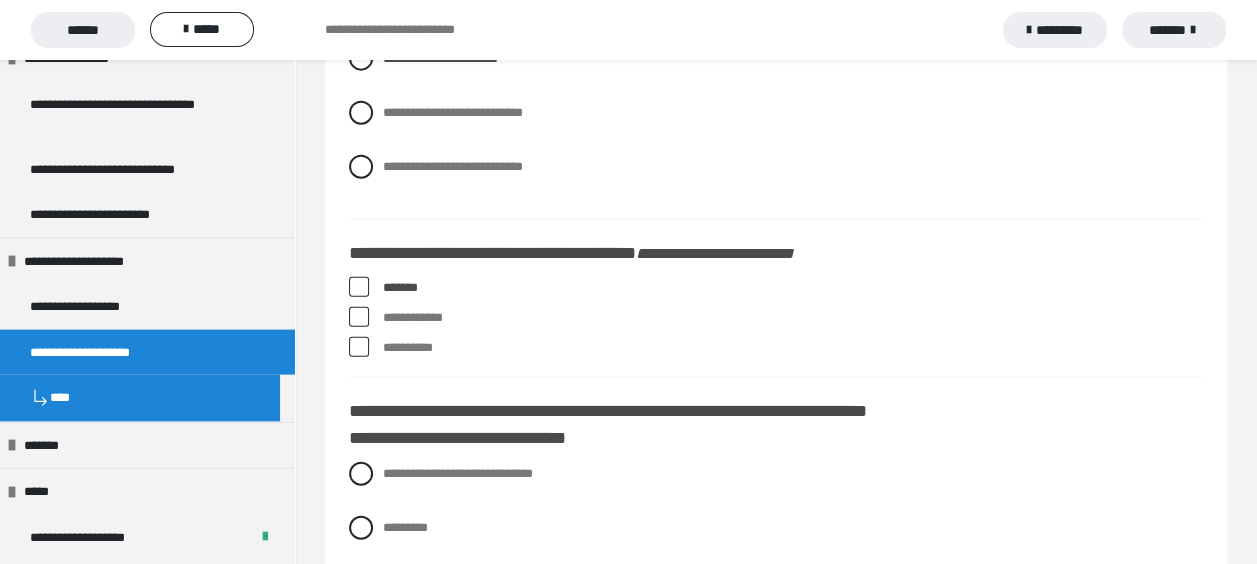 click at bounding box center [359, 347] 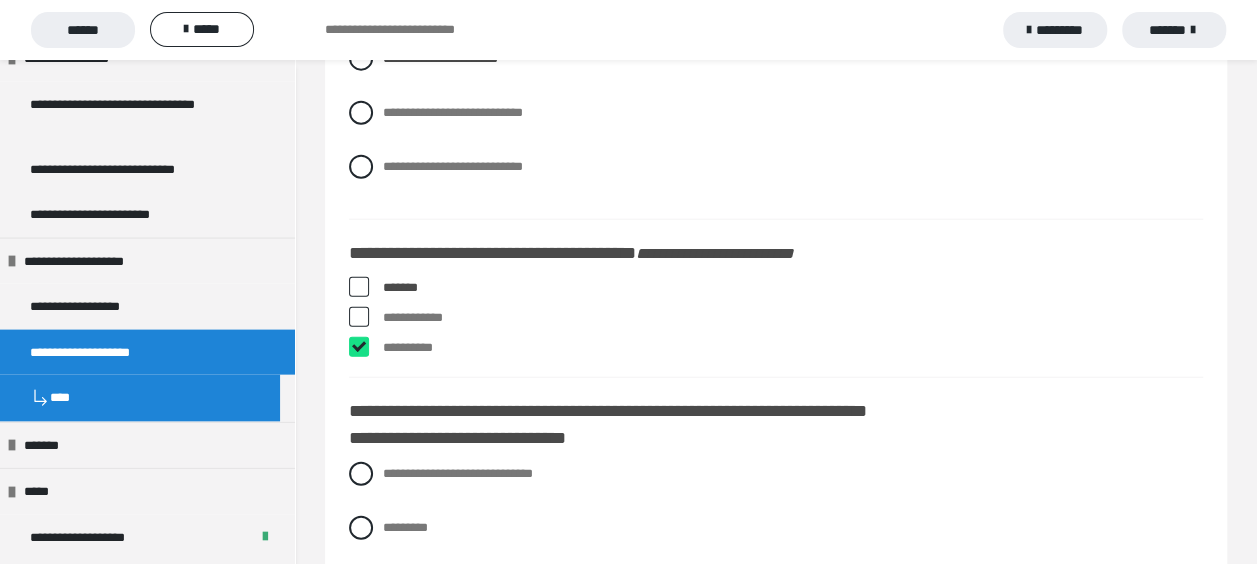 checkbox on "****" 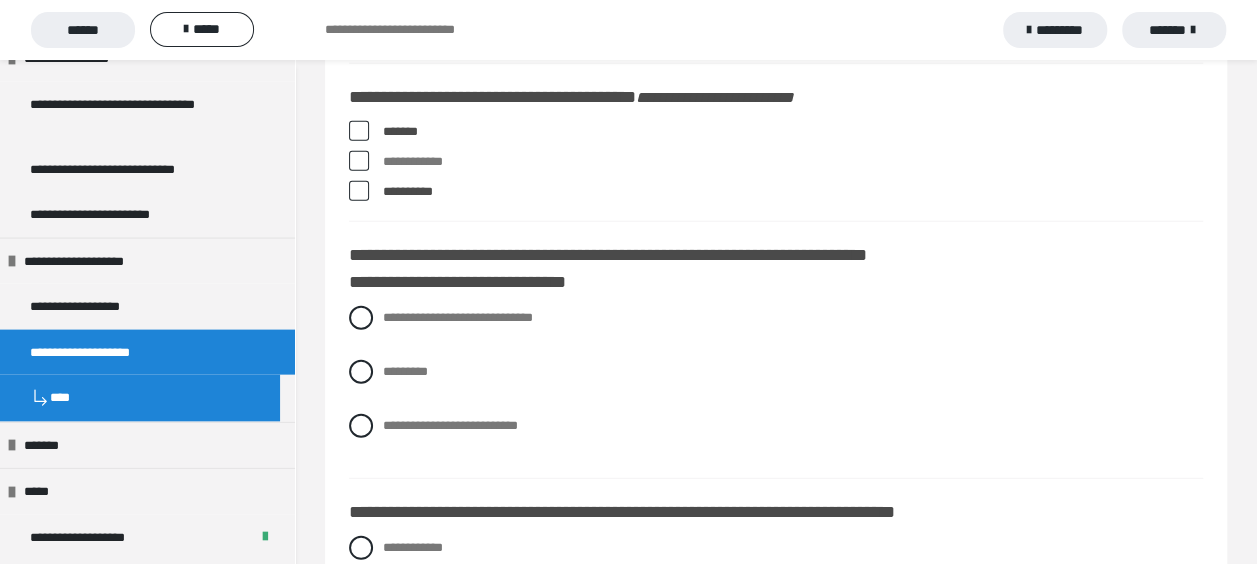 scroll, scrollTop: 6300, scrollLeft: 0, axis: vertical 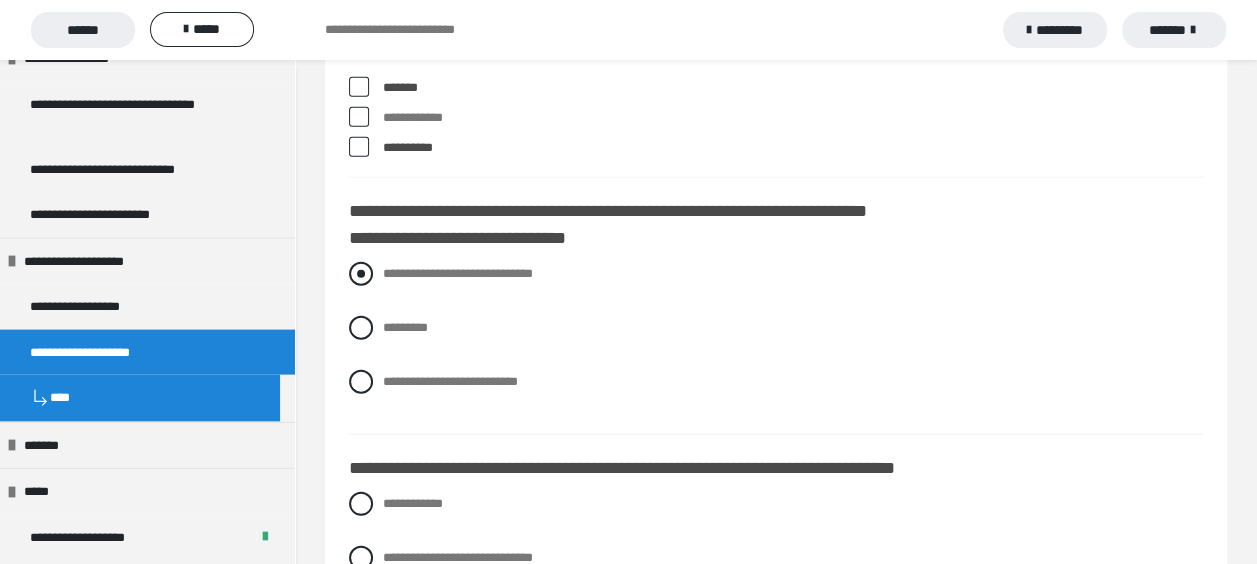 click at bounding box center [361, 274] 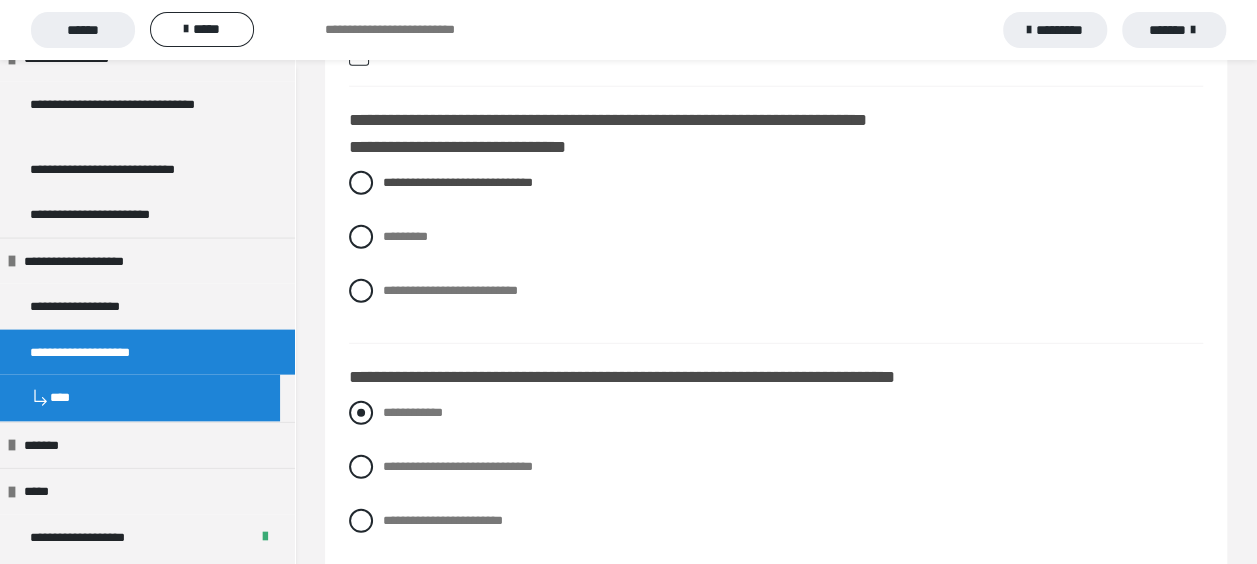 scroll, scrollTop: 6500, scrollLeft: 0, axis: vertical 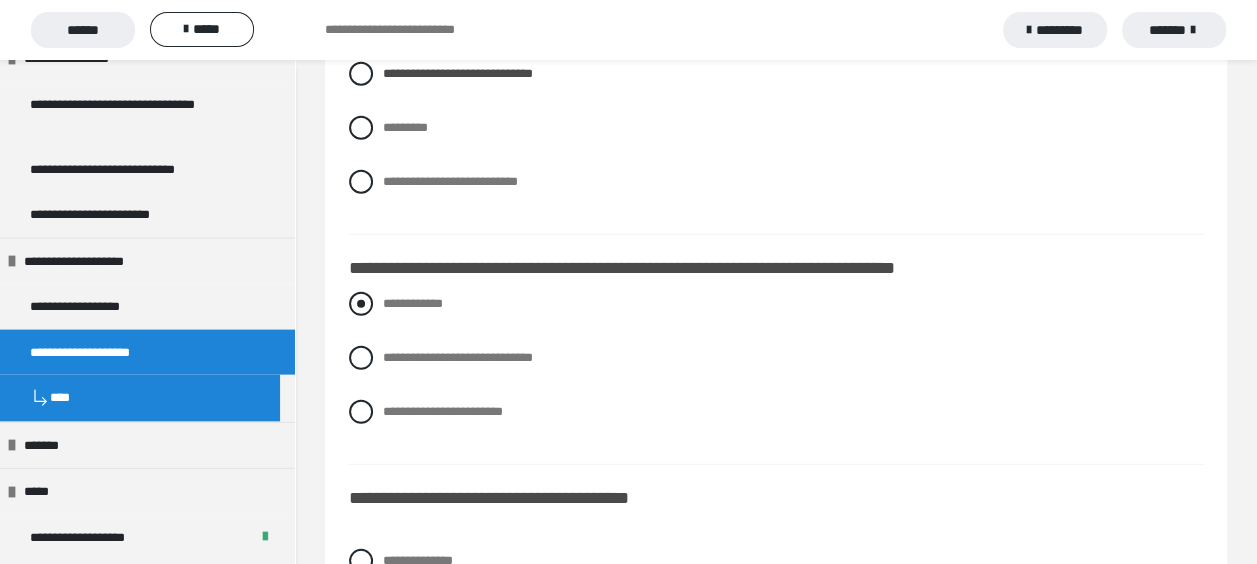 click at bounding box center [361, 304] 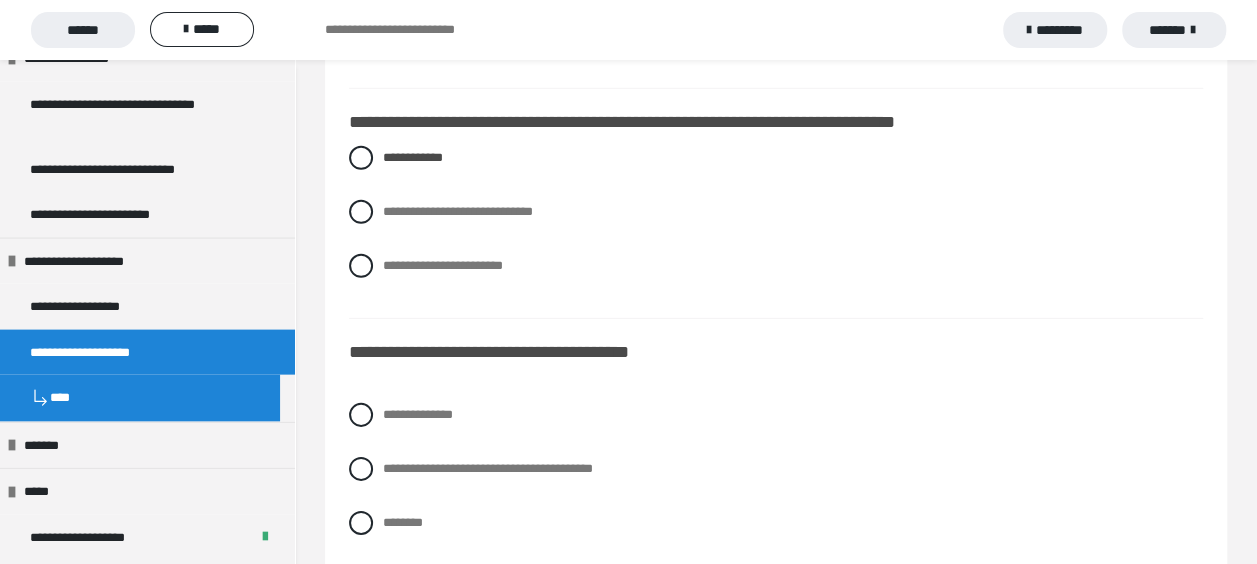 scroll, scrollTop: 6700, scrollLeft: 0, axis: vertical 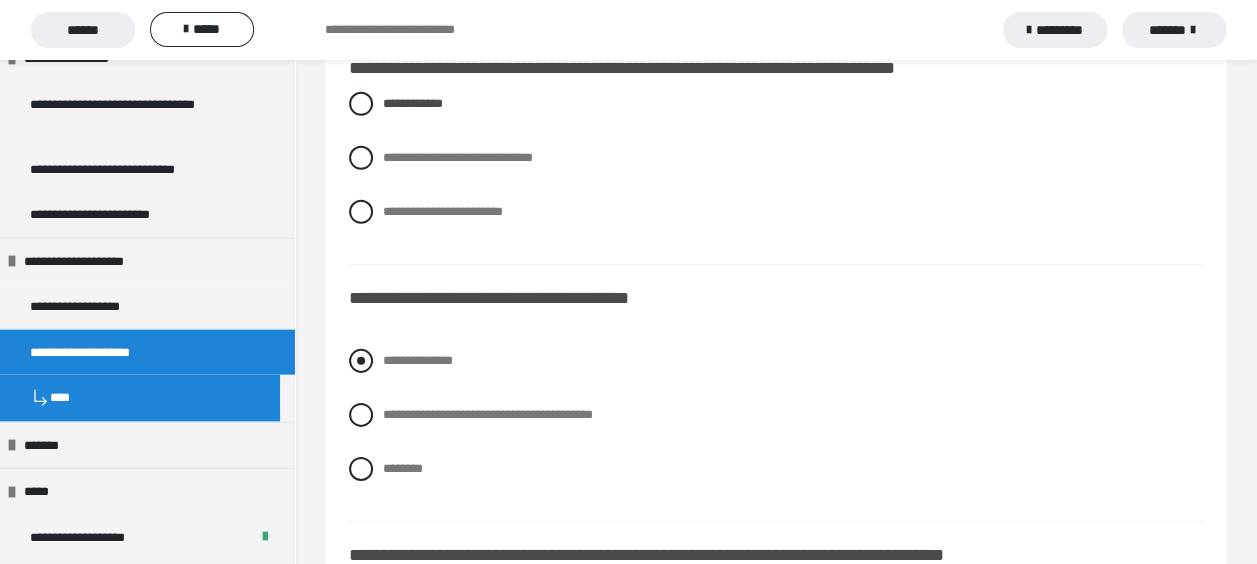 click at bounding box center [361, 361] 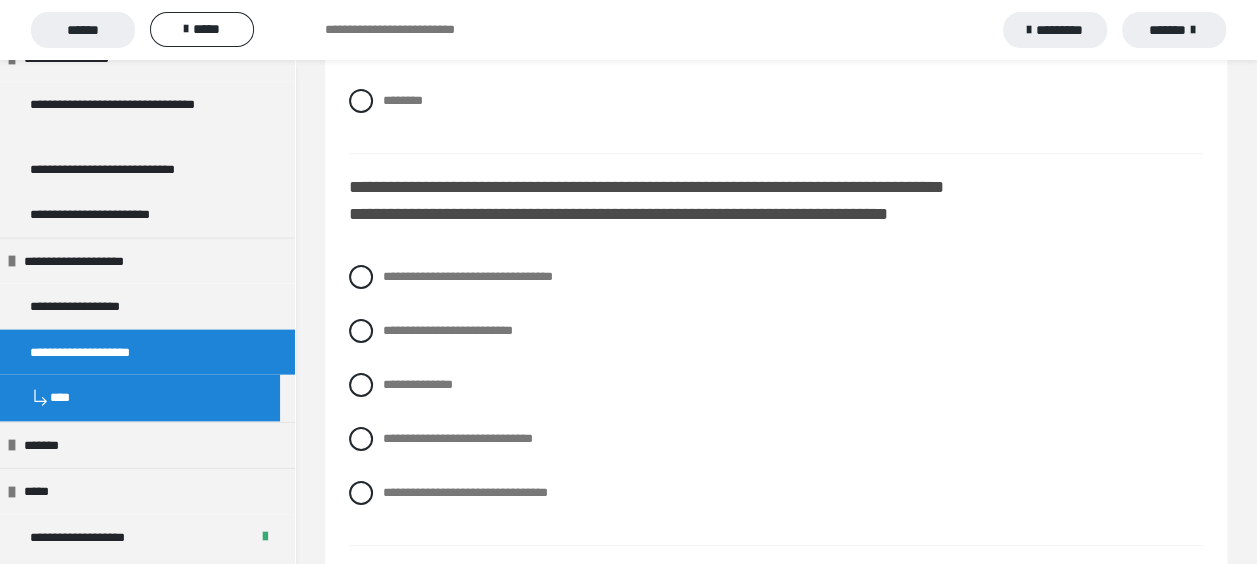 scroll, scrollTop: 7100, scrollLeft: 0, axis: vertical 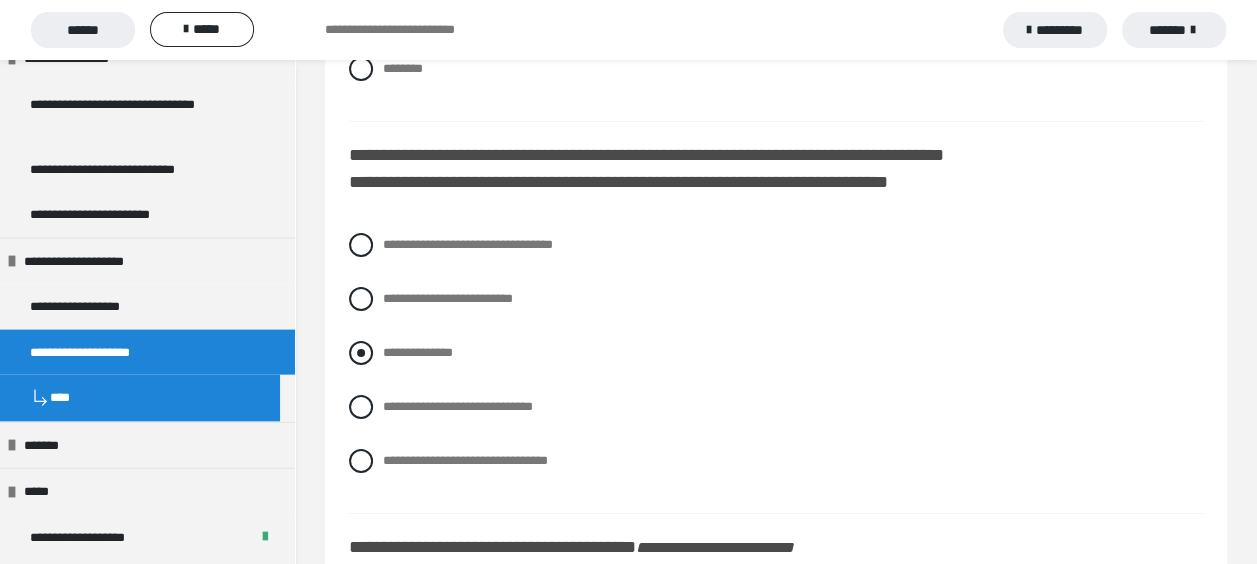 click at bounding box center (361, 353) 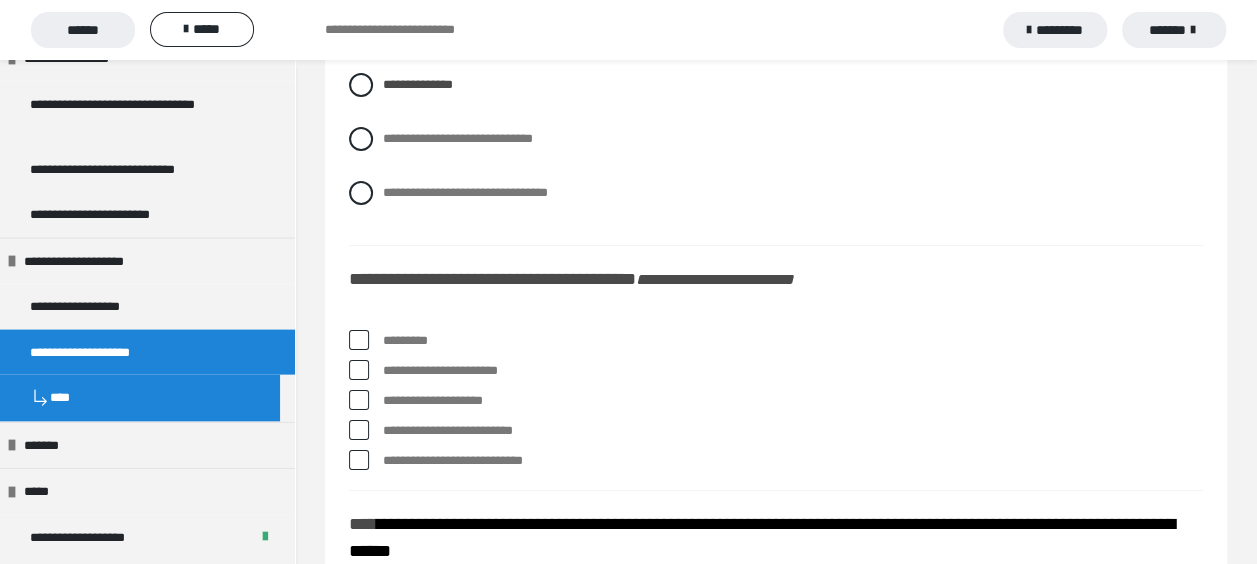 scroll, scrollTop: 7400, scrollLeft: 0, axis: vertical 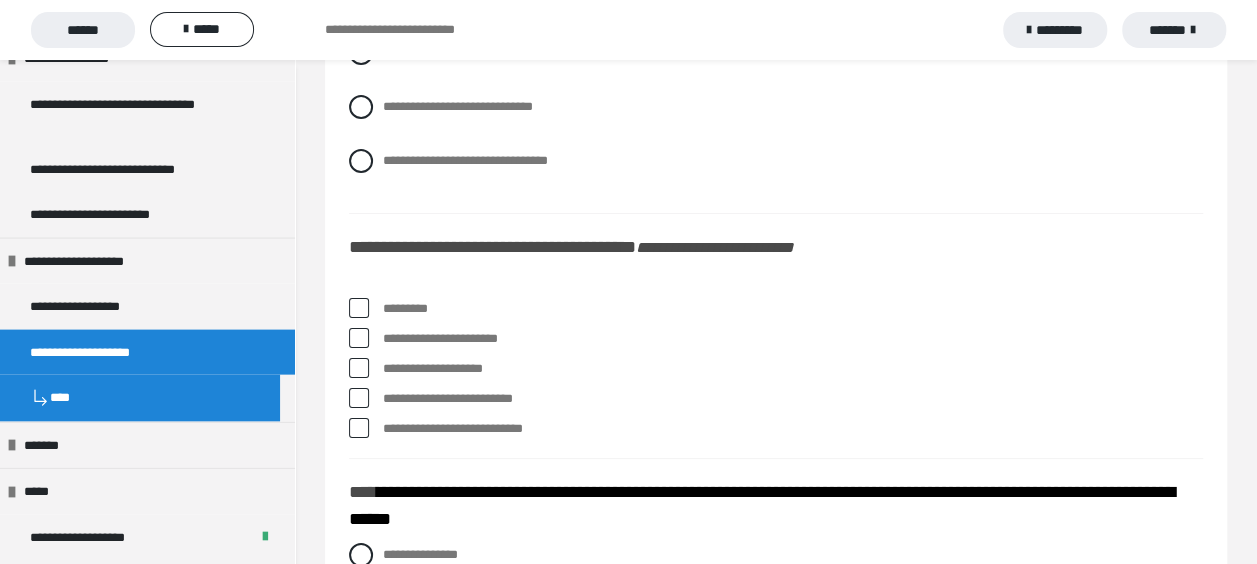 click at bounding box center [359, 308] 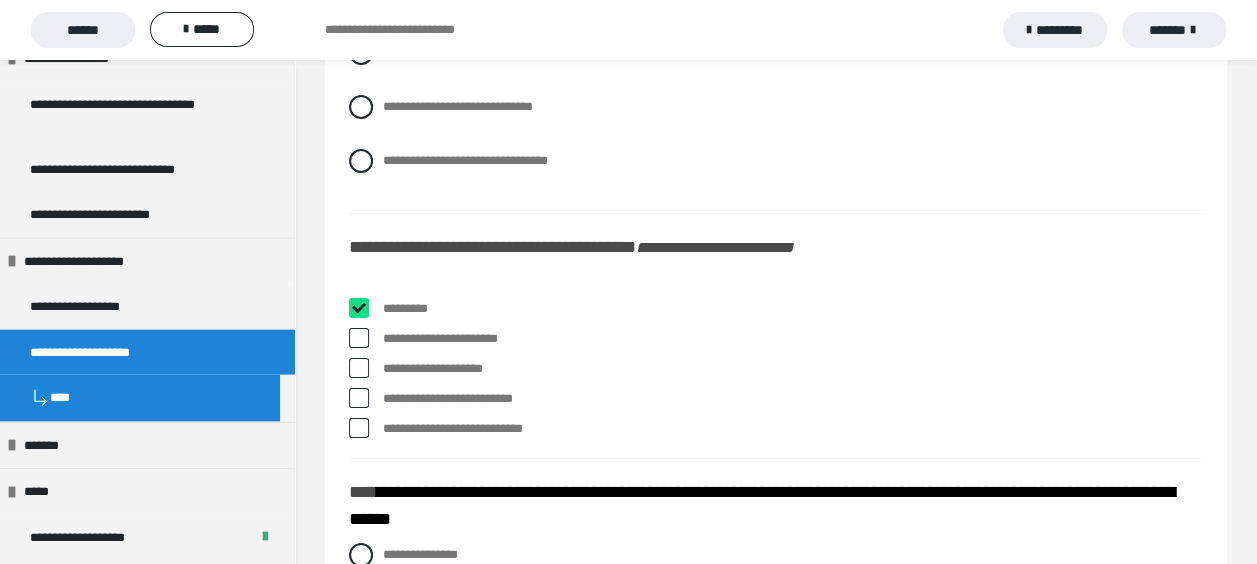 checkbox on "****" 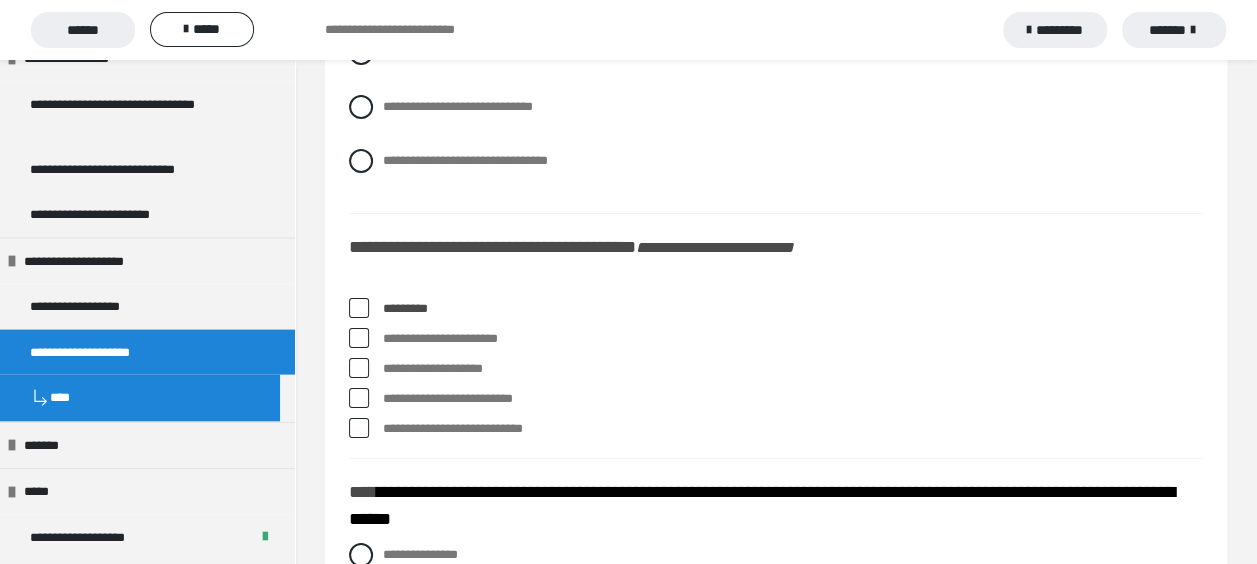 click at bounding box center [359, 338] 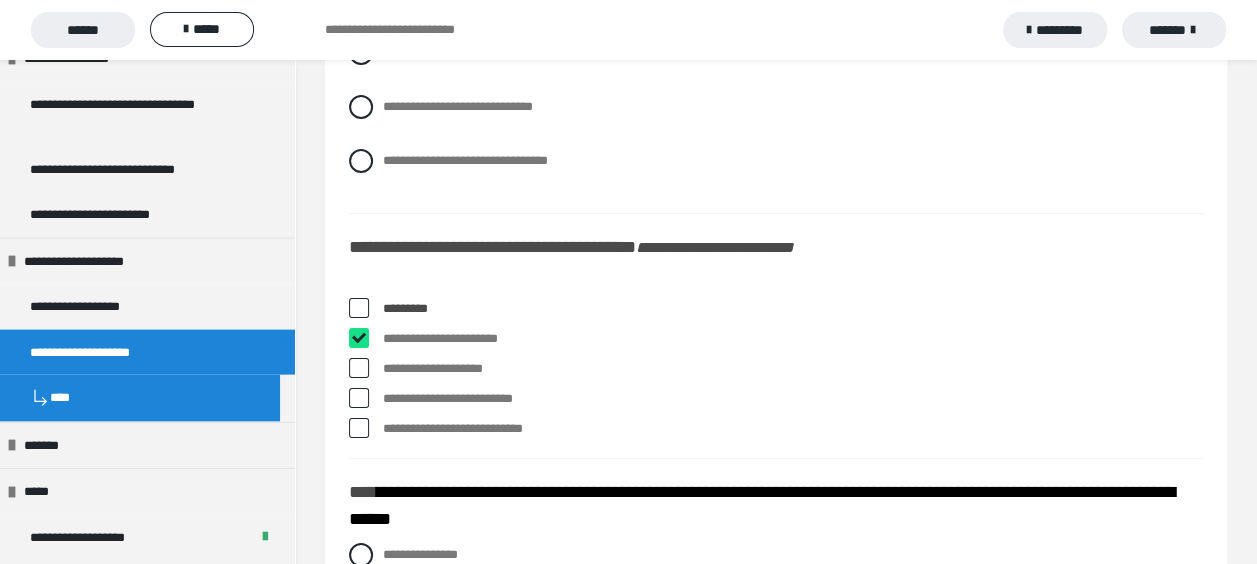 checkbox on "****" 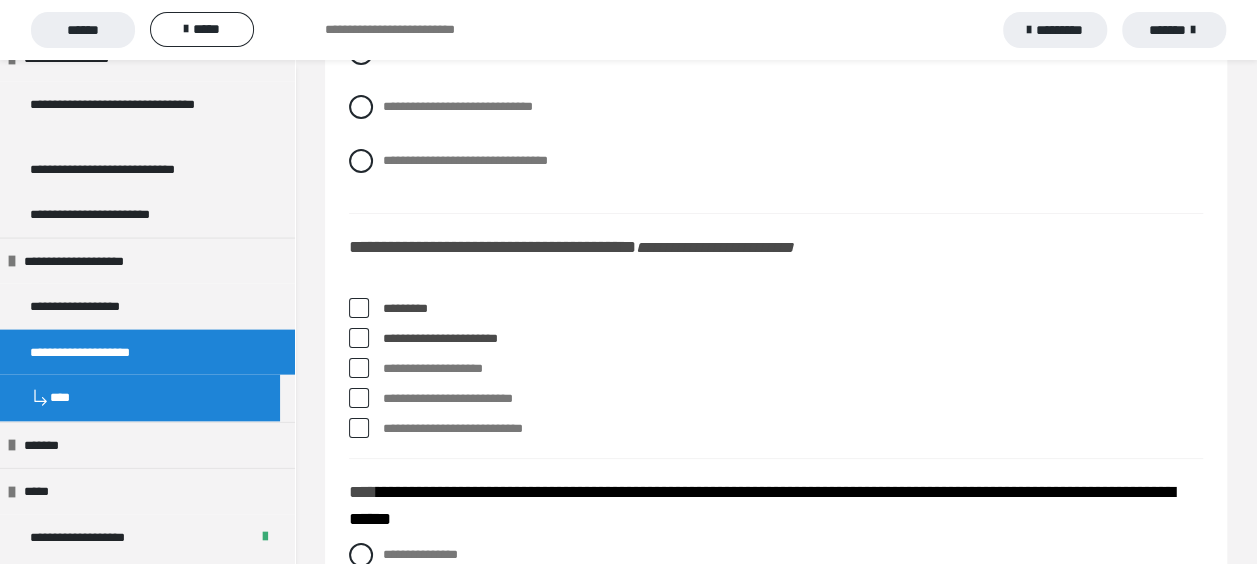 click at bounding box center [359, 428] 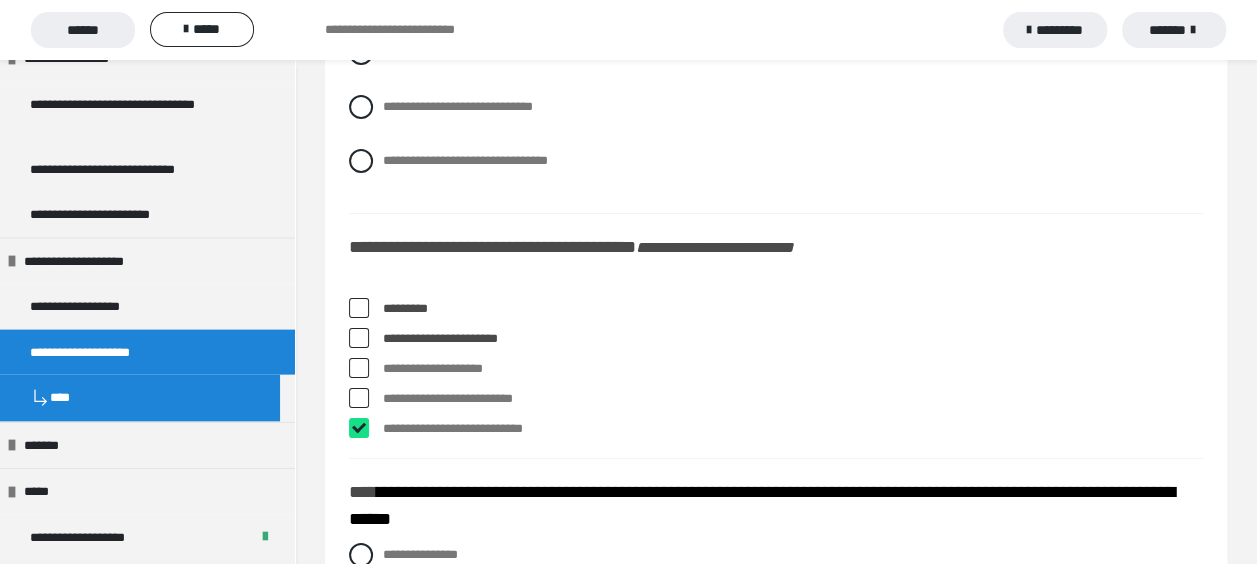 checkbox on "****" 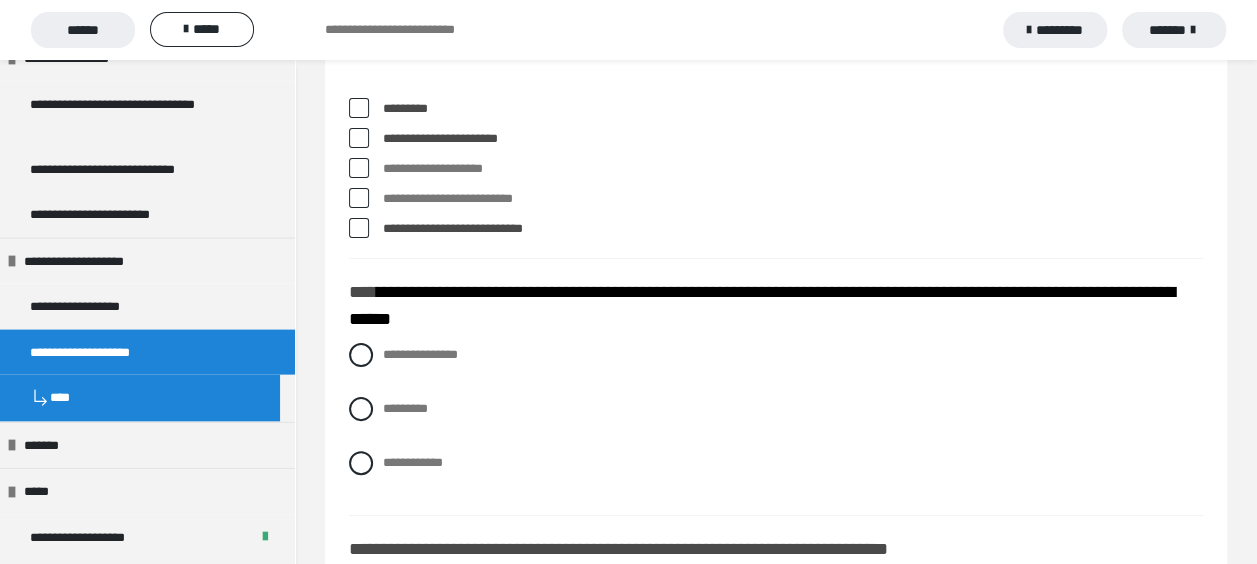 scroll, scrollTop: 7700, scrollLeft: 0, axis: vertical 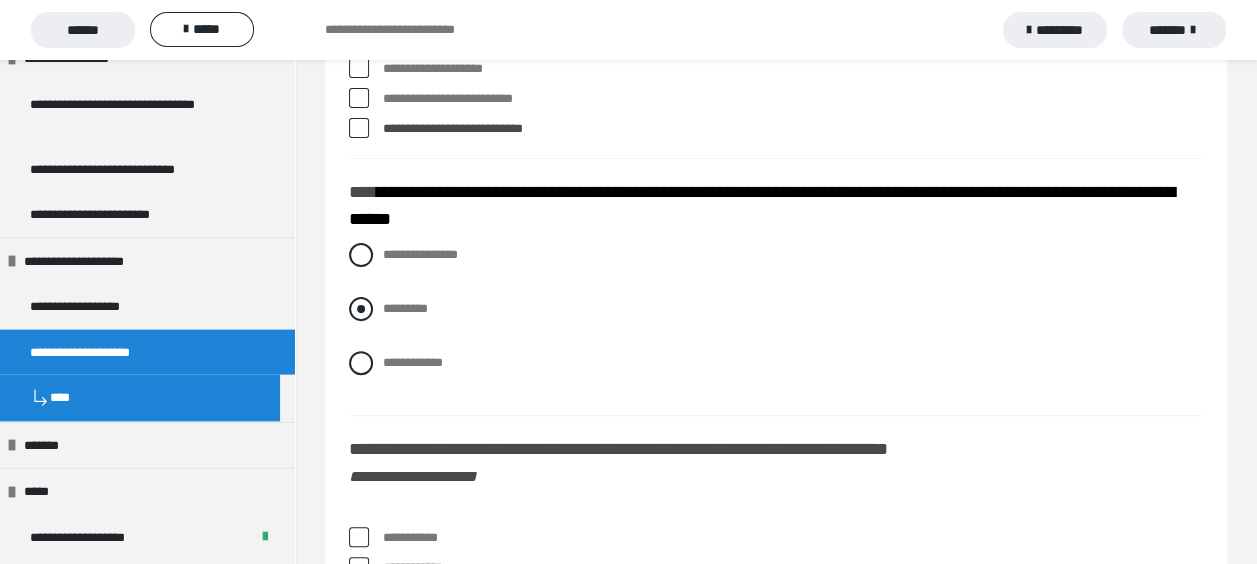 click at bounding box center (361, 309) 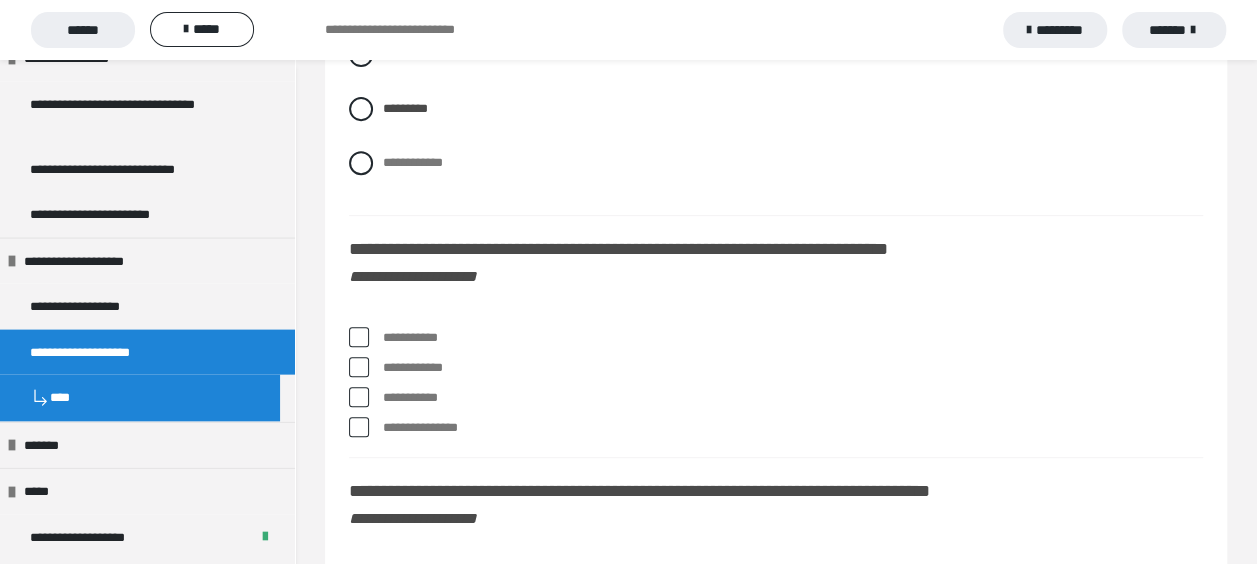 scroll, scrollTop: 8000, scrollLeft: 0, axis: vertical 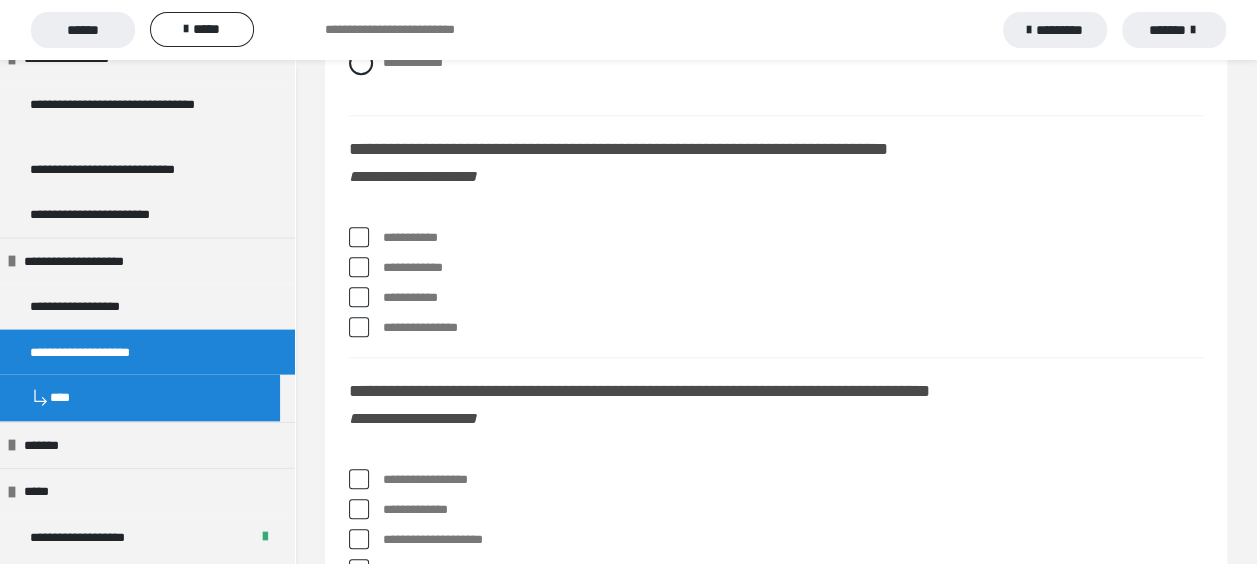 click at bounding box center (359, 297) 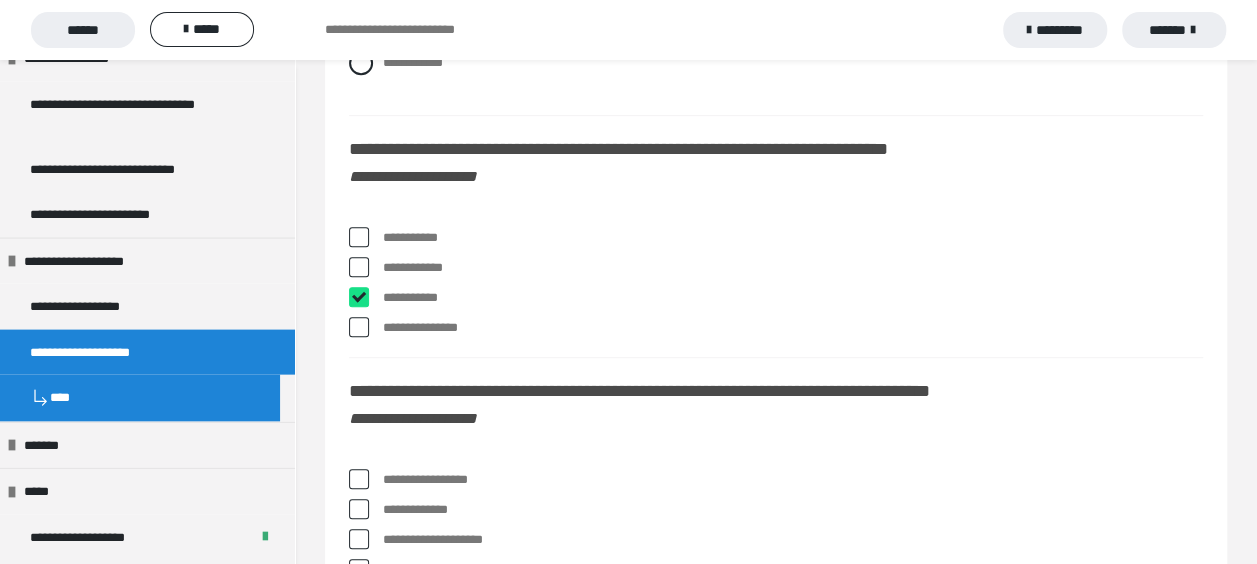 checkbox on "****" 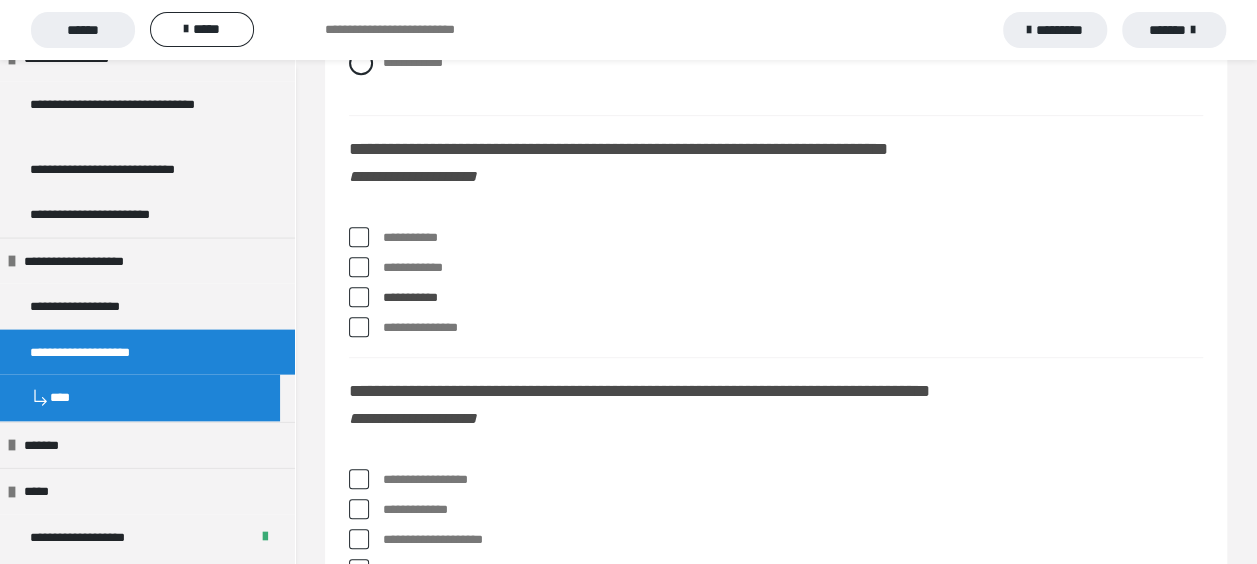 click at bounding box center [359, 237] 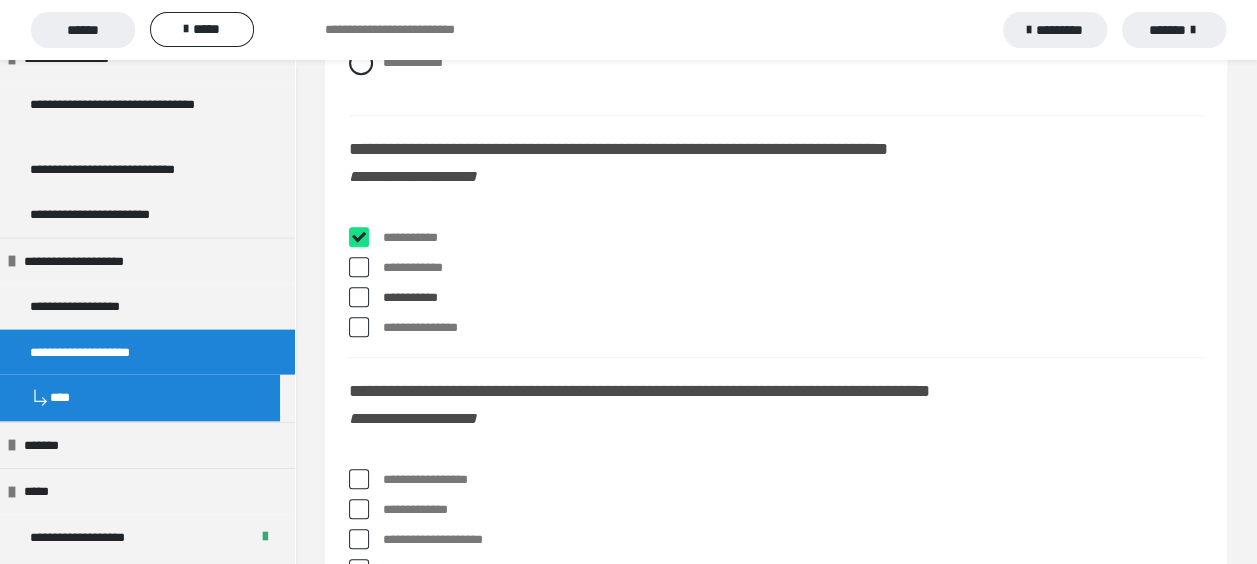 checkbox on "****" 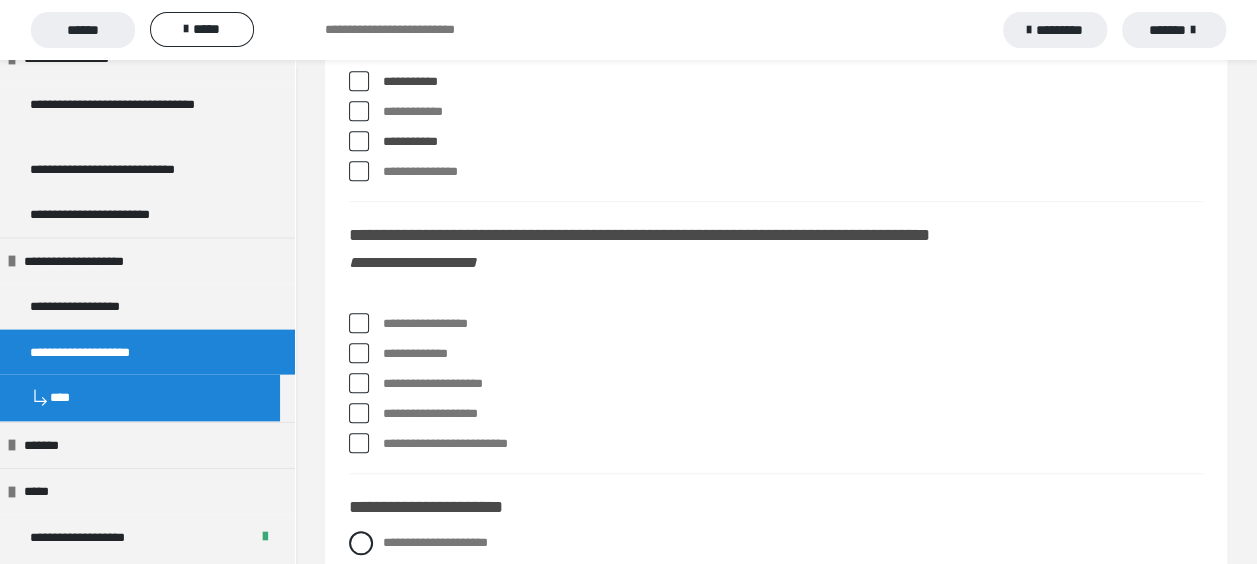 scroll, scrollTop: 8200, scrollLeft: 0, axis: vertical 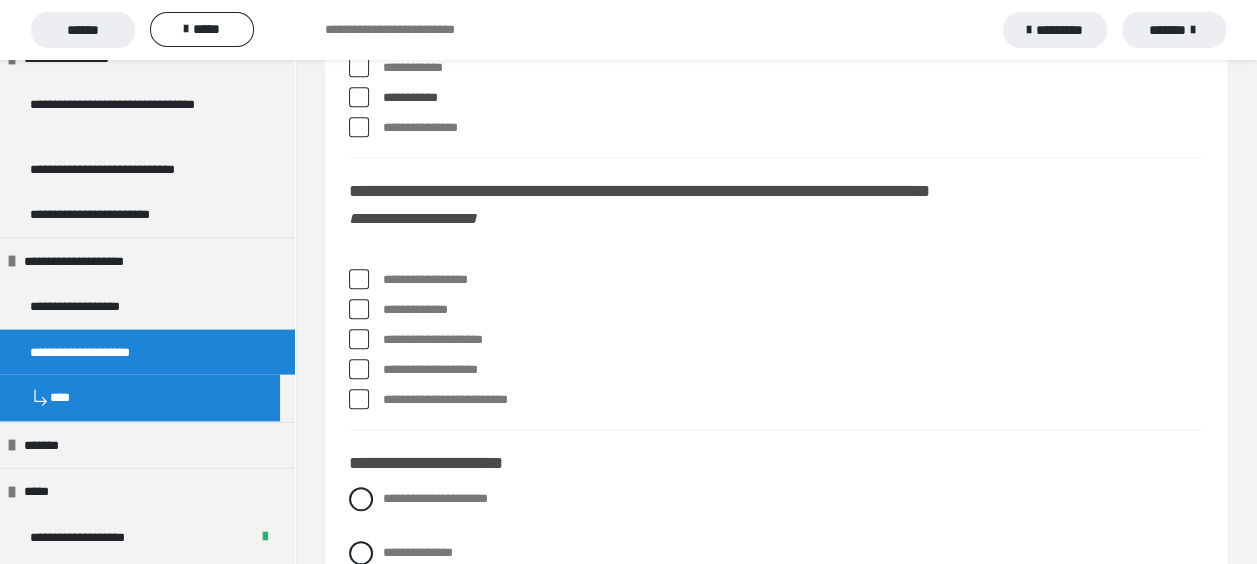 click at bounding box center (359, 339) 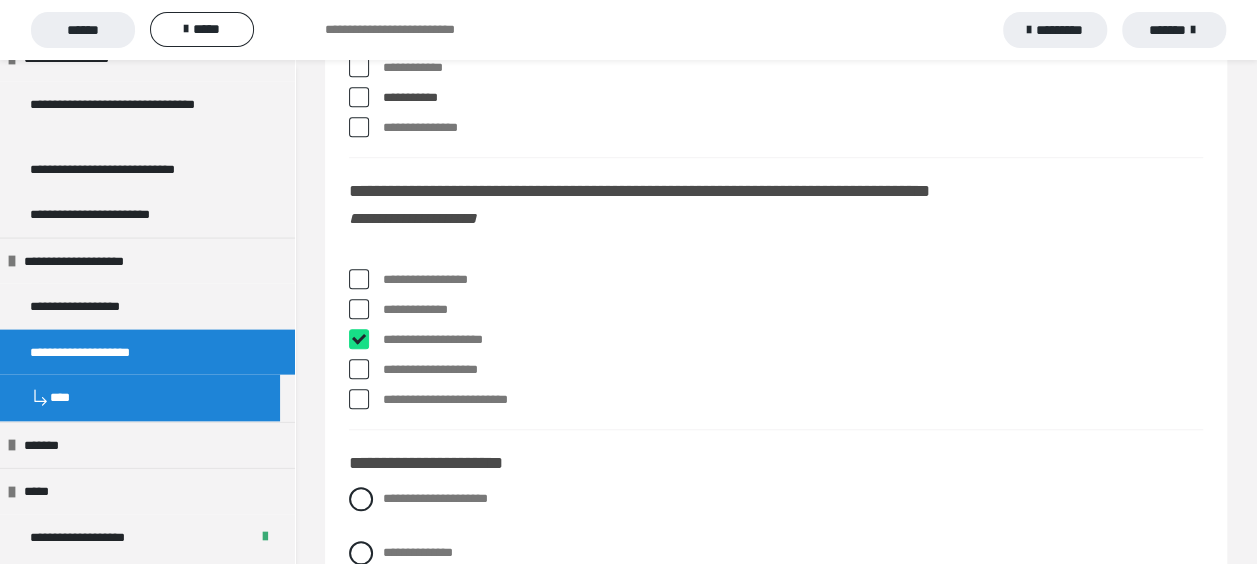 checkbox on "****" 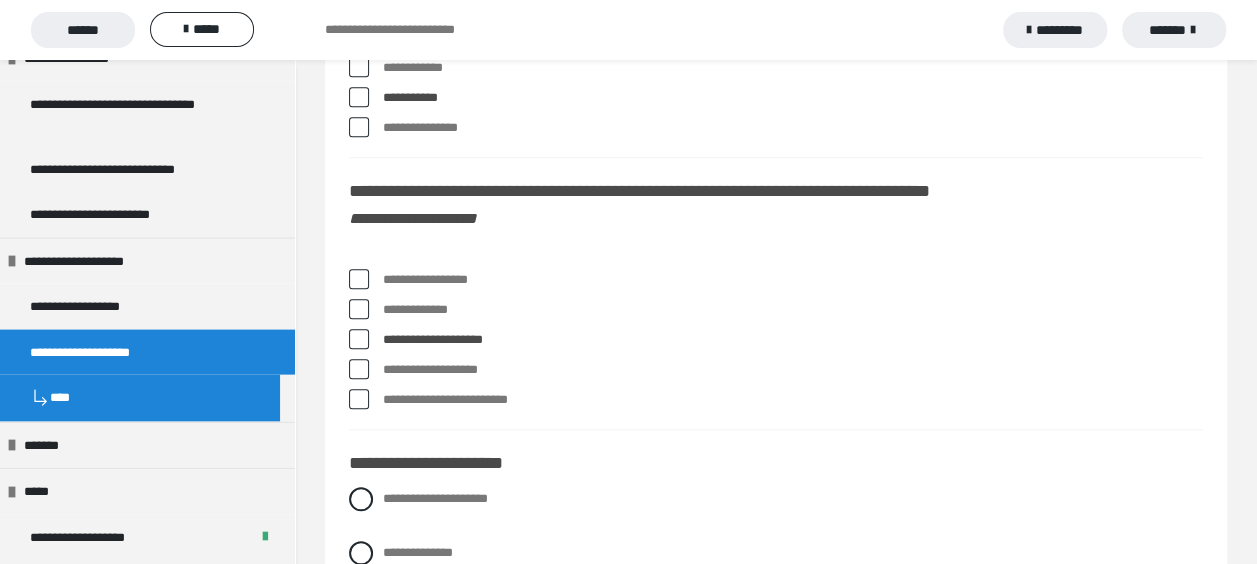 click at bounding box center (359, 279) 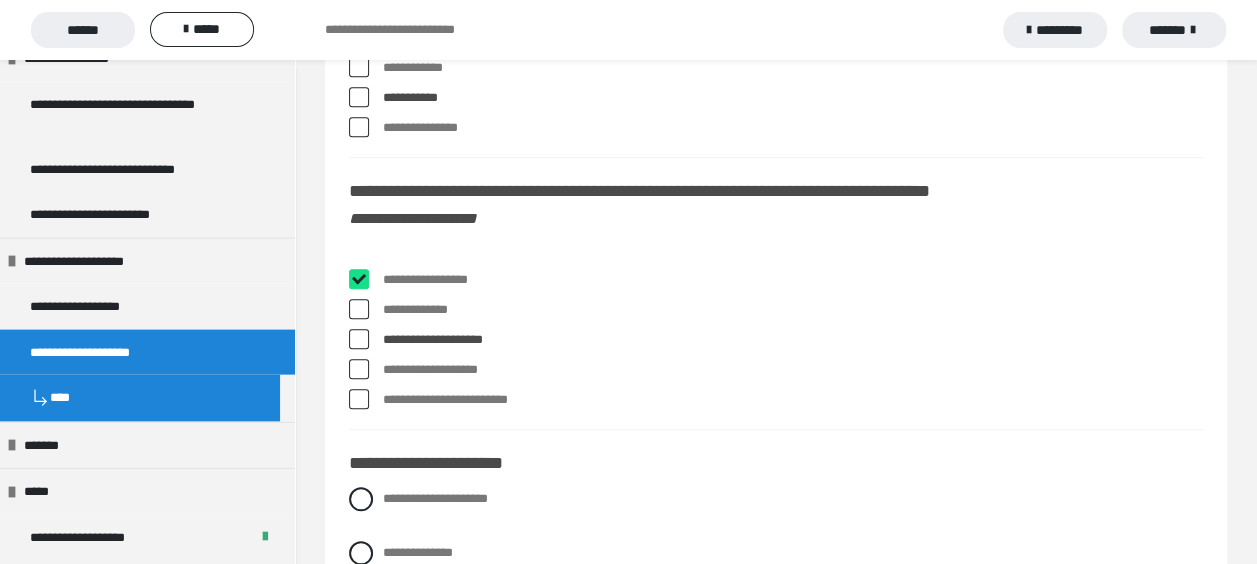 checkbox on "****" 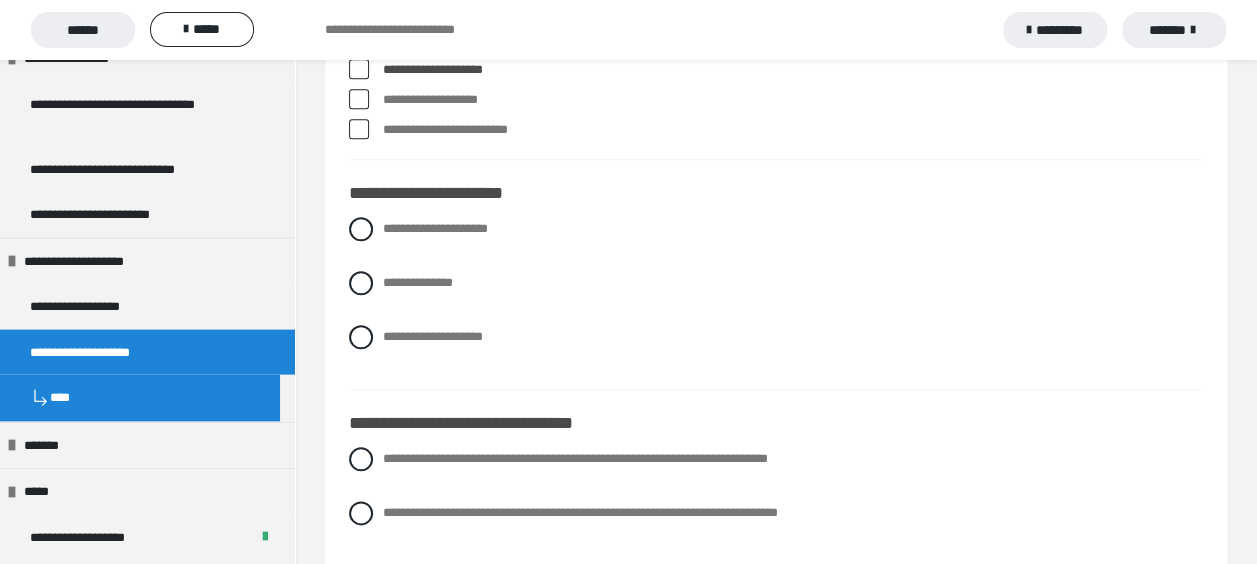 scroll, scrollTop: 8500, scrollLeft: 0, axis: vertical 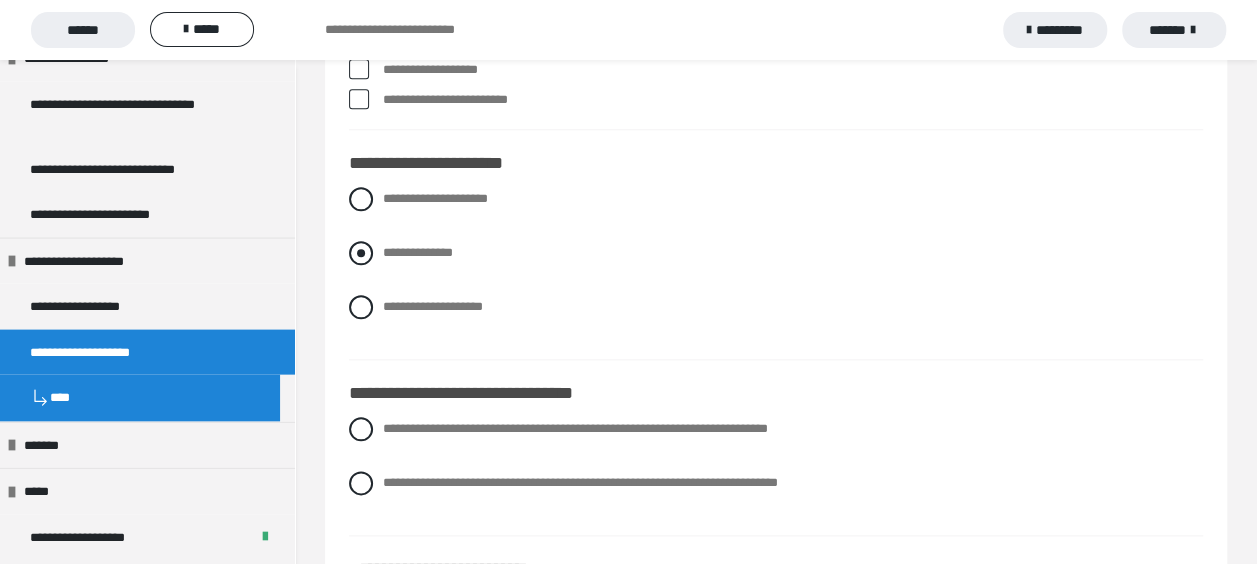 click at bounding box center (361, 253) 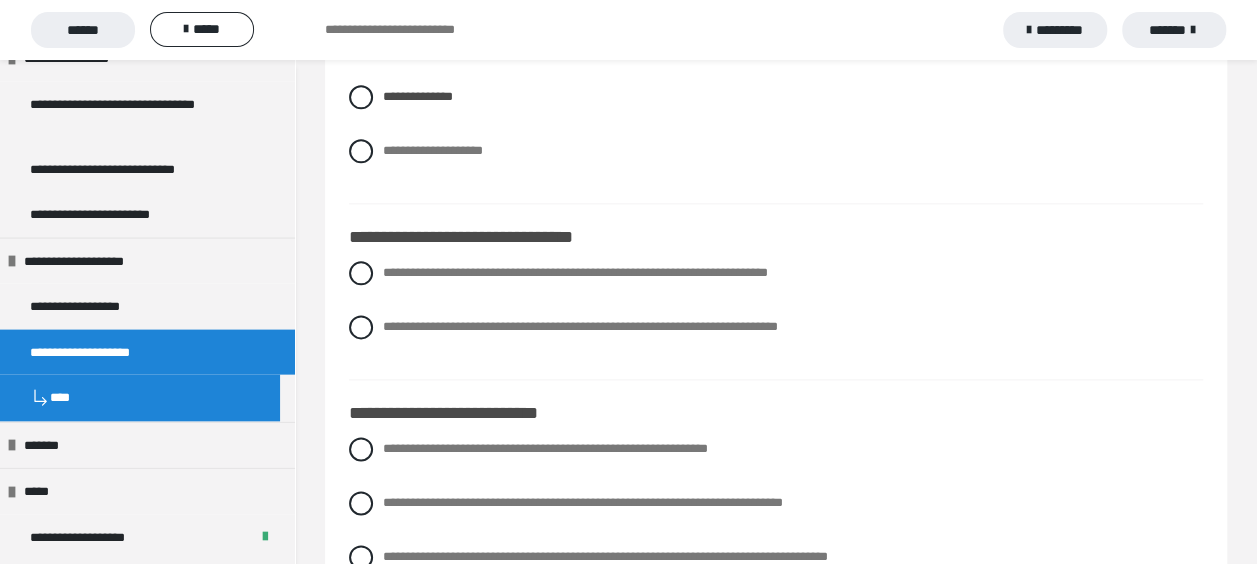 scroll, scrollTop: 8700, scrollLeft: 0, axis: vertical 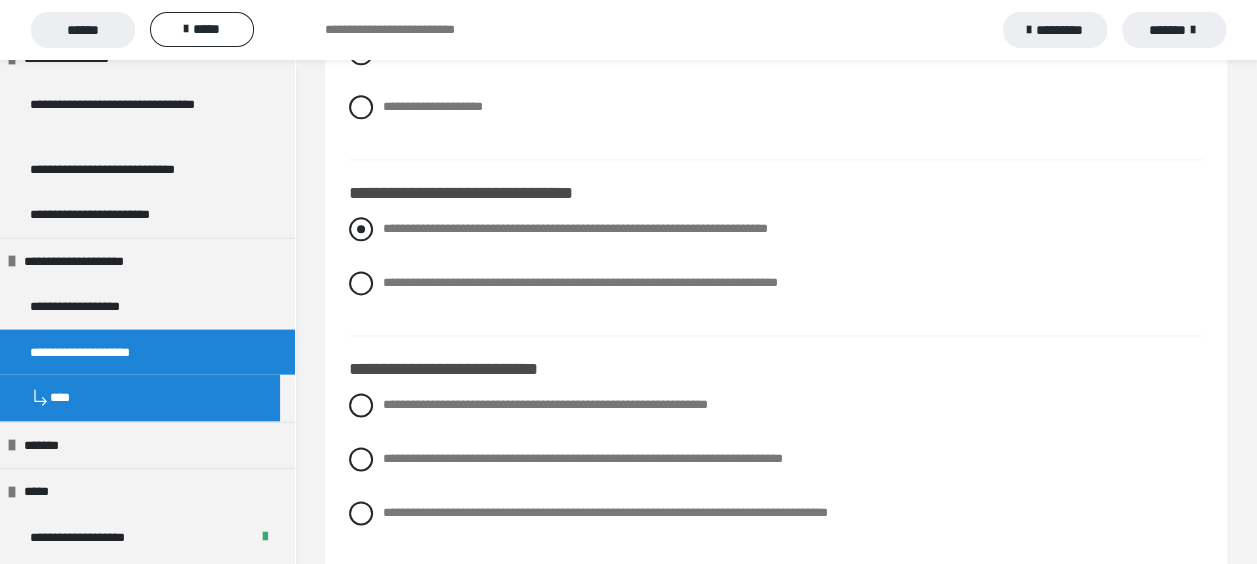 click at bounding box center (361, 229) 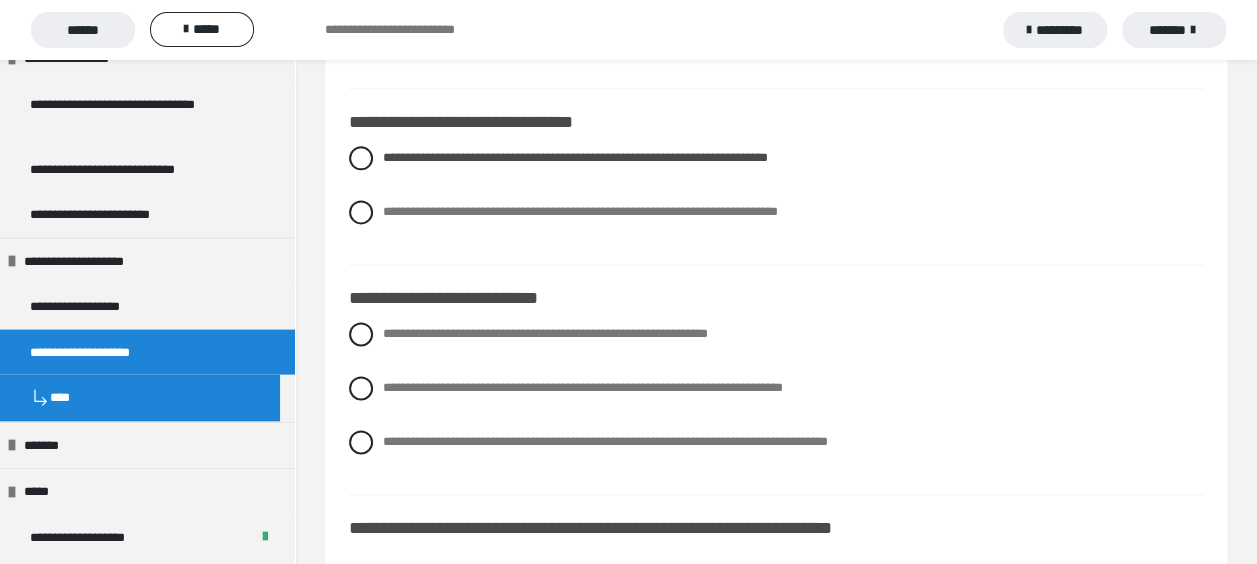 scroll, scrollTop: 8800, scrollLeft: 0, axis: vertical 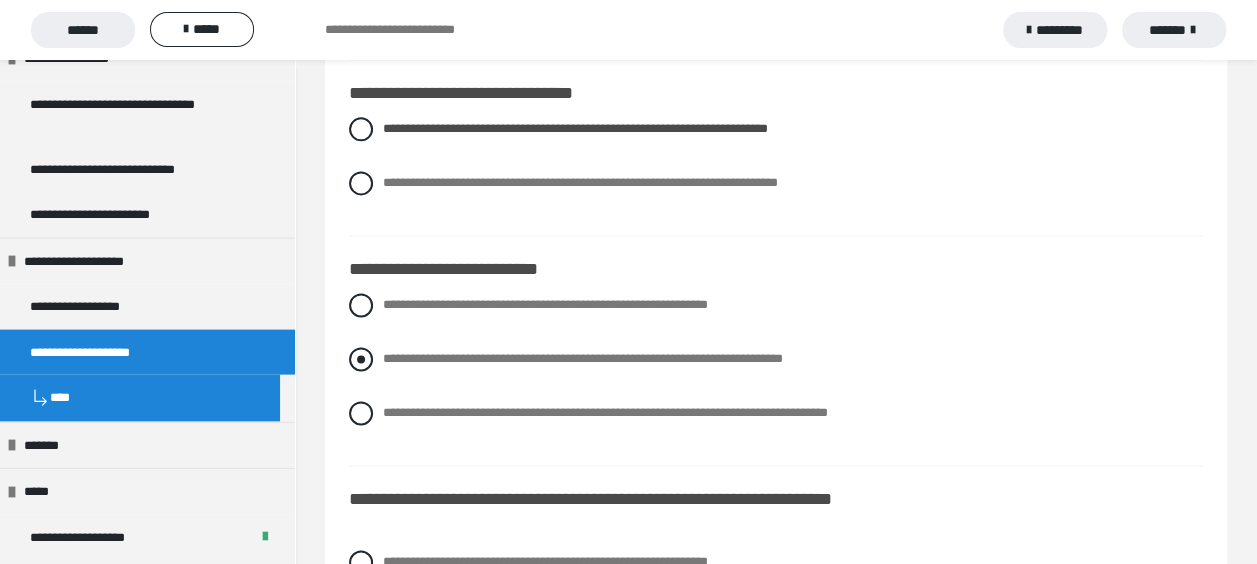 click at bounding box center [361, 359] 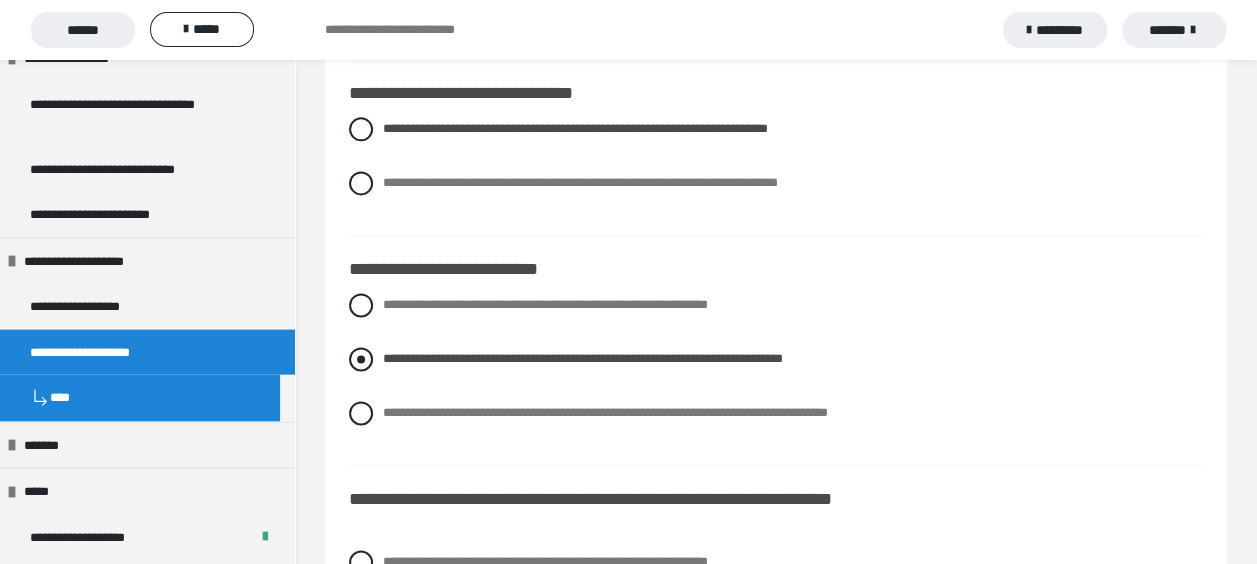 click at bounding box center (361, 359) 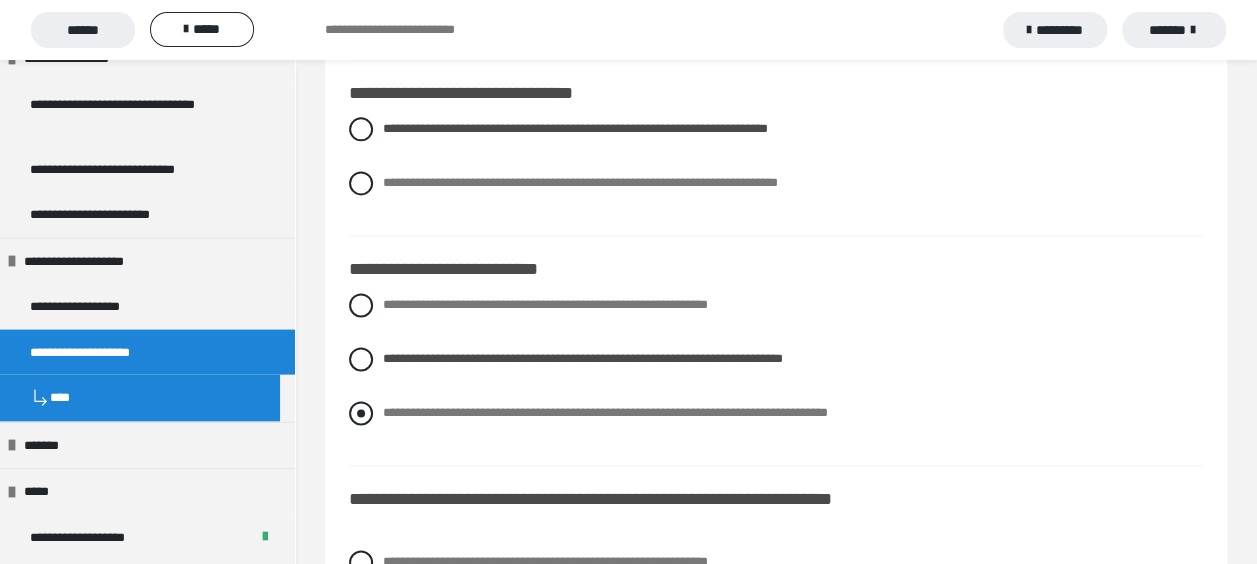 click at bounding box center [361, 413] 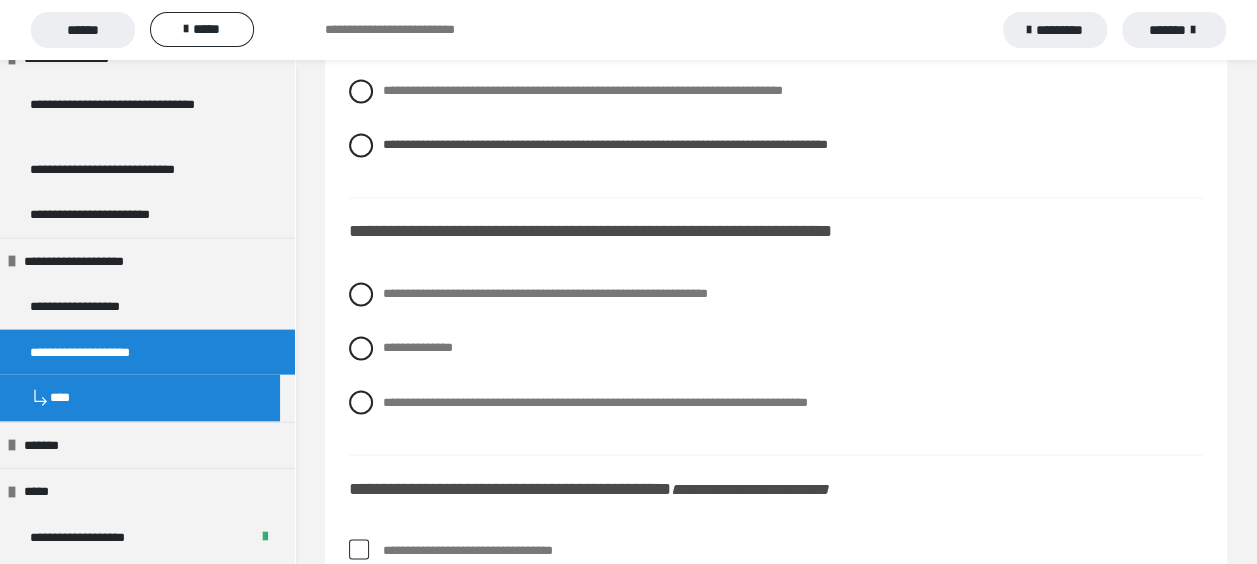 scroll, scrollTop: 9100, scrollLeft: 0, axis: vertical 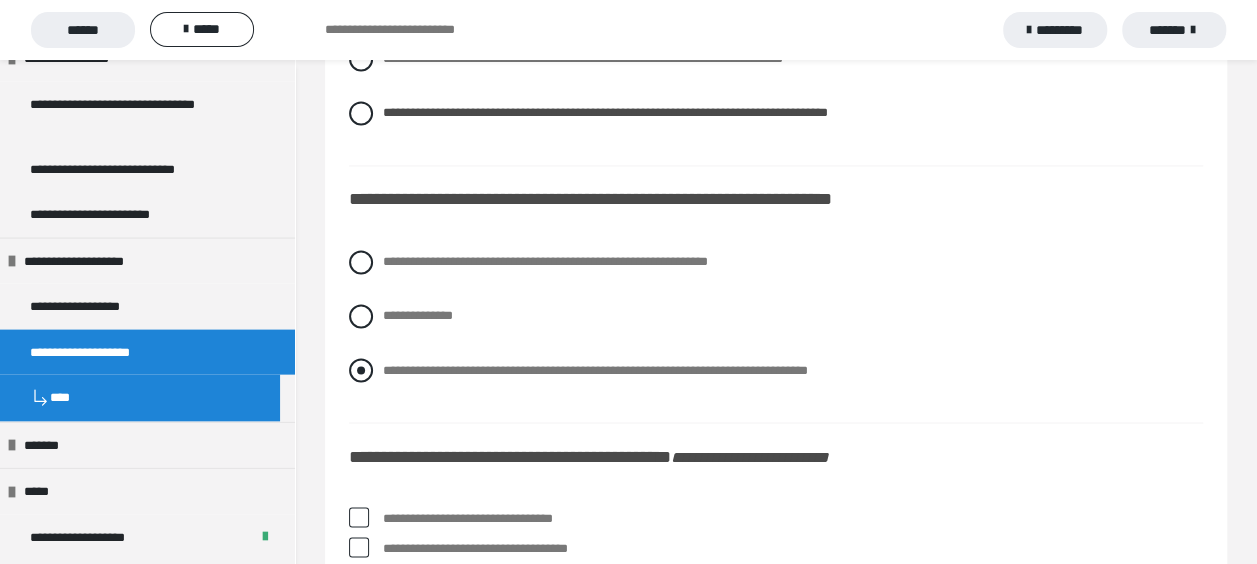 click at bounding box center (361, 370) 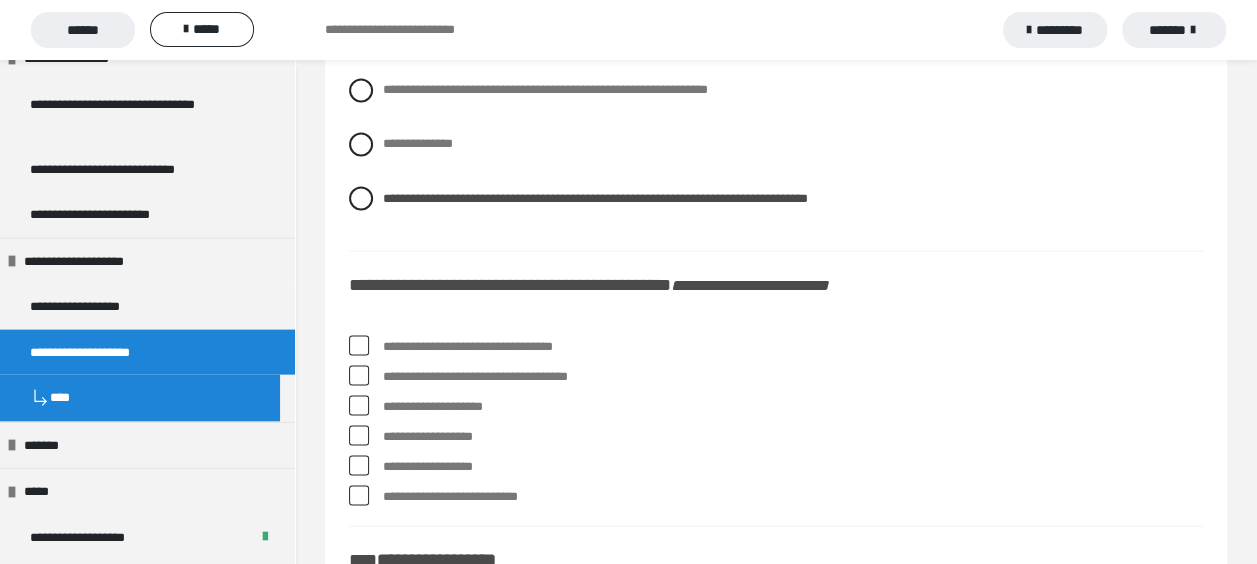 scroll, scrollTop: 9300, scrollLeft: 0, axis: vertical 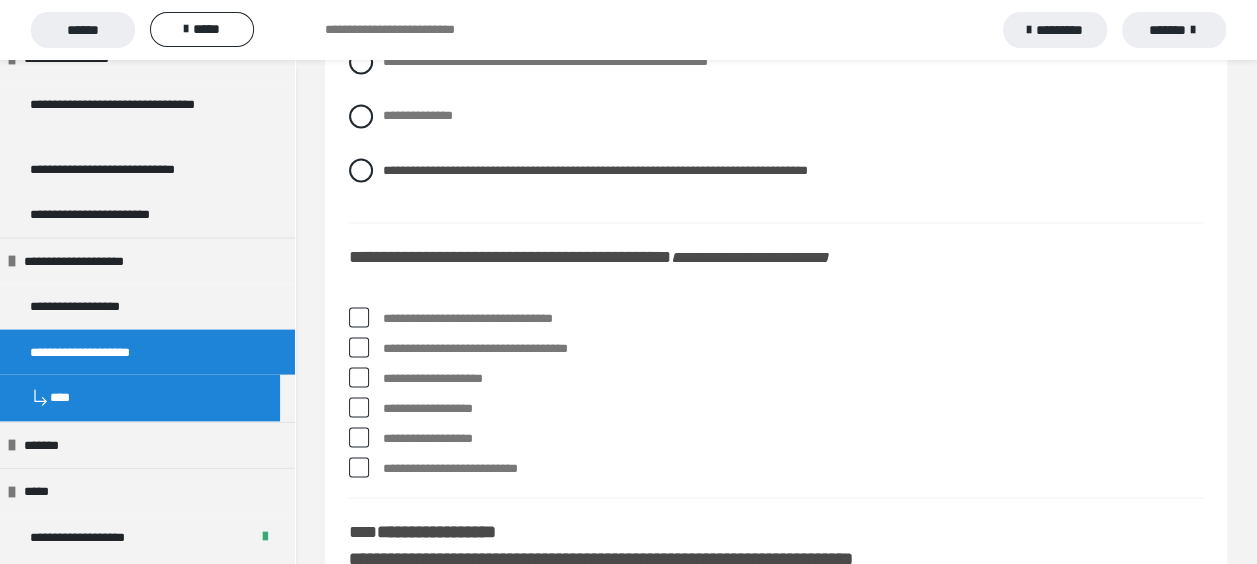 click at bounding box center [359, 317] 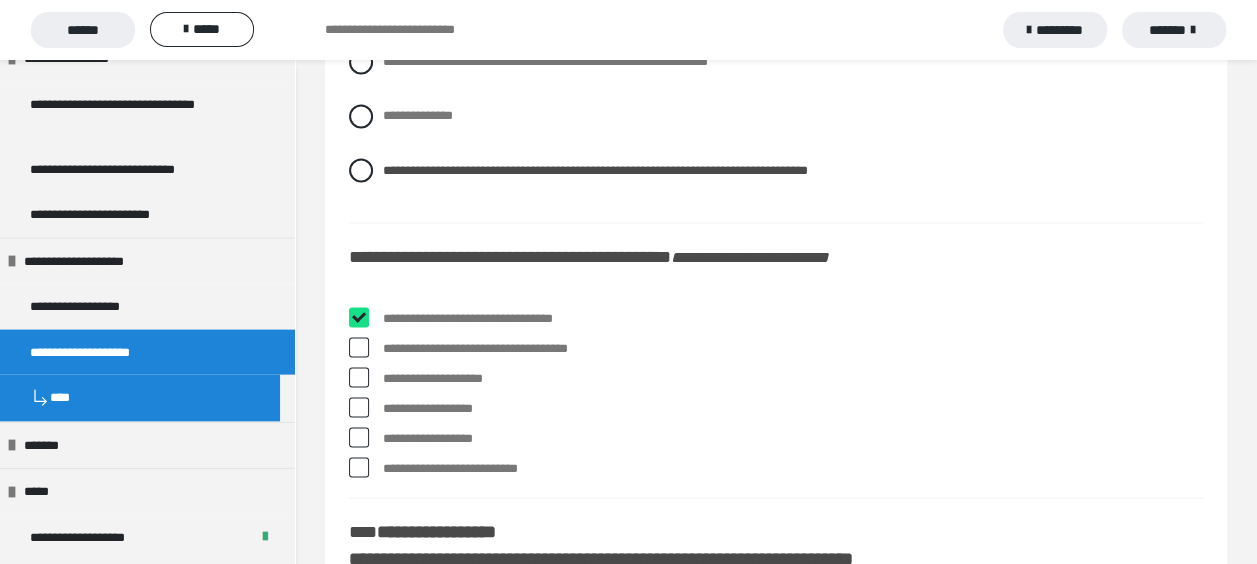 checkbox on "****" 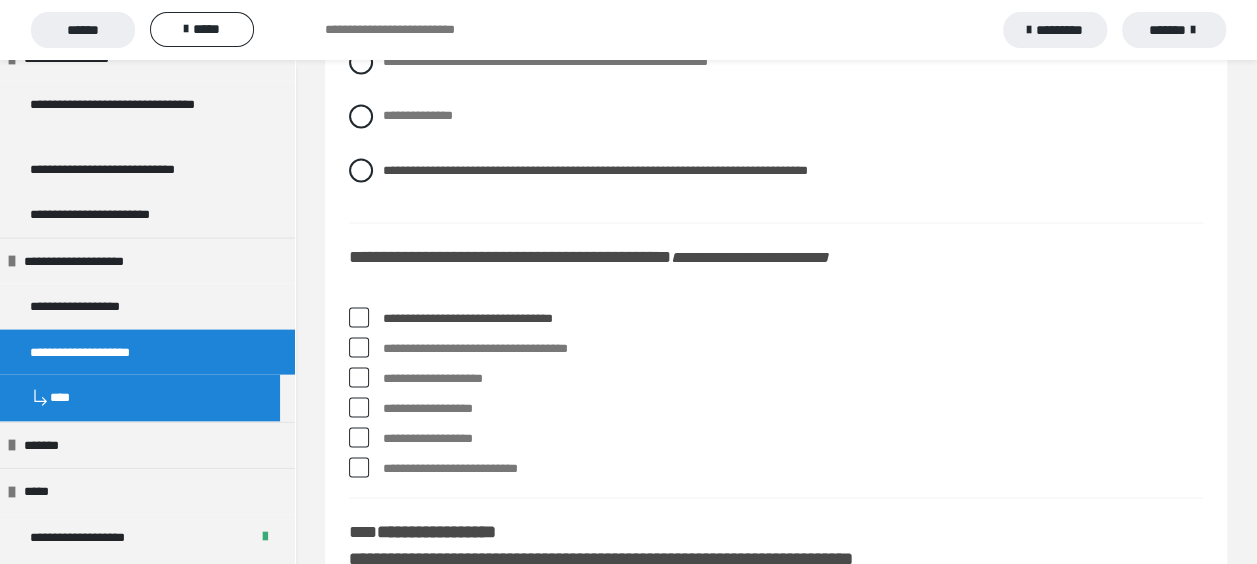 click at bounding box center (359, 377) 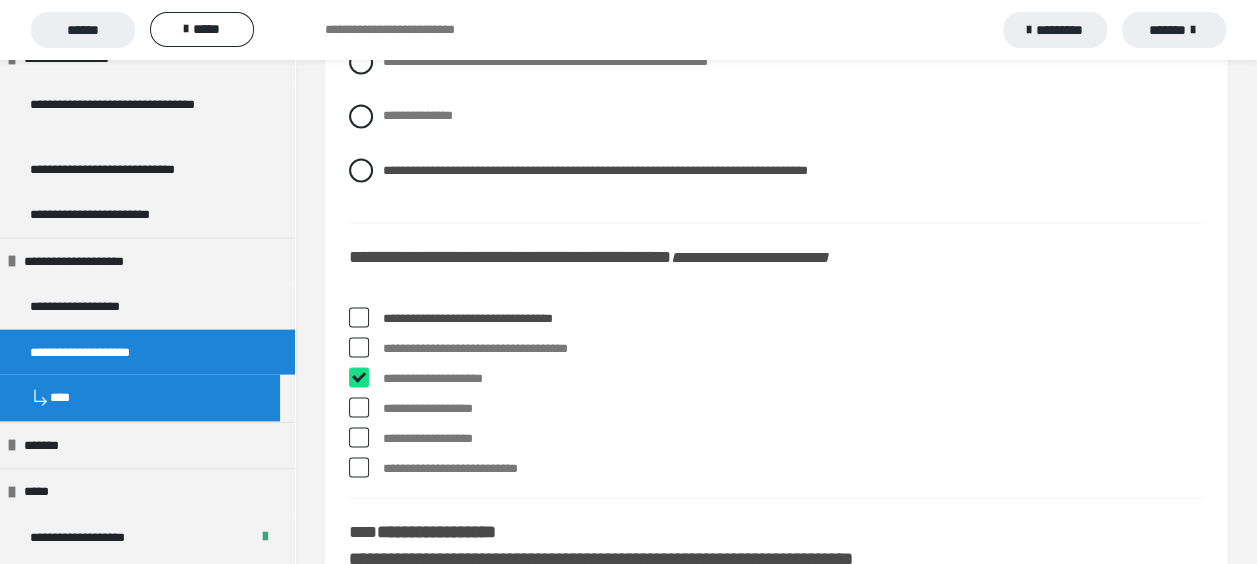 checkbox on "****" 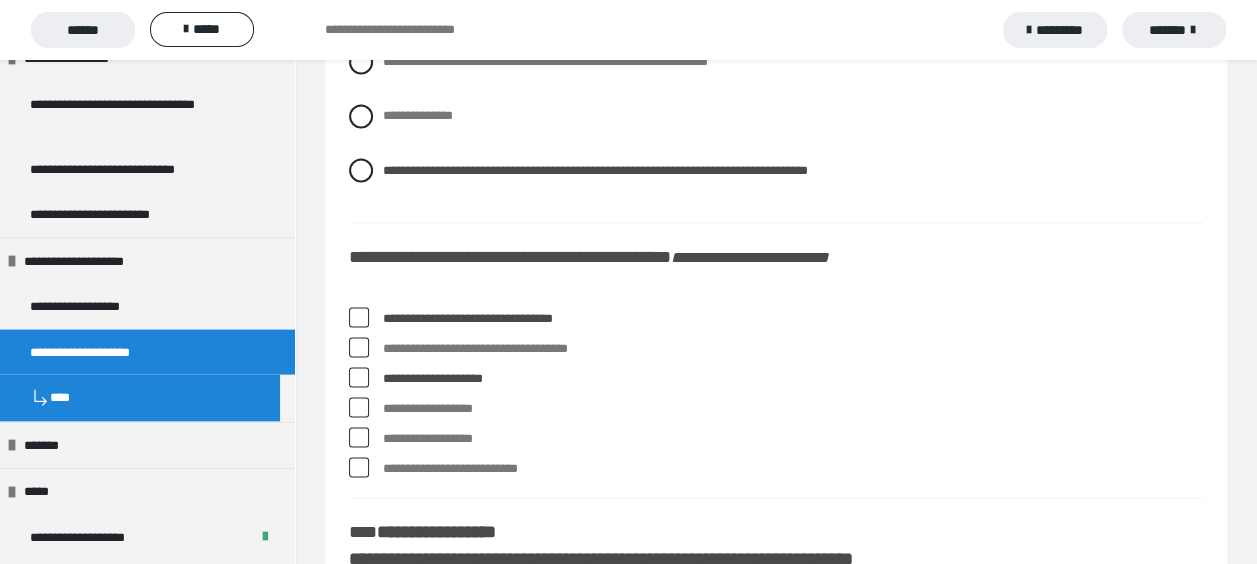 click at bounding box center [359, 347] 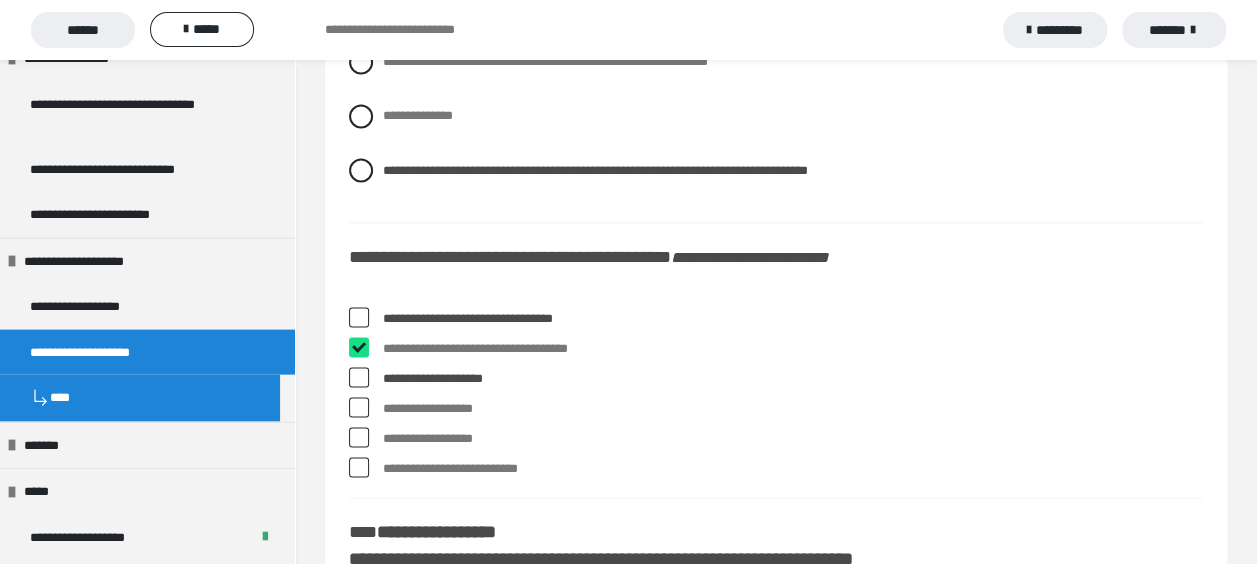 checkbox on "****" 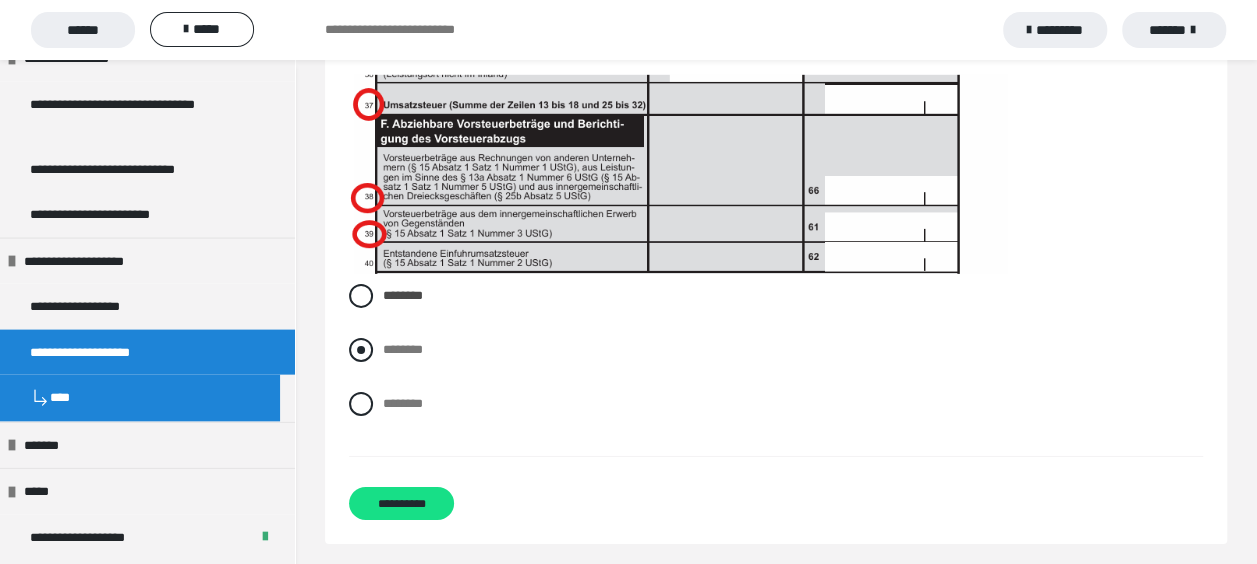scroll, scrollTop: 18114, scrollLeft: 0, axis: vertical 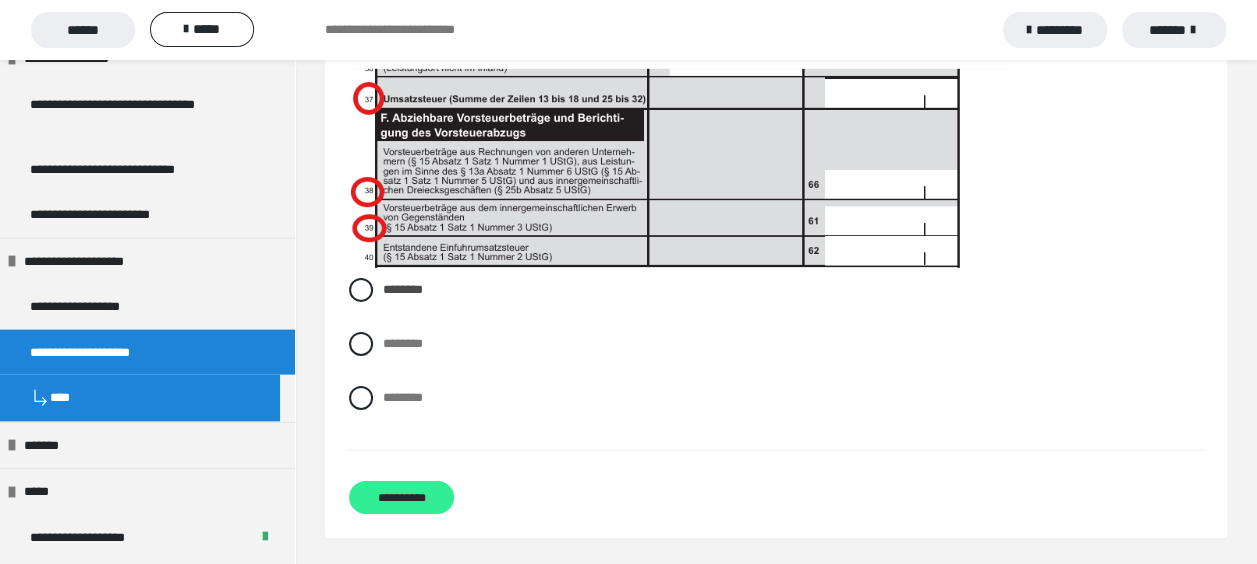 click on "**********" at bounding box center [401, 497] 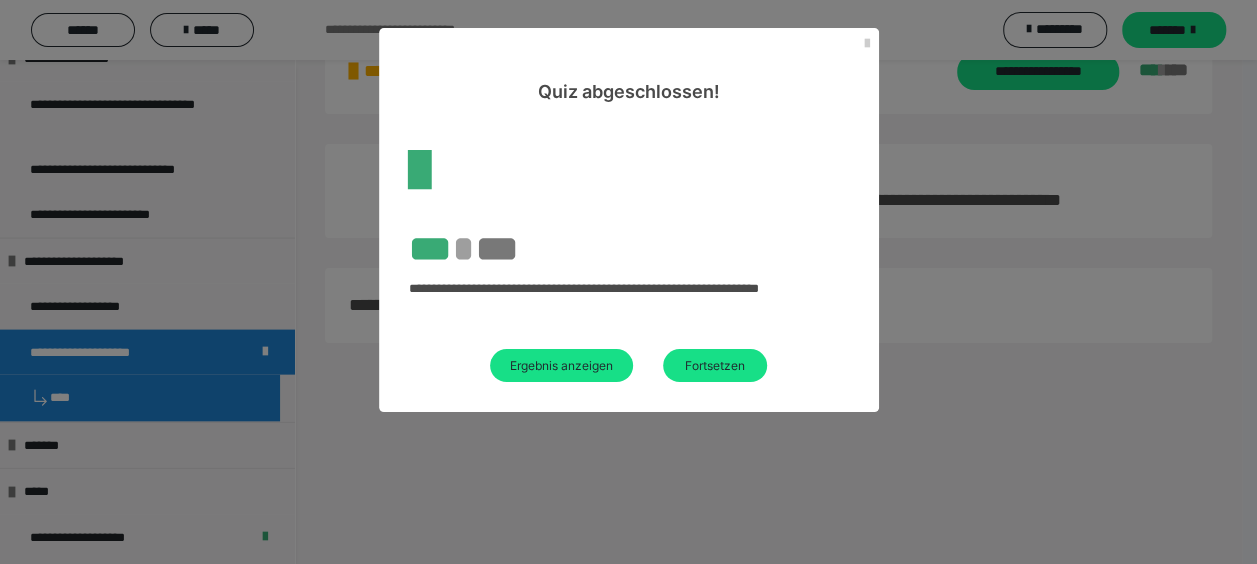scroll, scrollTop: 201, scrollLeft: 0, axis: vertical 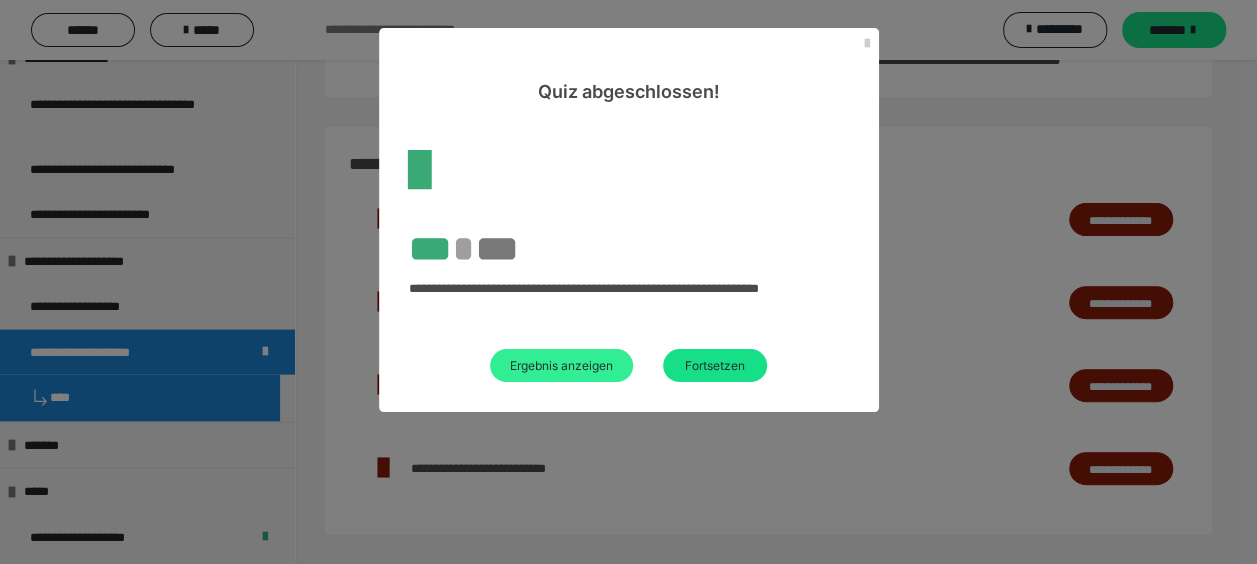click on "Ergebnis anzeigen" at bounding box center (561, 365) 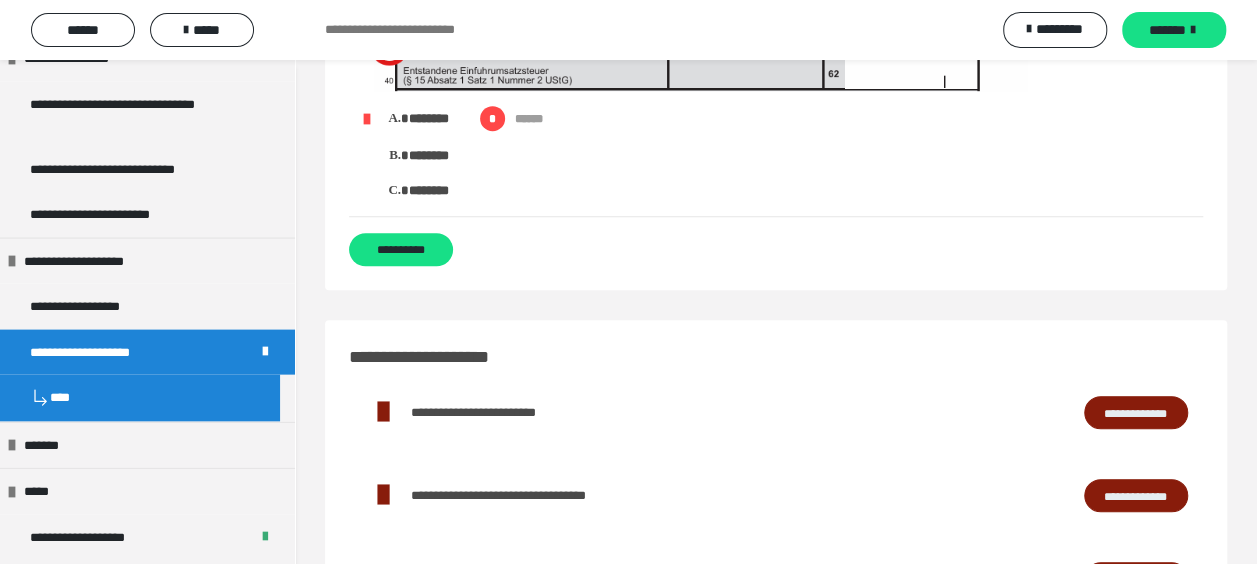 scroll, scrollTop: 15700, scrollLeft: 0, axis: vertical 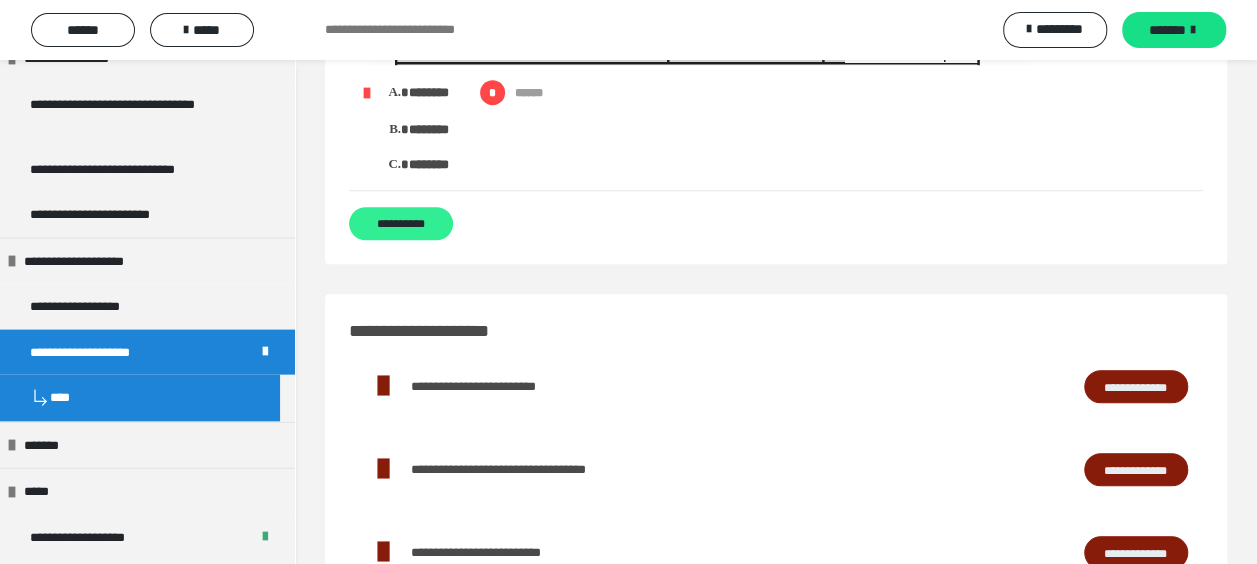 click on "**********" at bounding box center [401, 223] 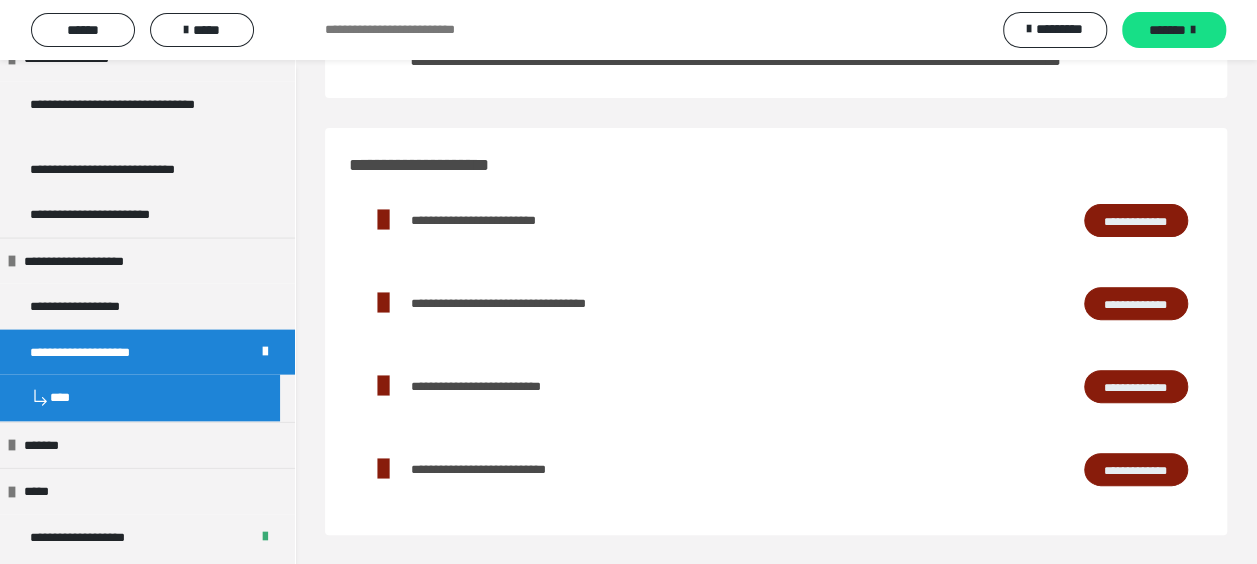 scroll, scrollTop: 201, scrollLeft: 0, axis: vertical 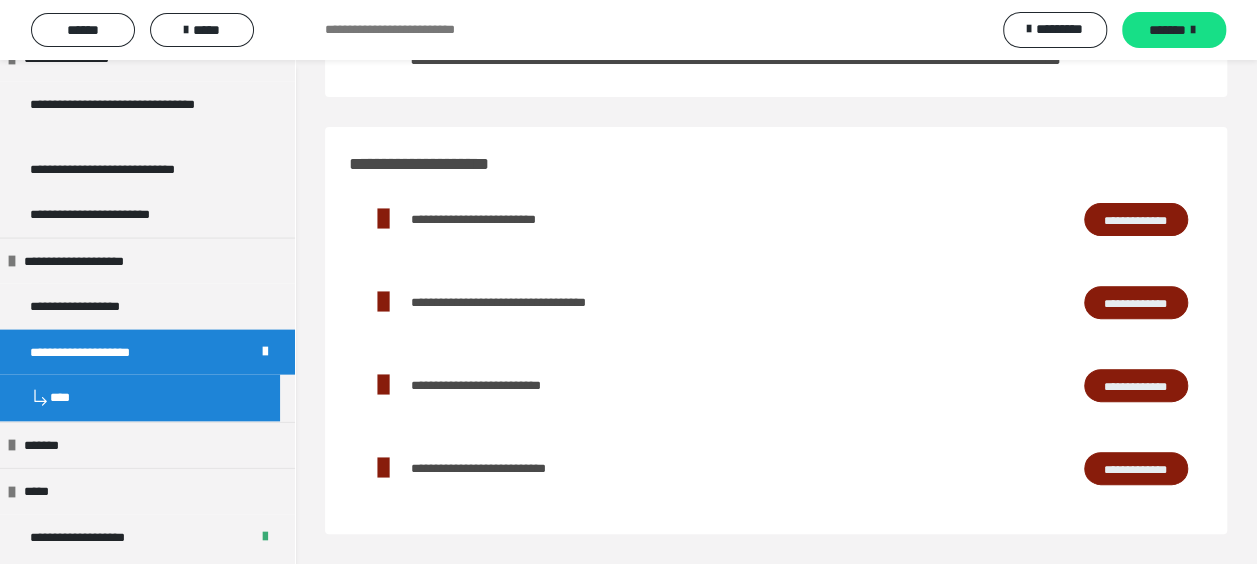 click on "**********" at bounding box center (1136, 385) 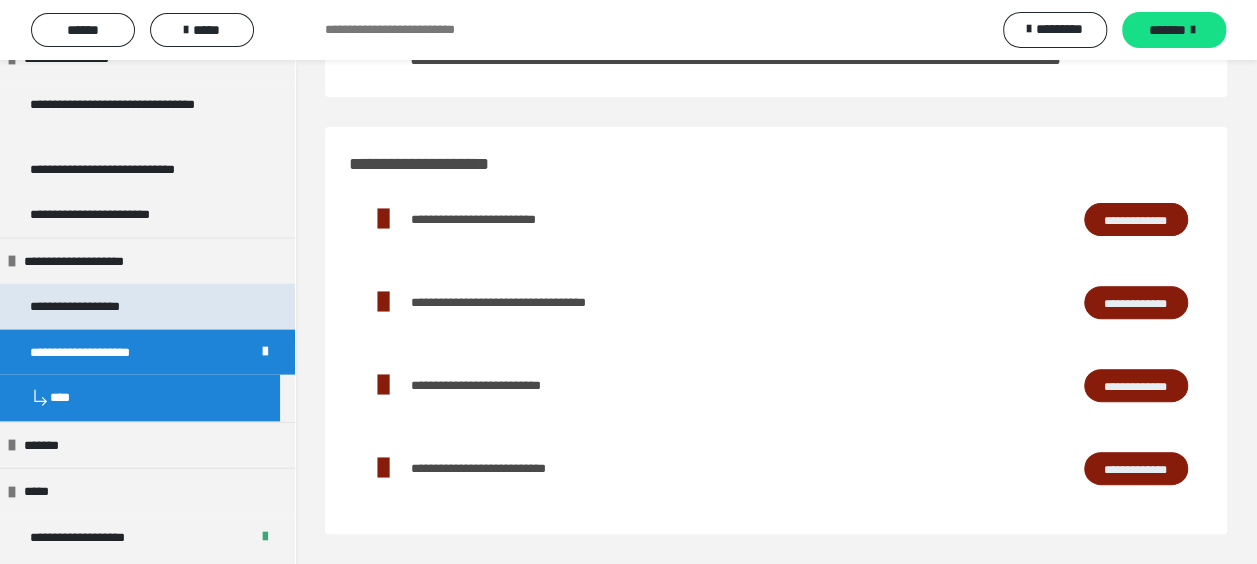 click on "**********" at bounding box center [147, 307] 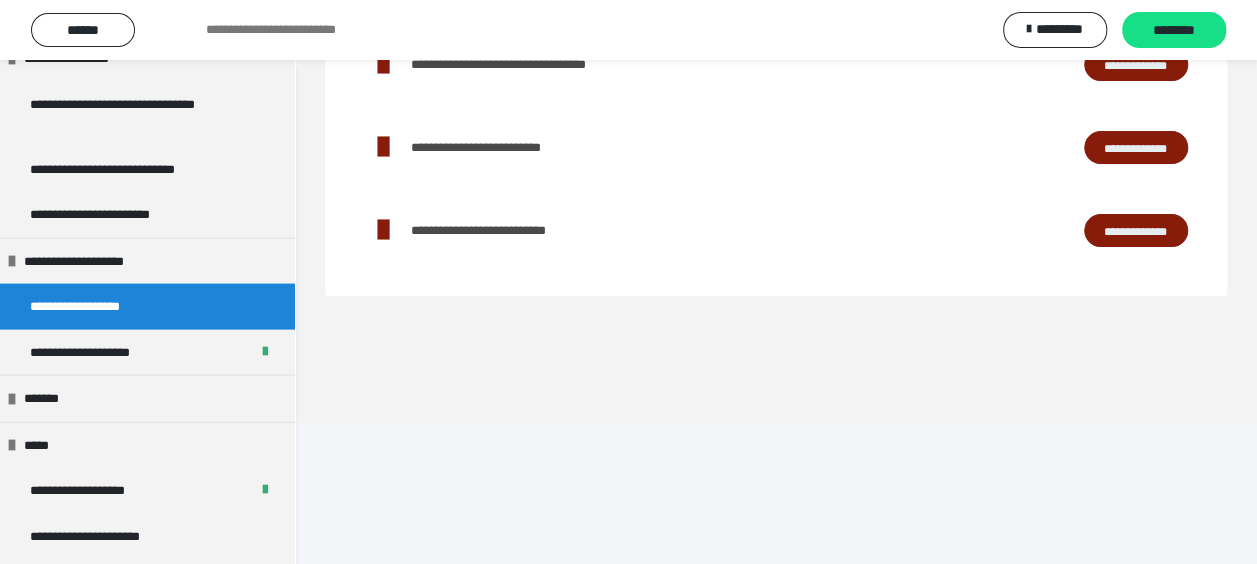 scroll, scrollTop: 0, scrollLeft: 0, axis: both 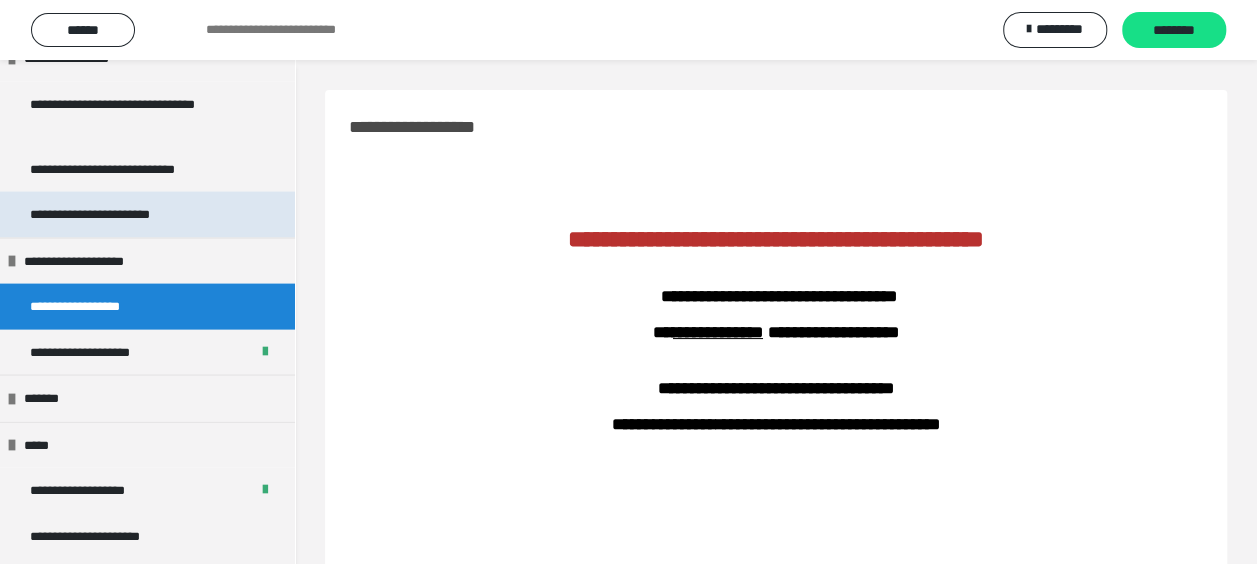 click on "**********" at bounding box center [117, 215] 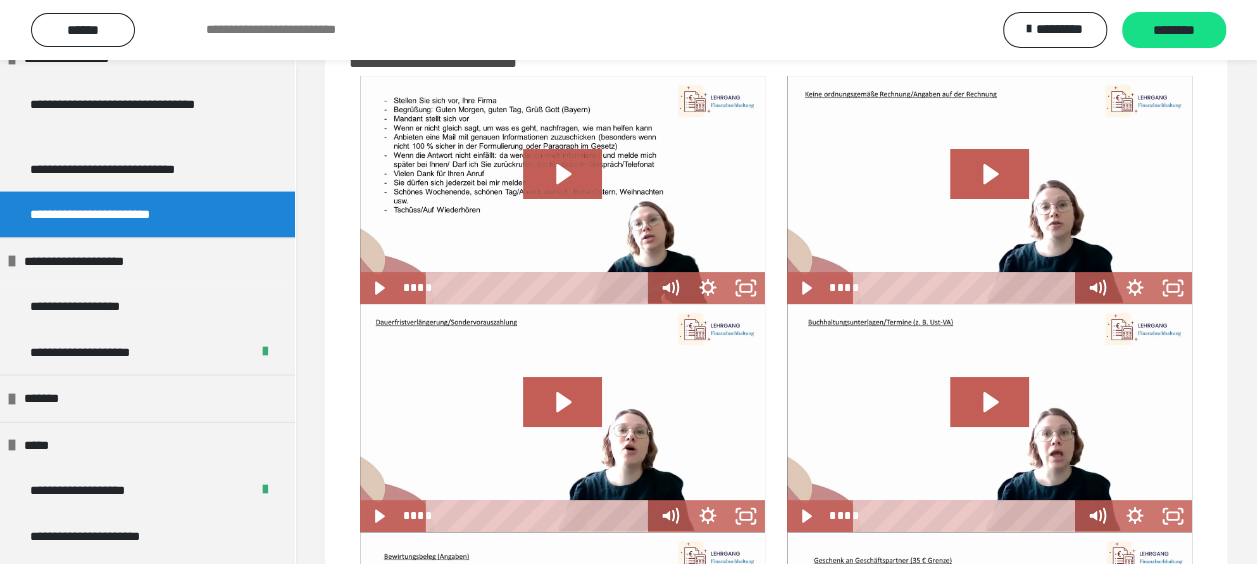 scroll, scrollTop: 0, scrollLeft: 0, axis: both 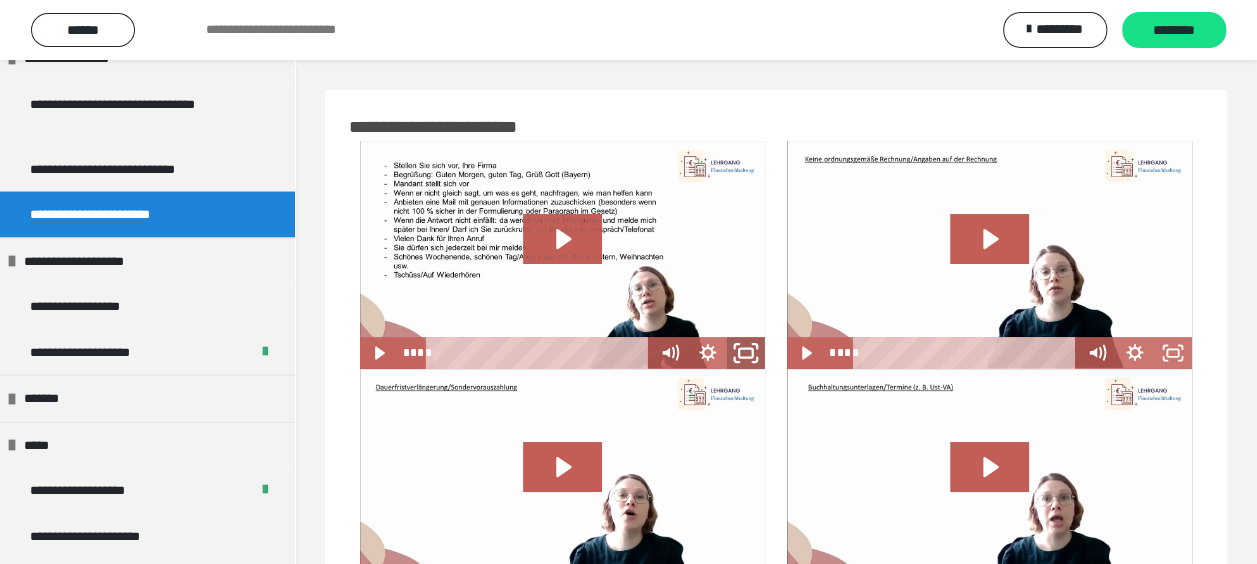 click 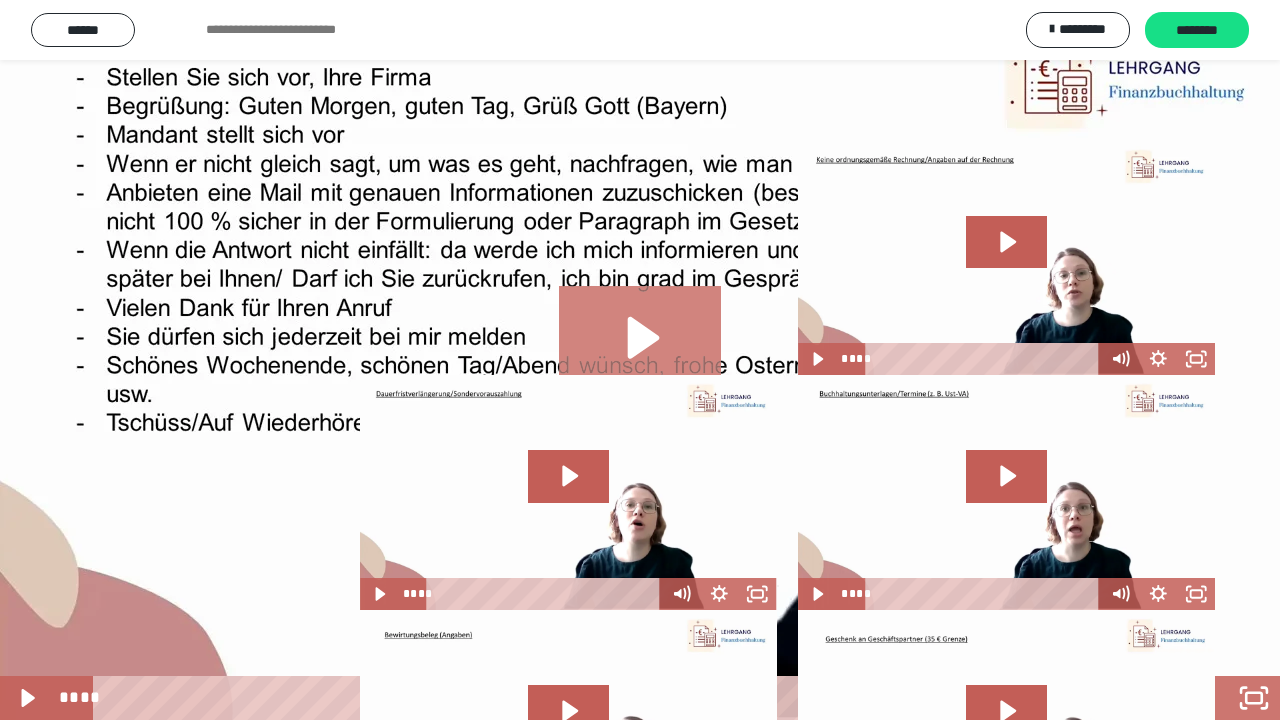click 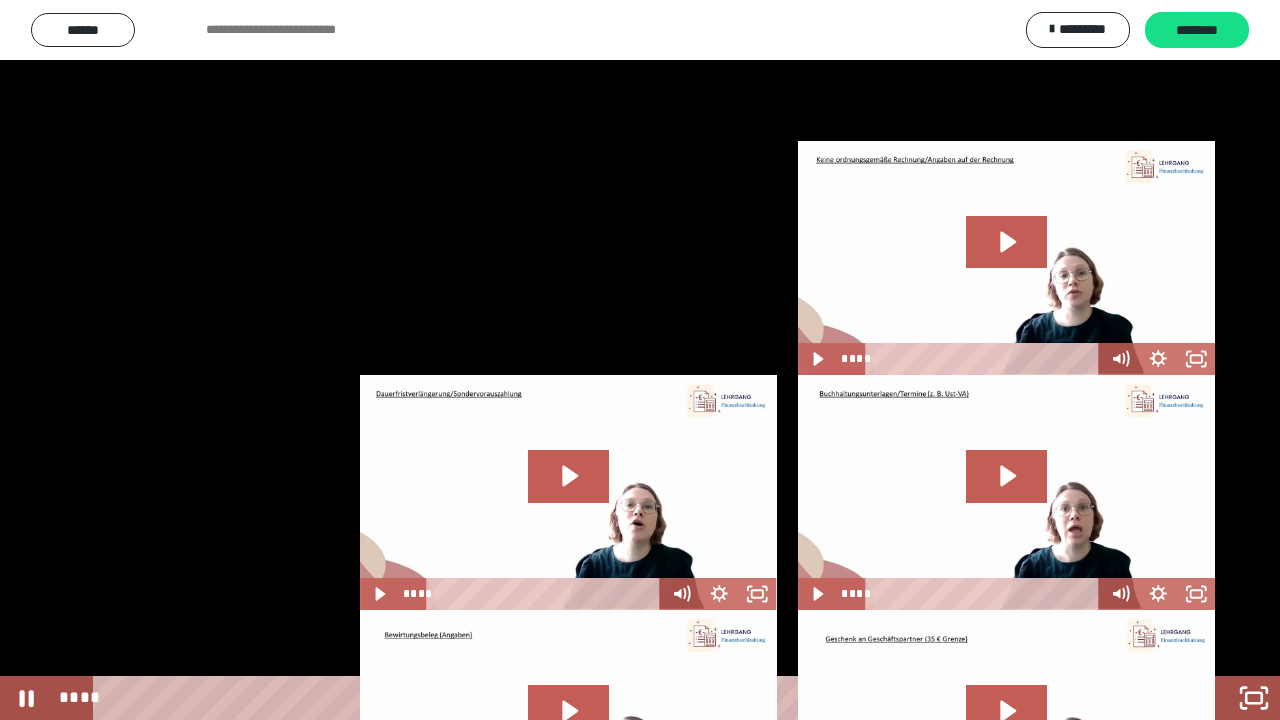 click at bounding box center (640, 360) 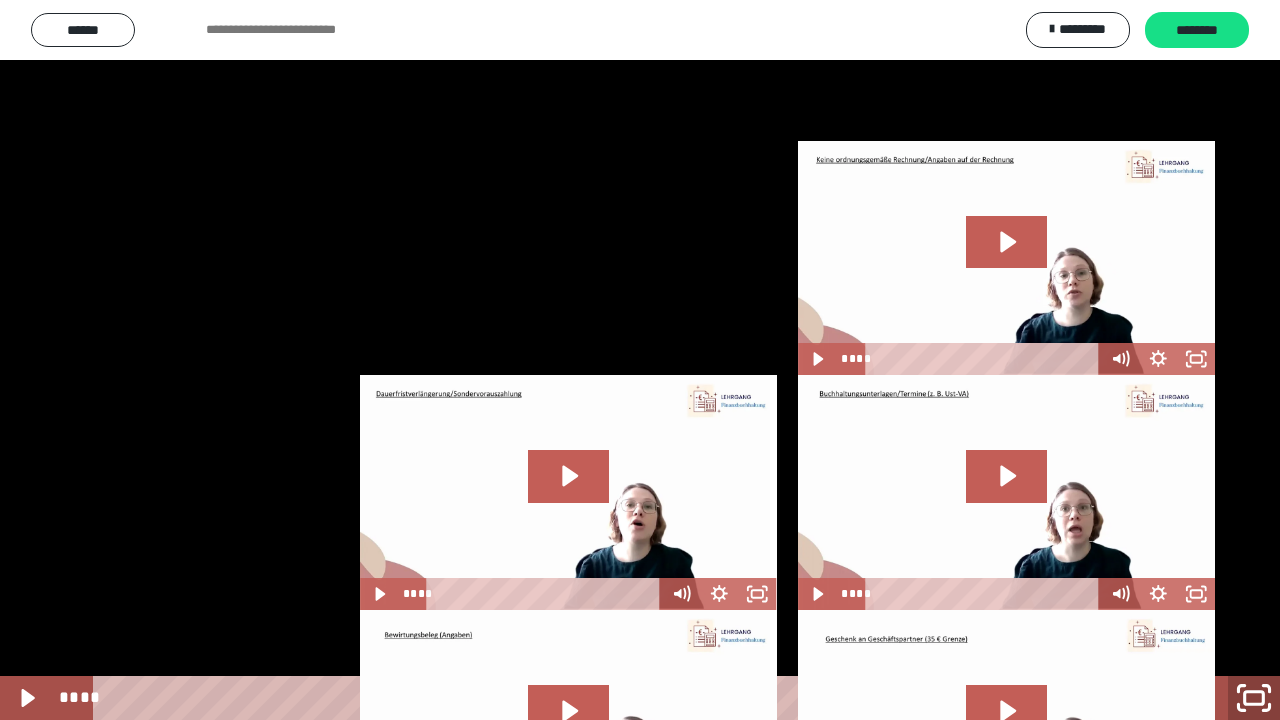 click 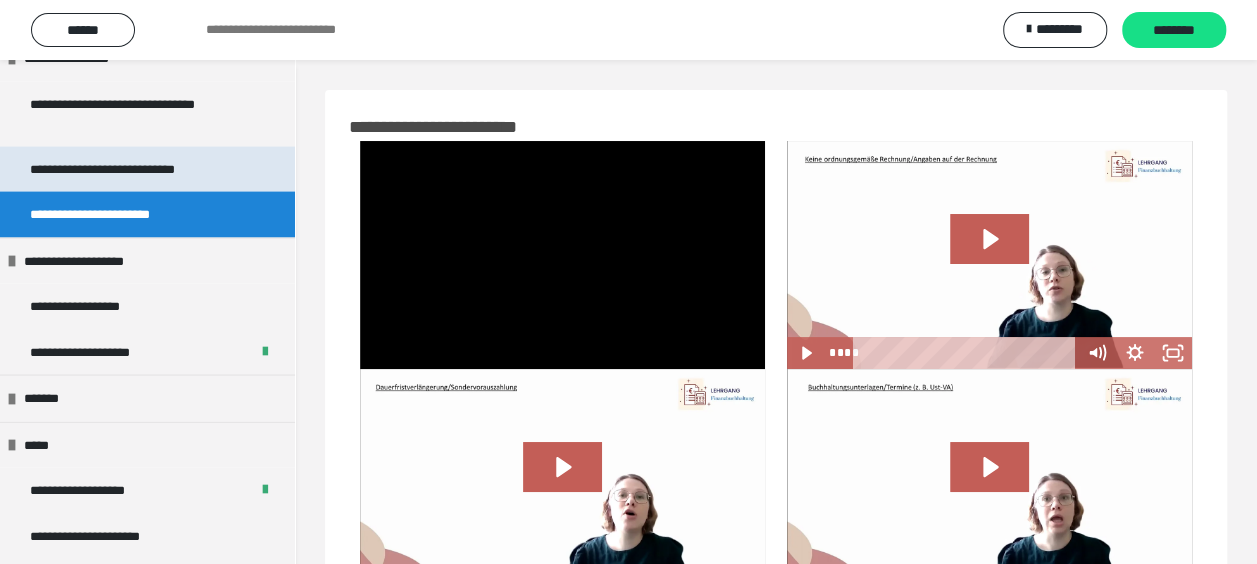 click on "**********" at bounding box center [131, 170] 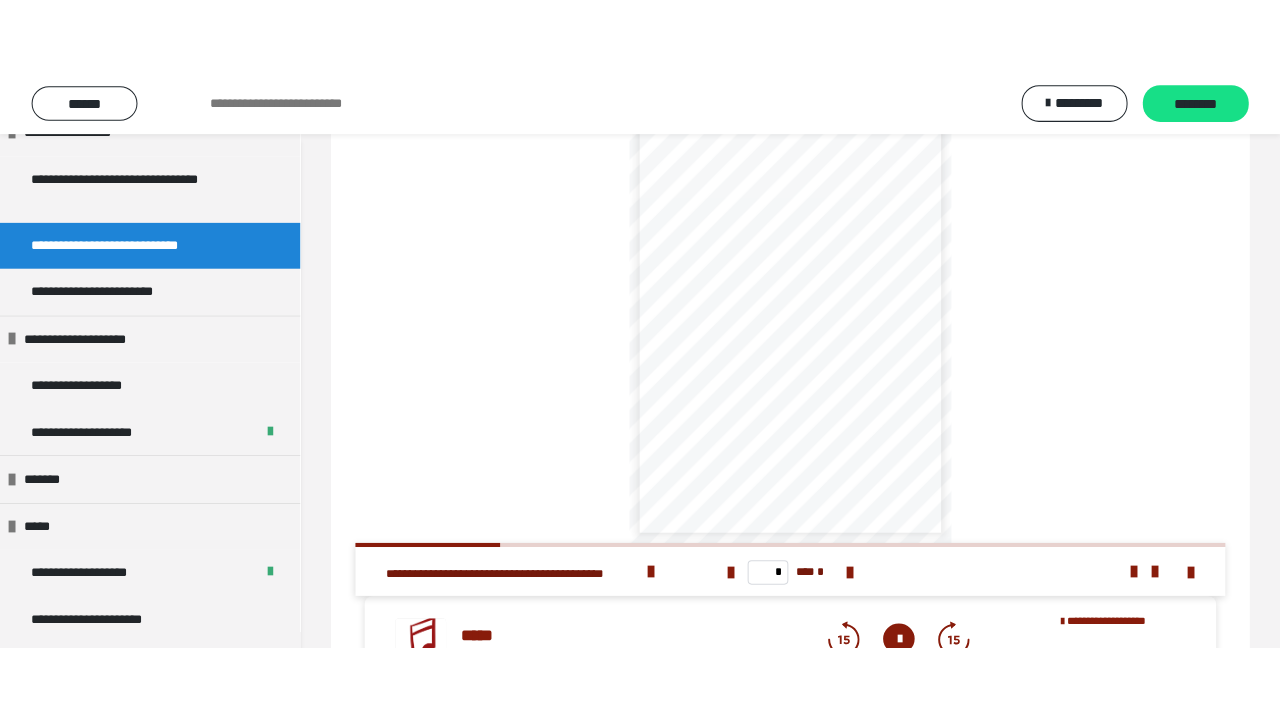 scroll, scrollTop: 100, scrollLeft: 0, axis: vertical 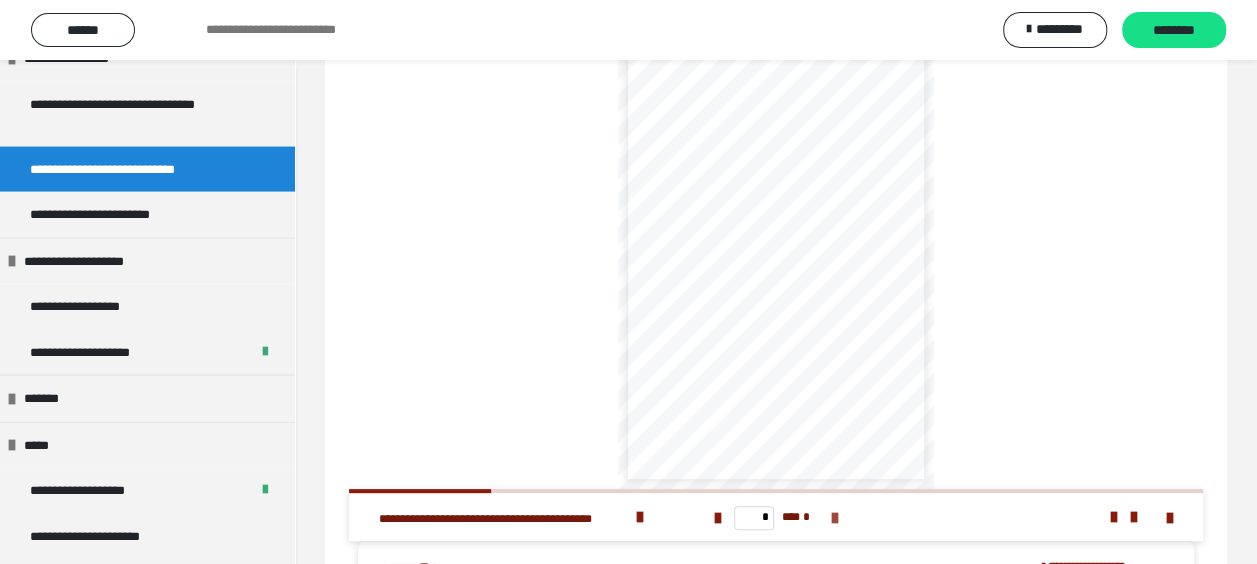 click at bounding box center (834, 518) 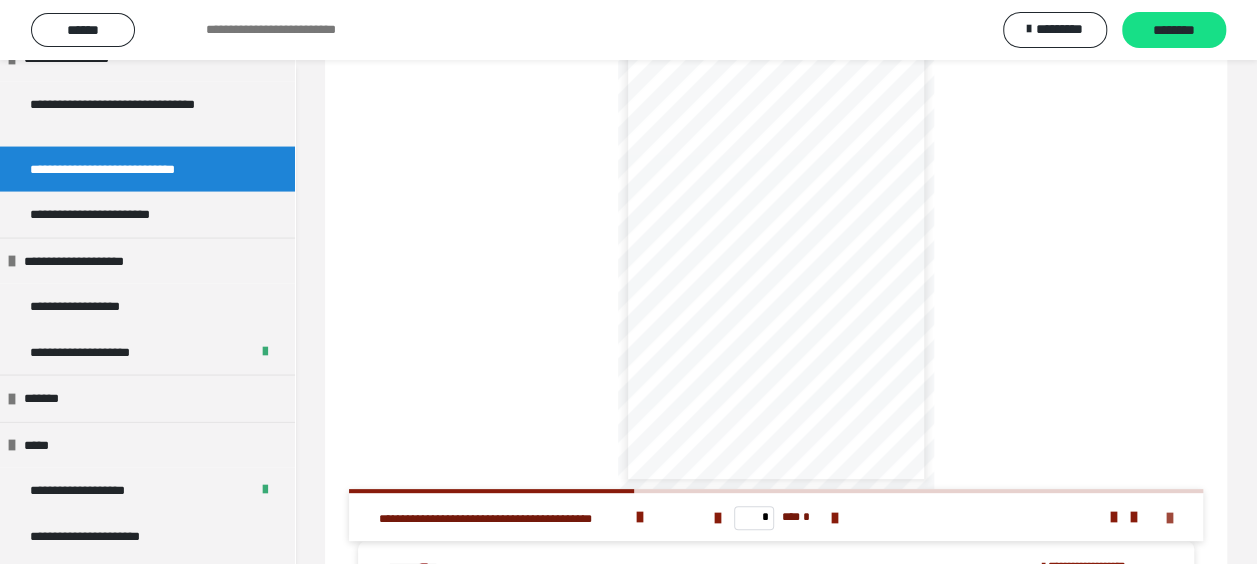 click at bounding box center [1170, 518] 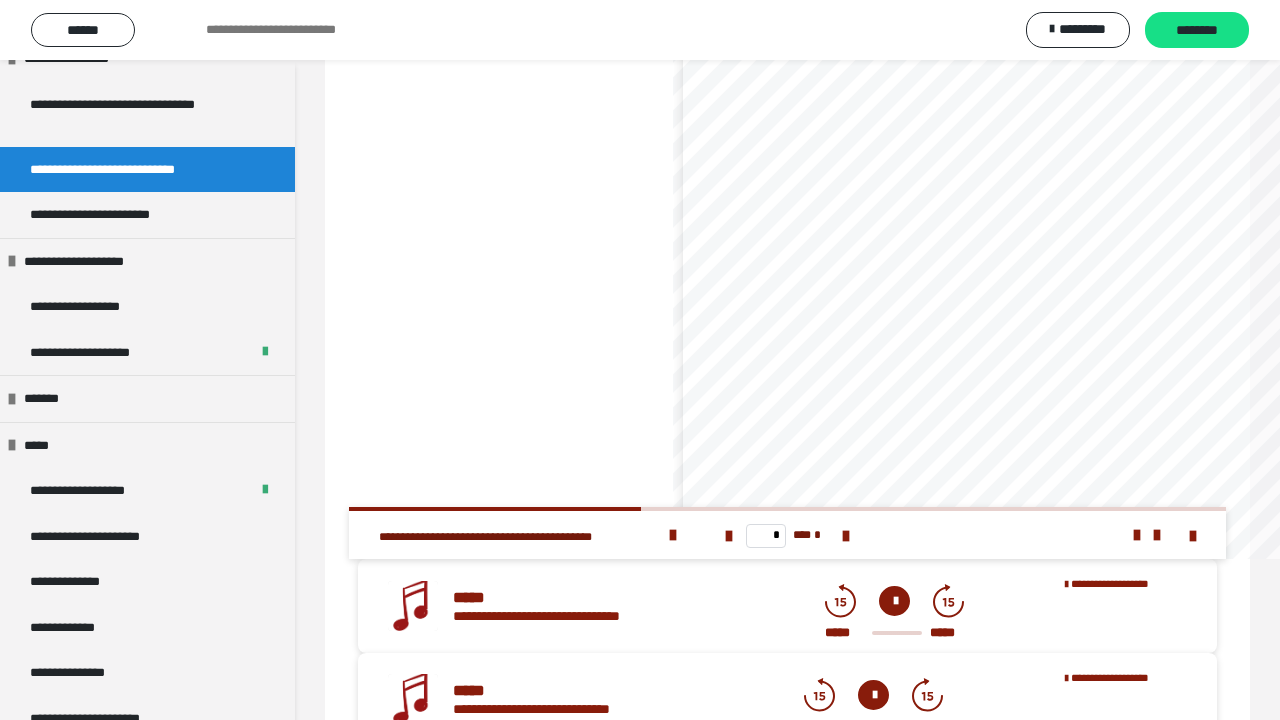 scroll, scrollTop: 77, scrollLeft: 0, axis: vertical 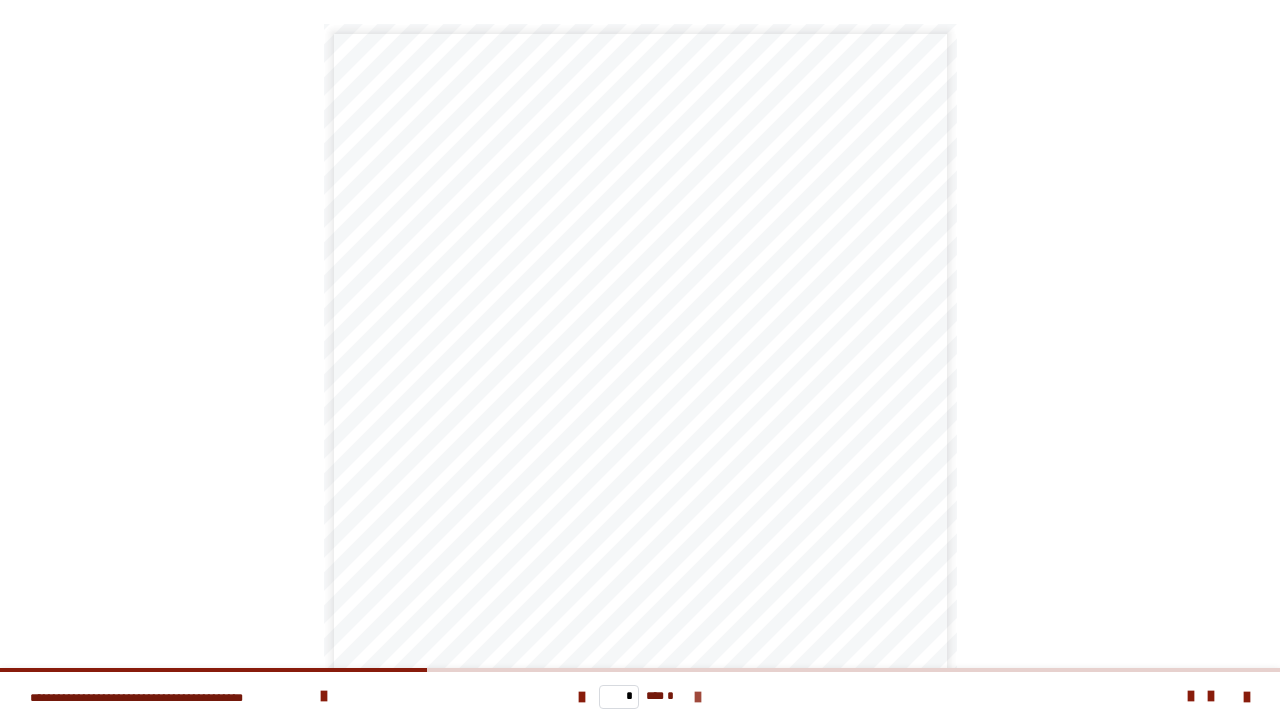 click at bounding box center (698, 697) 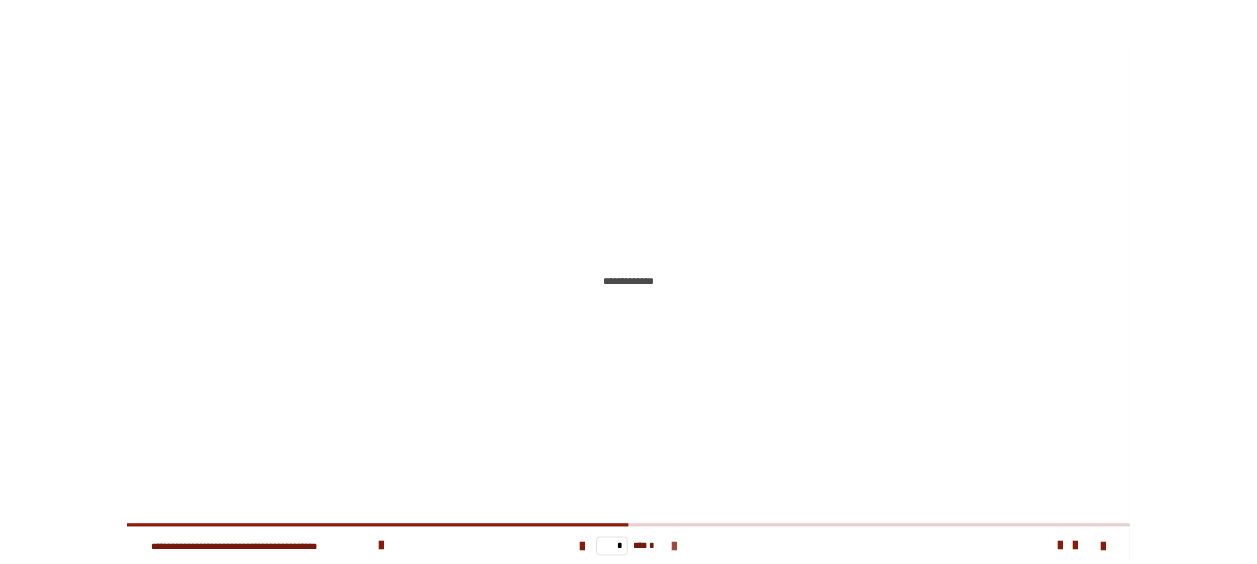 scroll, scrollTop: 0, scrollLeft: 0, axis: both 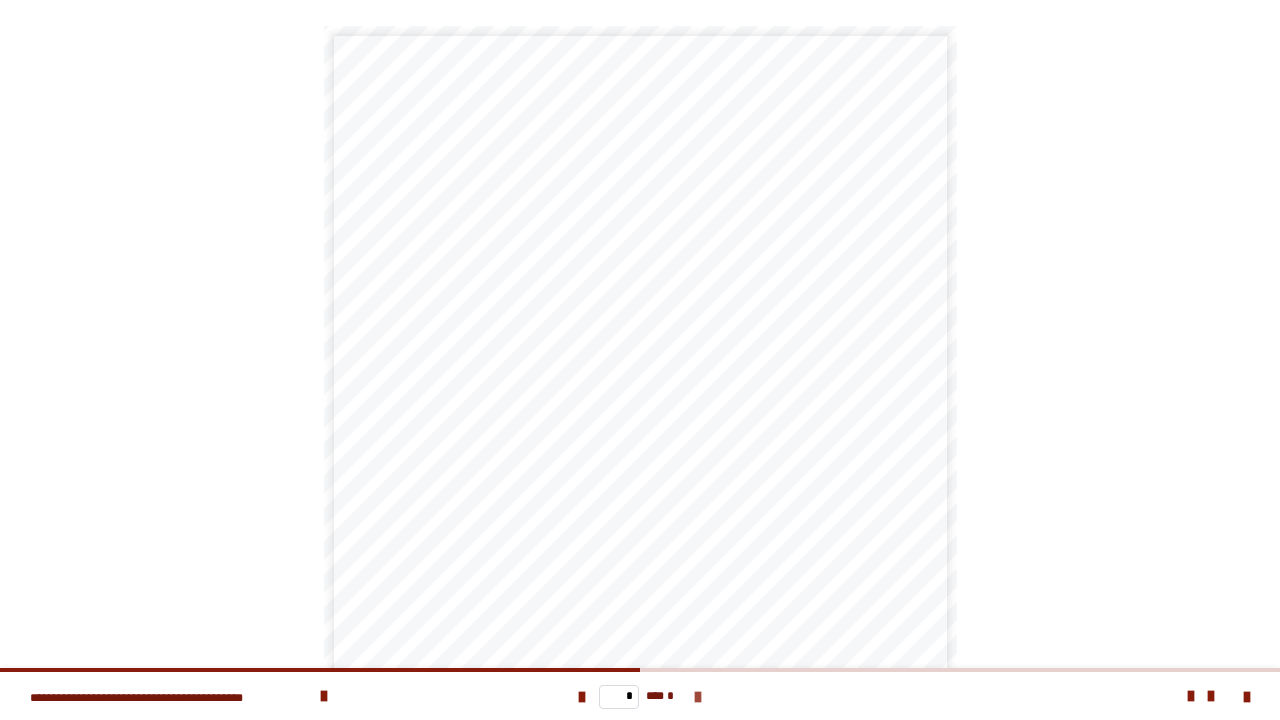 click at bounding box center (698, 697) 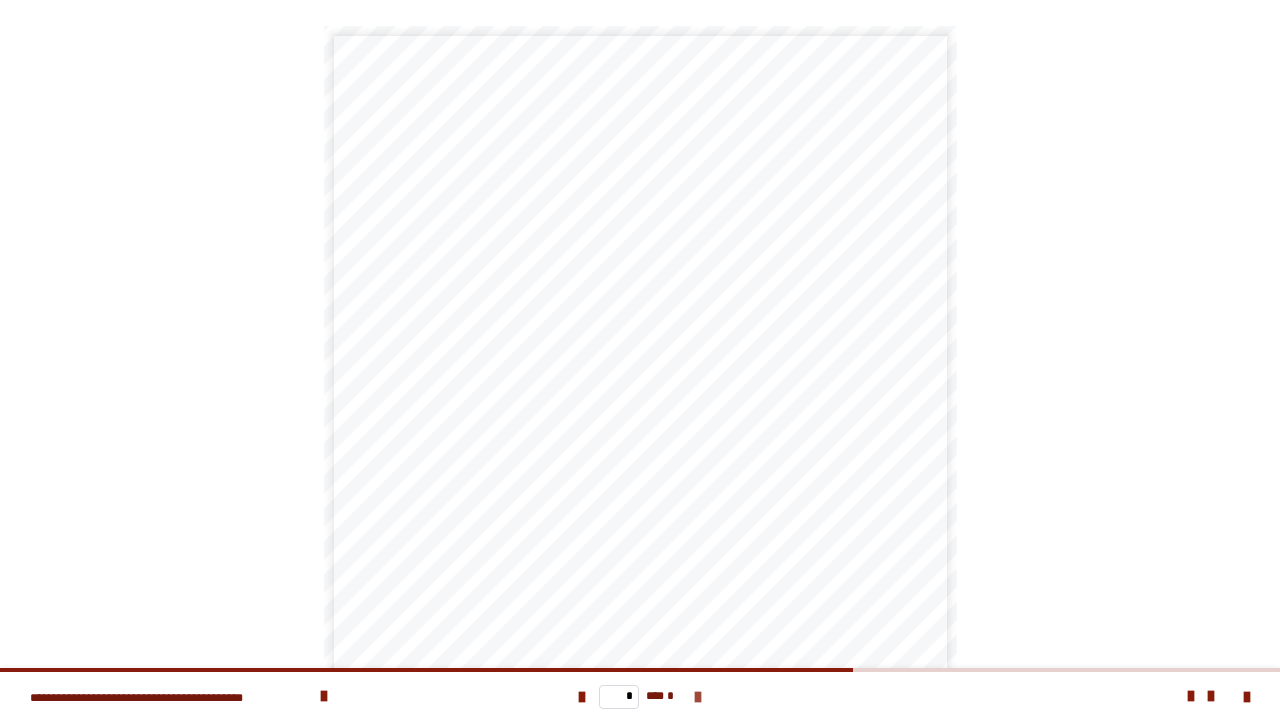 click at bounding box center (698, 697) 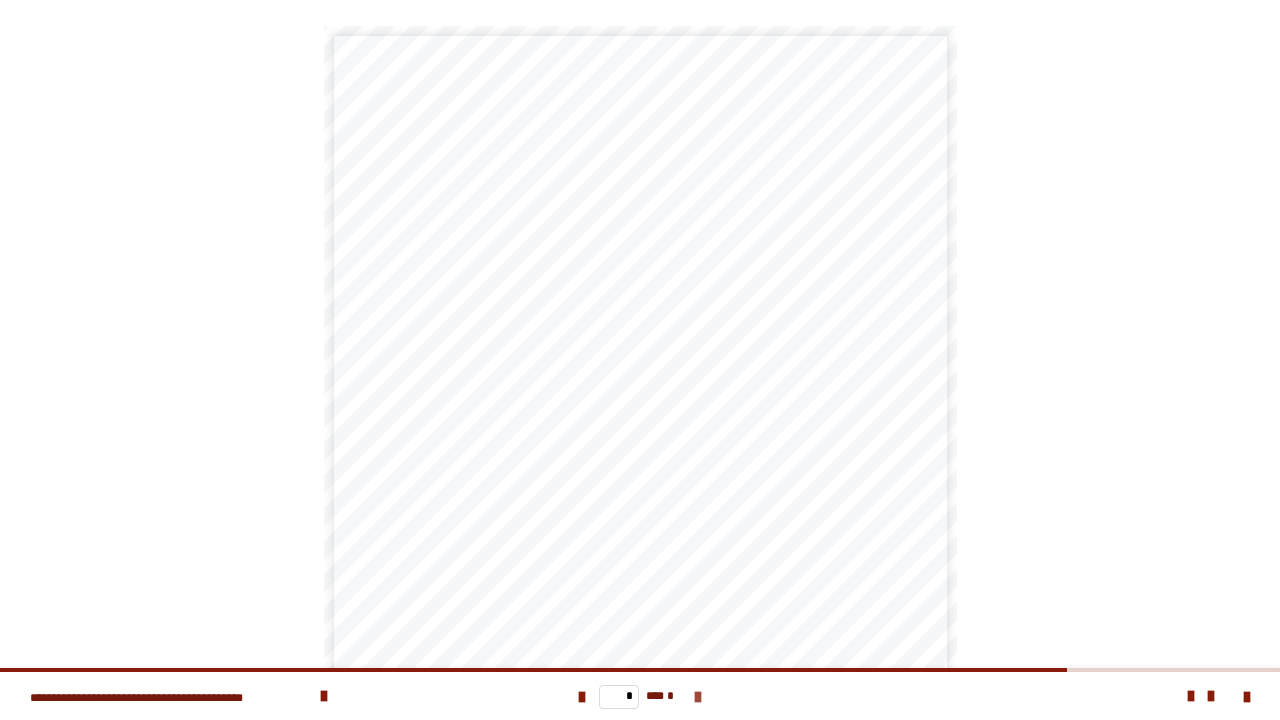click at bounding box center (698, 697) 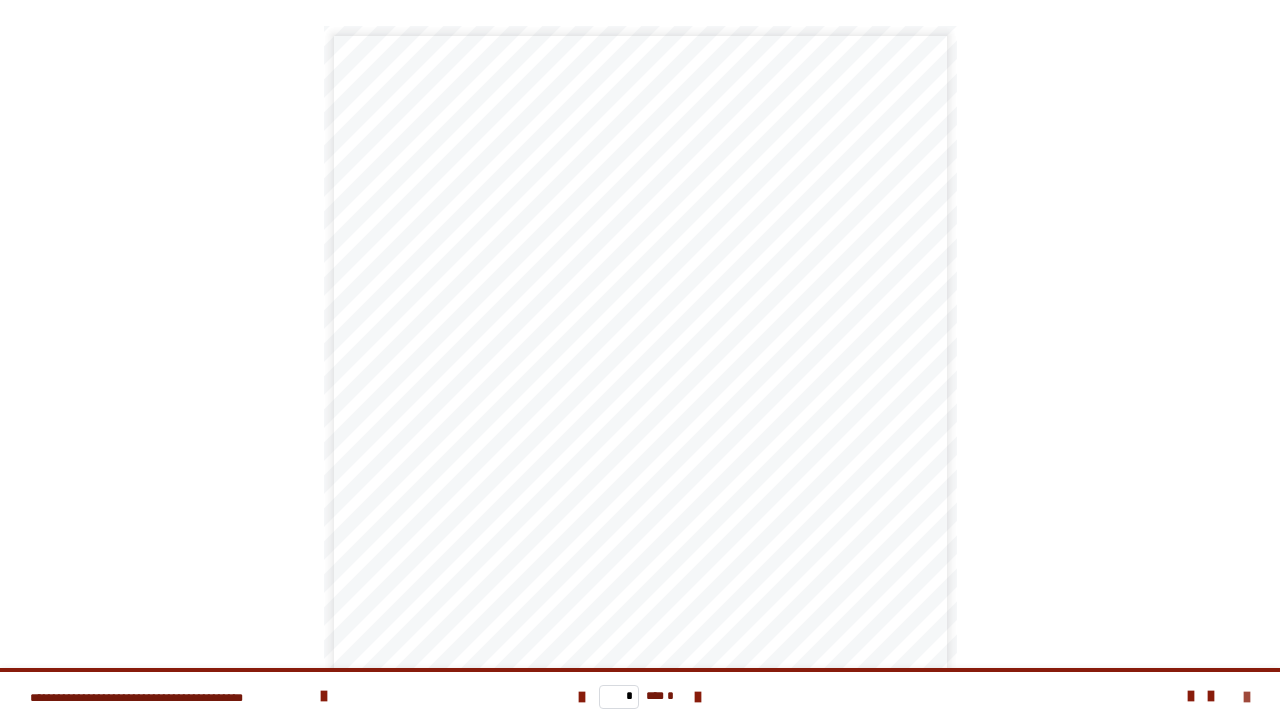 click at bounding box center (1247, 697) 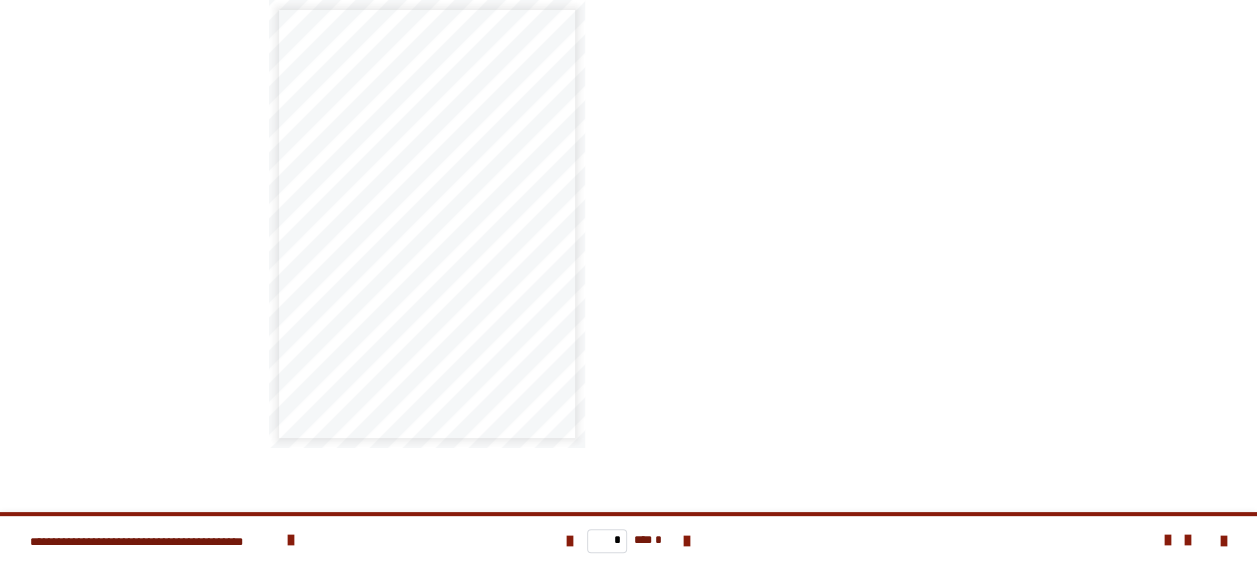 scroll, scrollTop: 600, scrollLeft: 0, axis: vertical 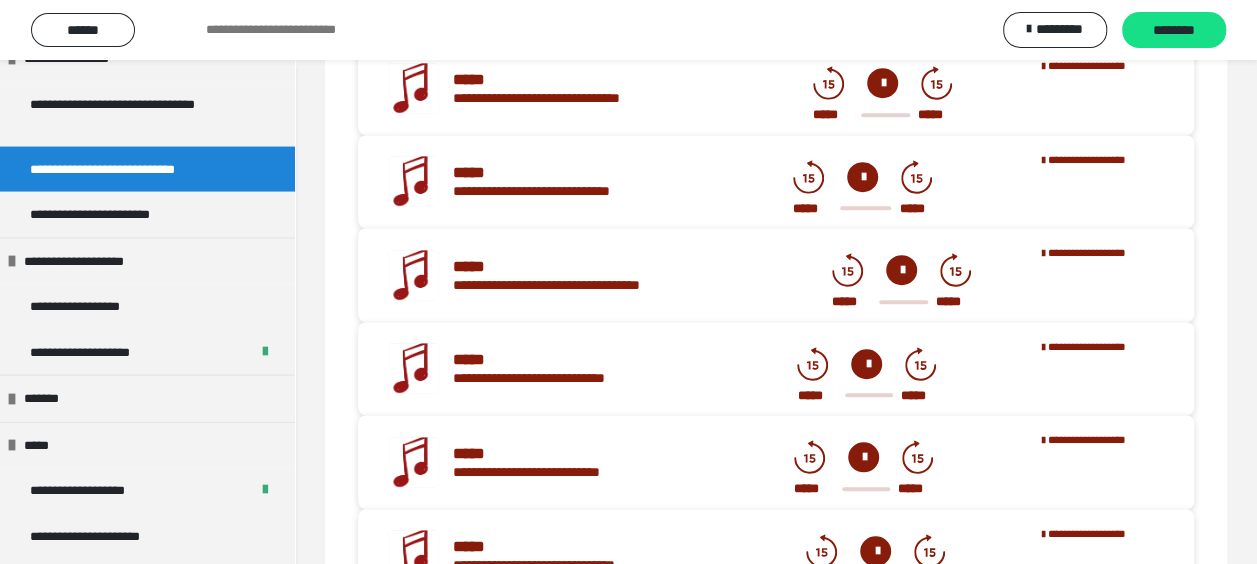 click at bounding box center (882, 83) 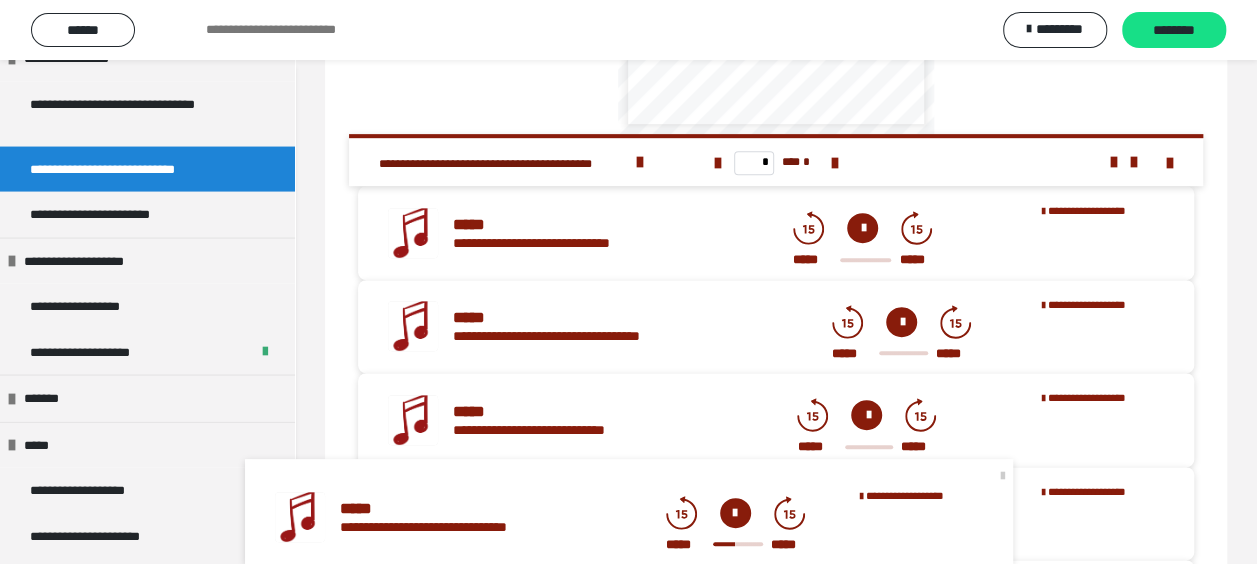 scroll, scrollTop: 485, scrollLeft: 0, axis: vertical 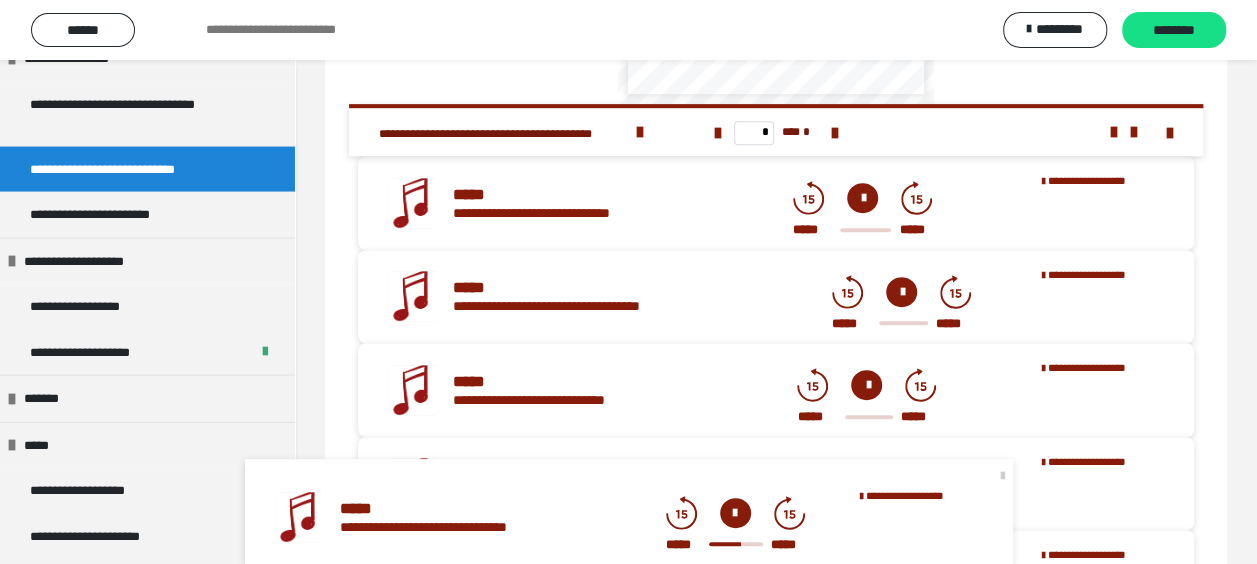 click at bounding box center [735, 513] 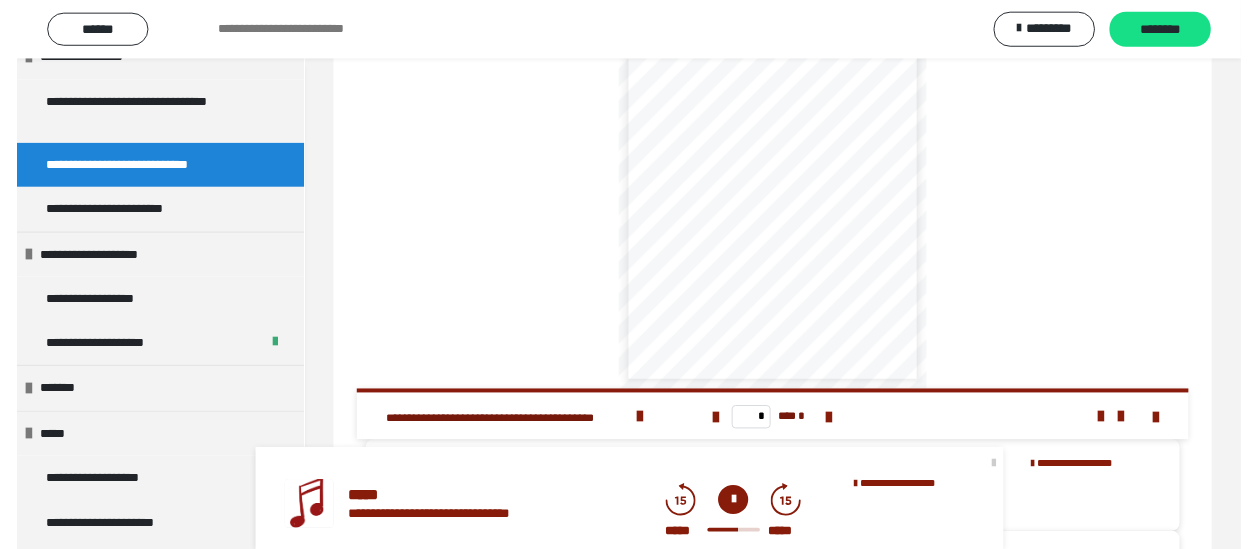scroll, scrollTop: 185, scrollLeft: 0, axis: vertical 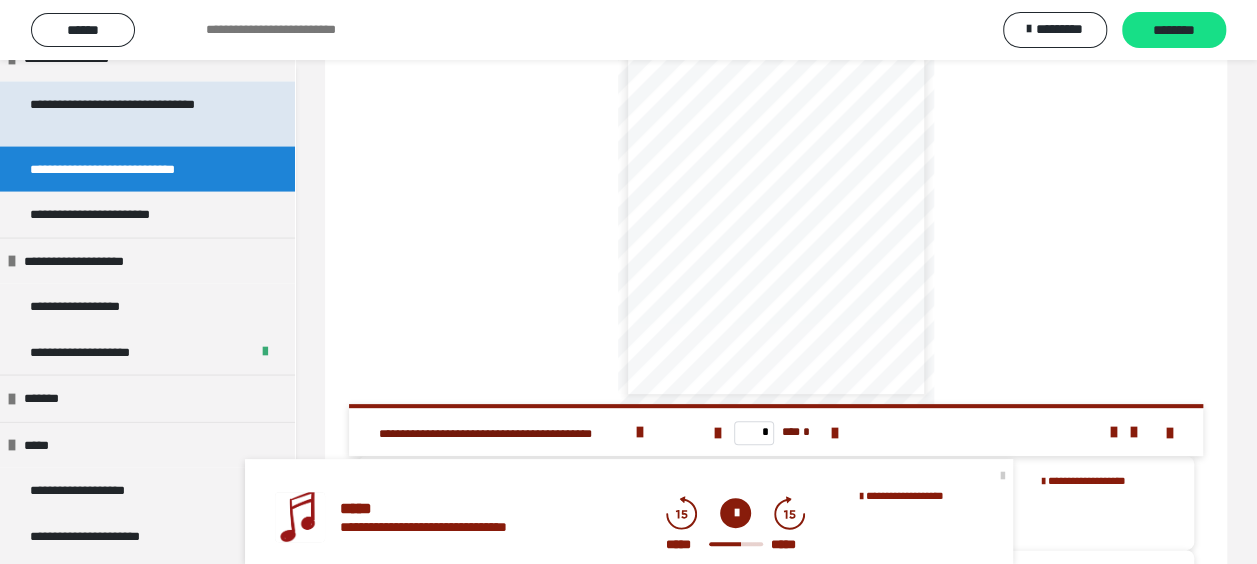 click on "**********" at bounding box center (132, 114) 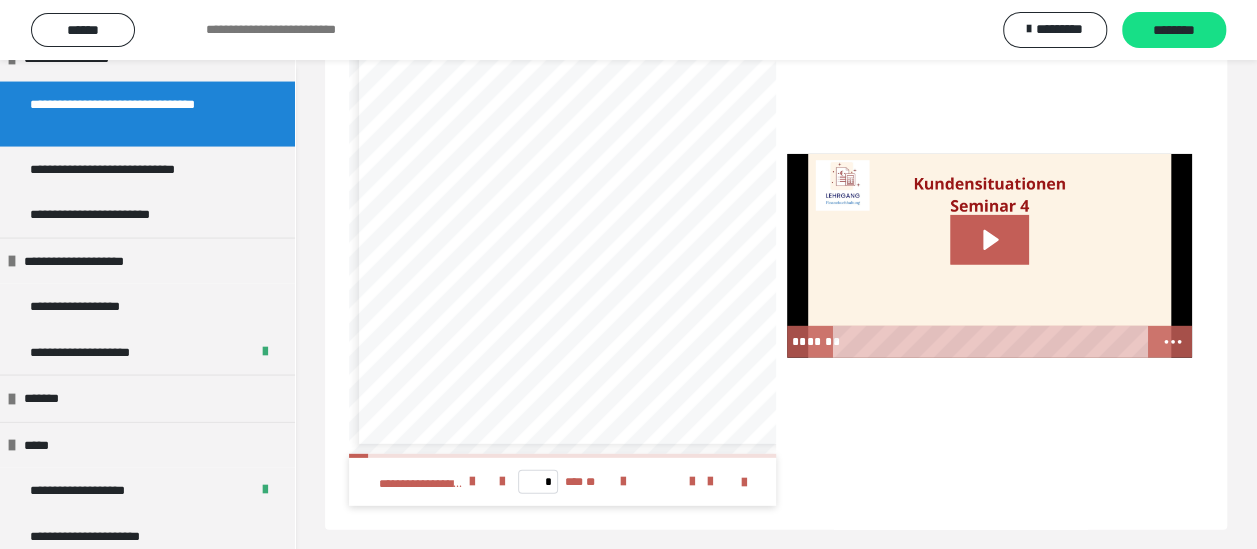 scroll, scrollTop: 2756, scrollLeft: 0, axis: vertical 